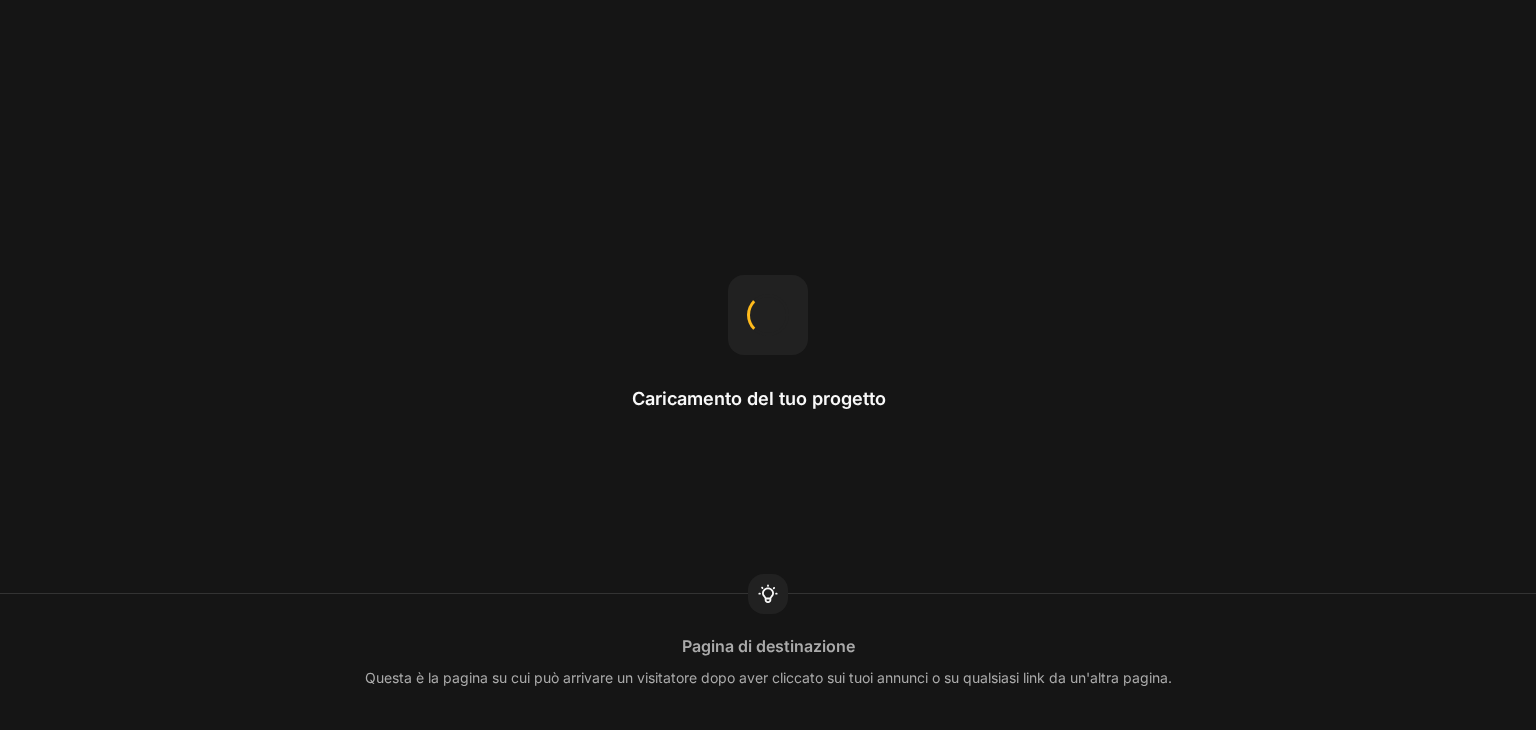 scroll, scrollTop: 0, scrollLeft: 0, axis: both 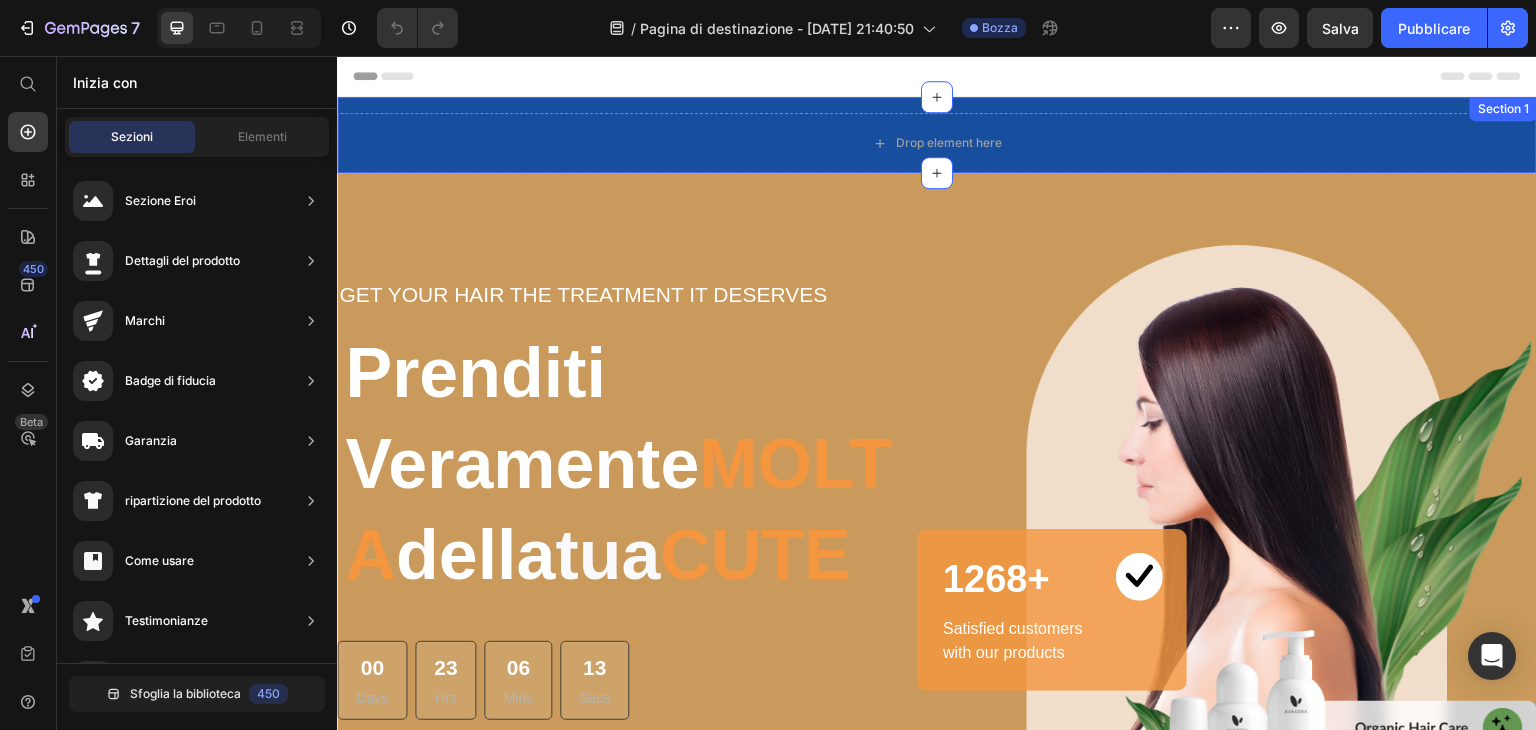 click on "Drop element here Section 1" at bounding box center (937, 135) 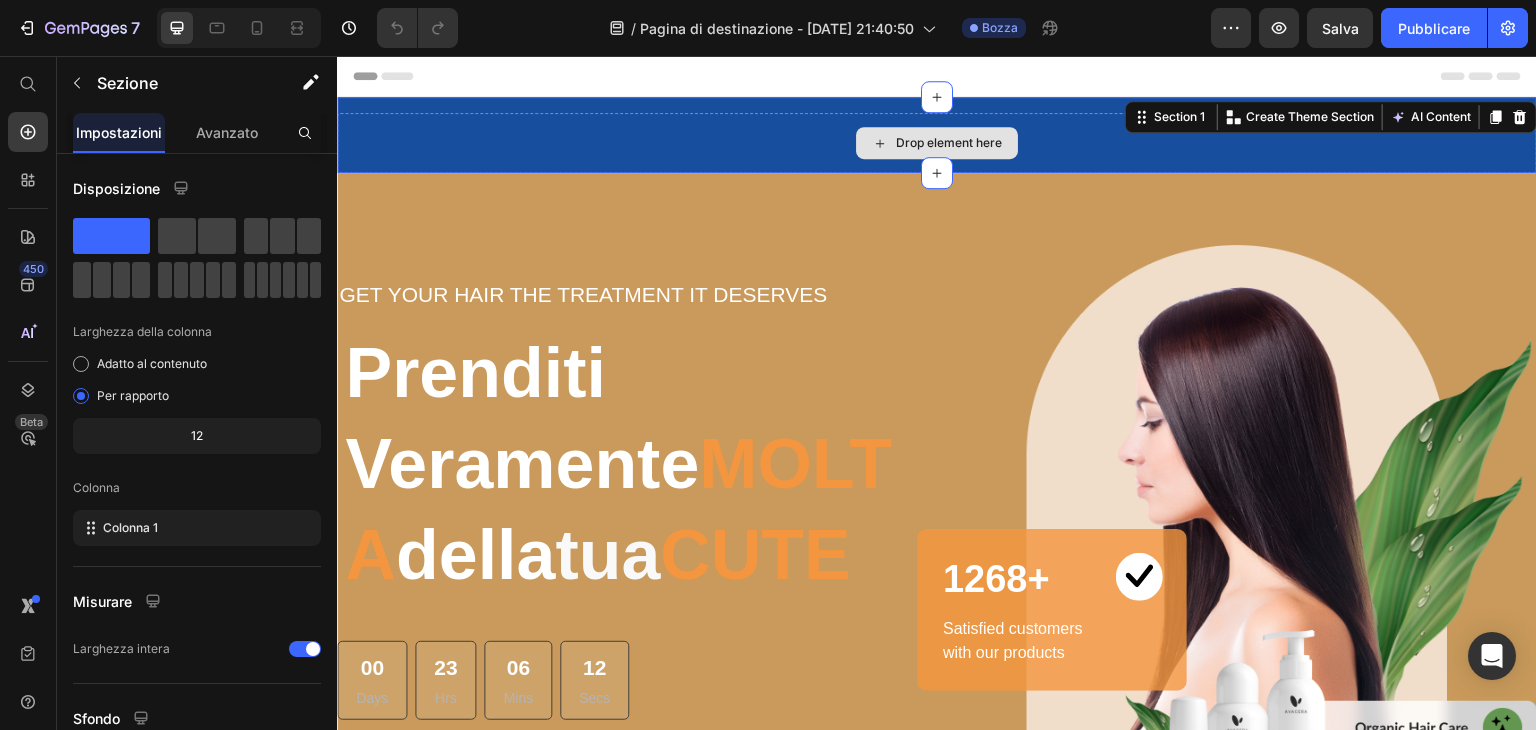 click on "Drop element here" at bounding box center (937, 143) 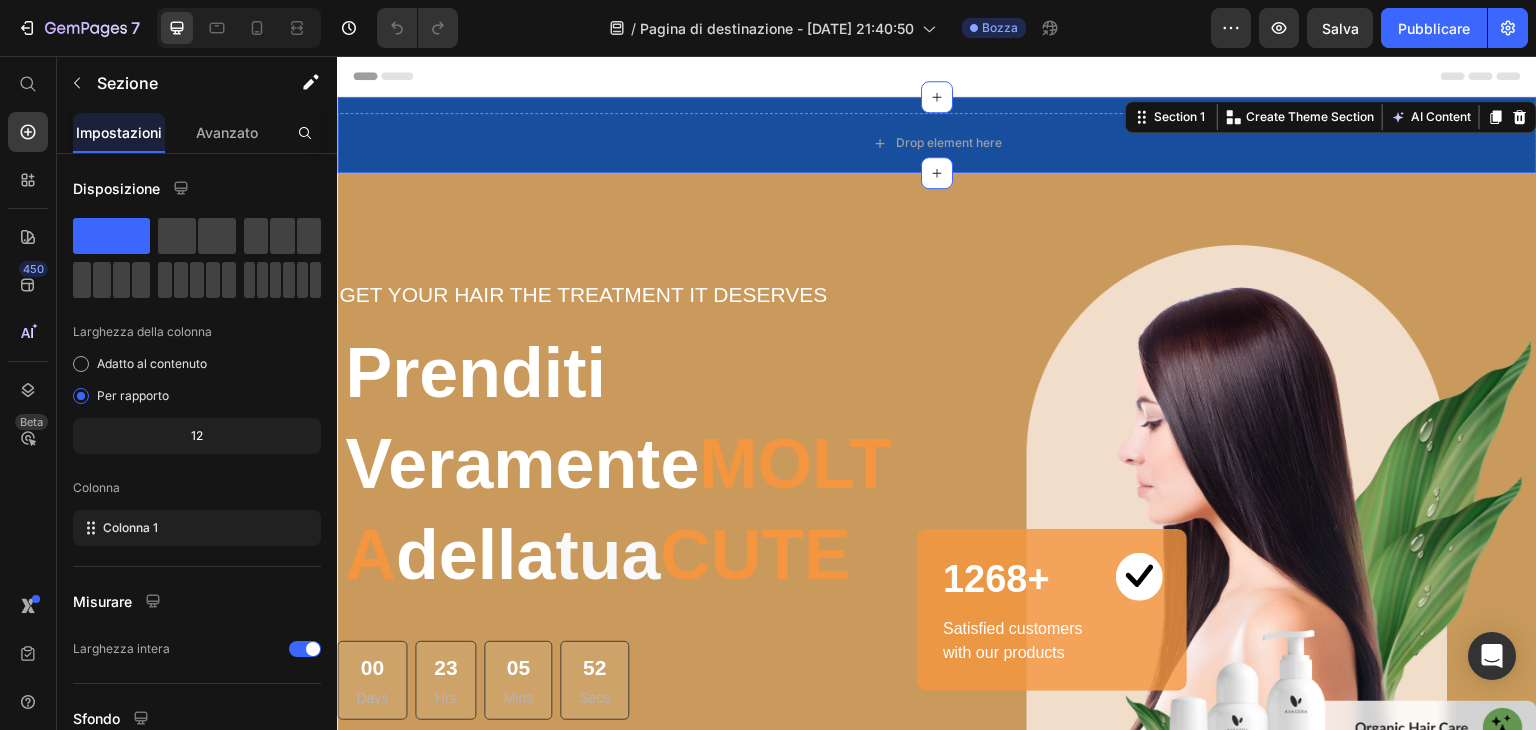 click on "Drop element here Section 1   You can create reusable sections Create Theme Section AI Content Write with GemAI What would you like to describe here? Tone and Voice Persuasive Product SOFFIONE DOCCIA FILTRATO Show more Generate" at bounding box center [937, 135] 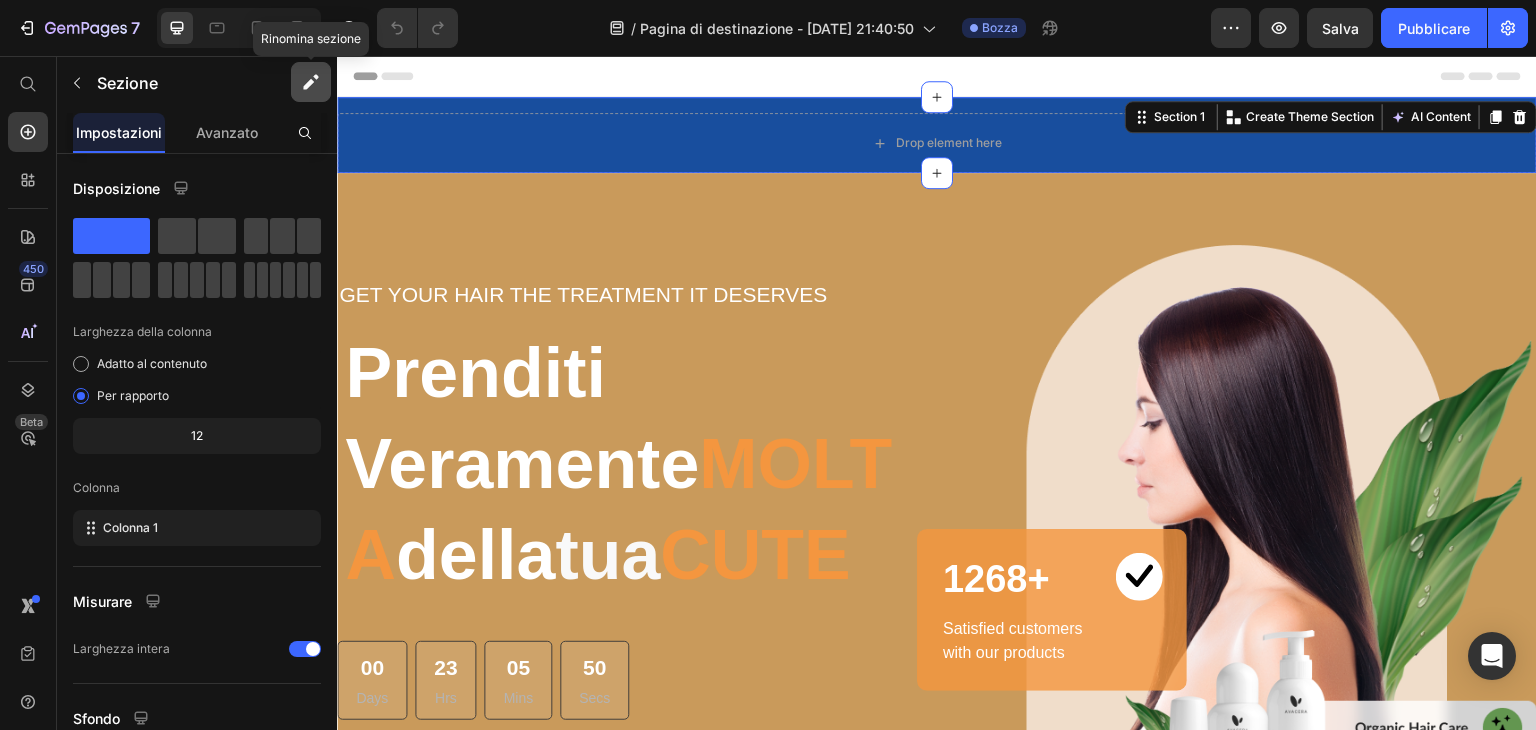 click 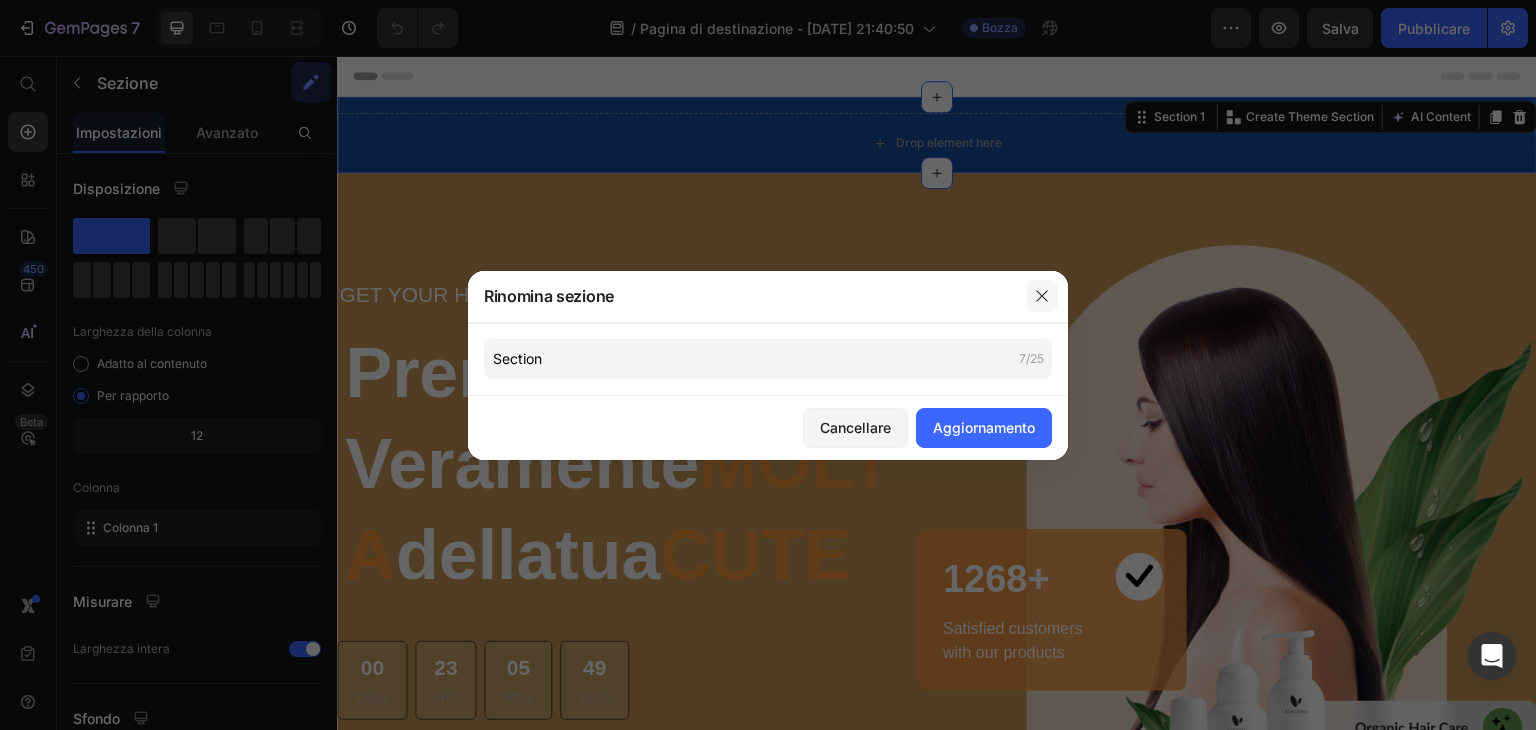 click 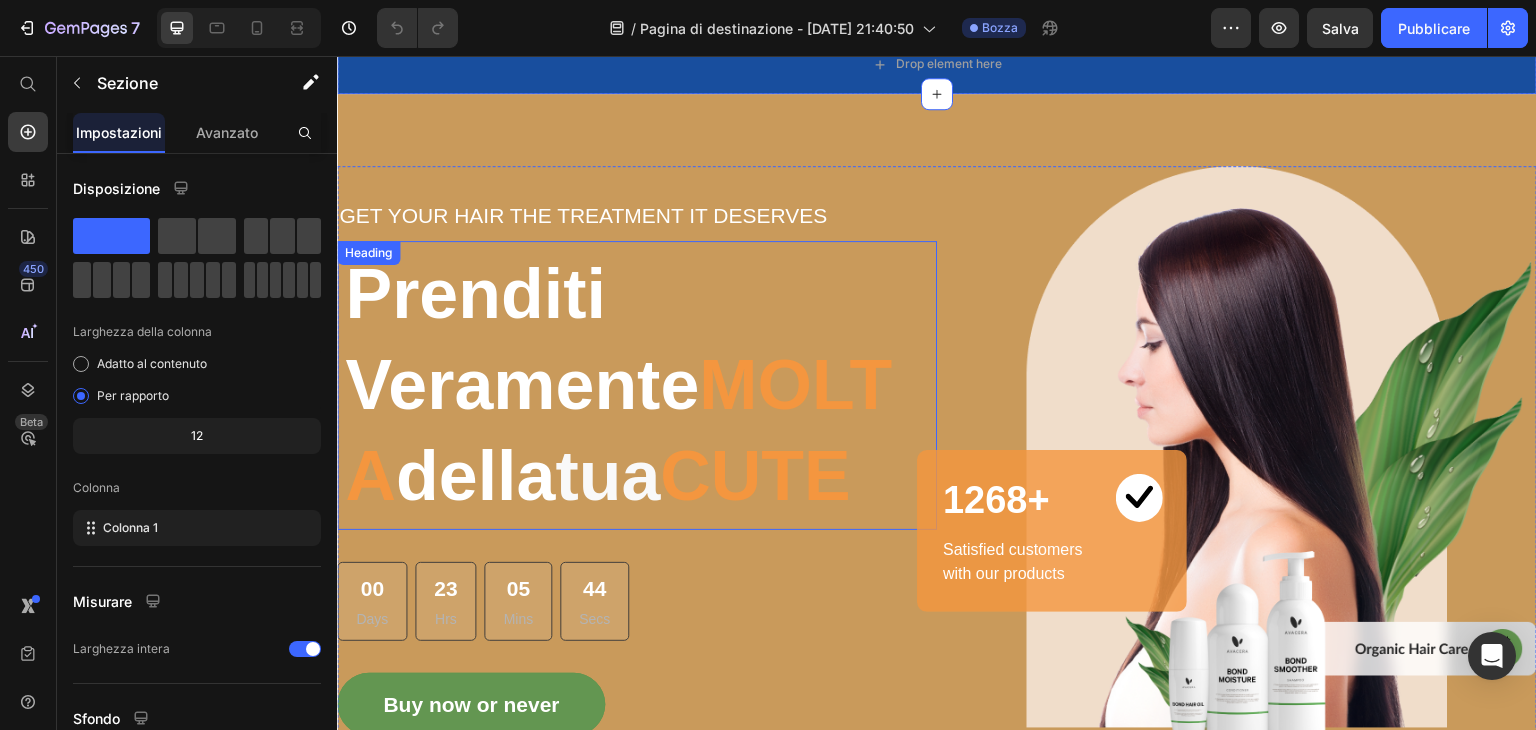 scroll, scrollTop: 0, scrollLeft: 0, axis: both 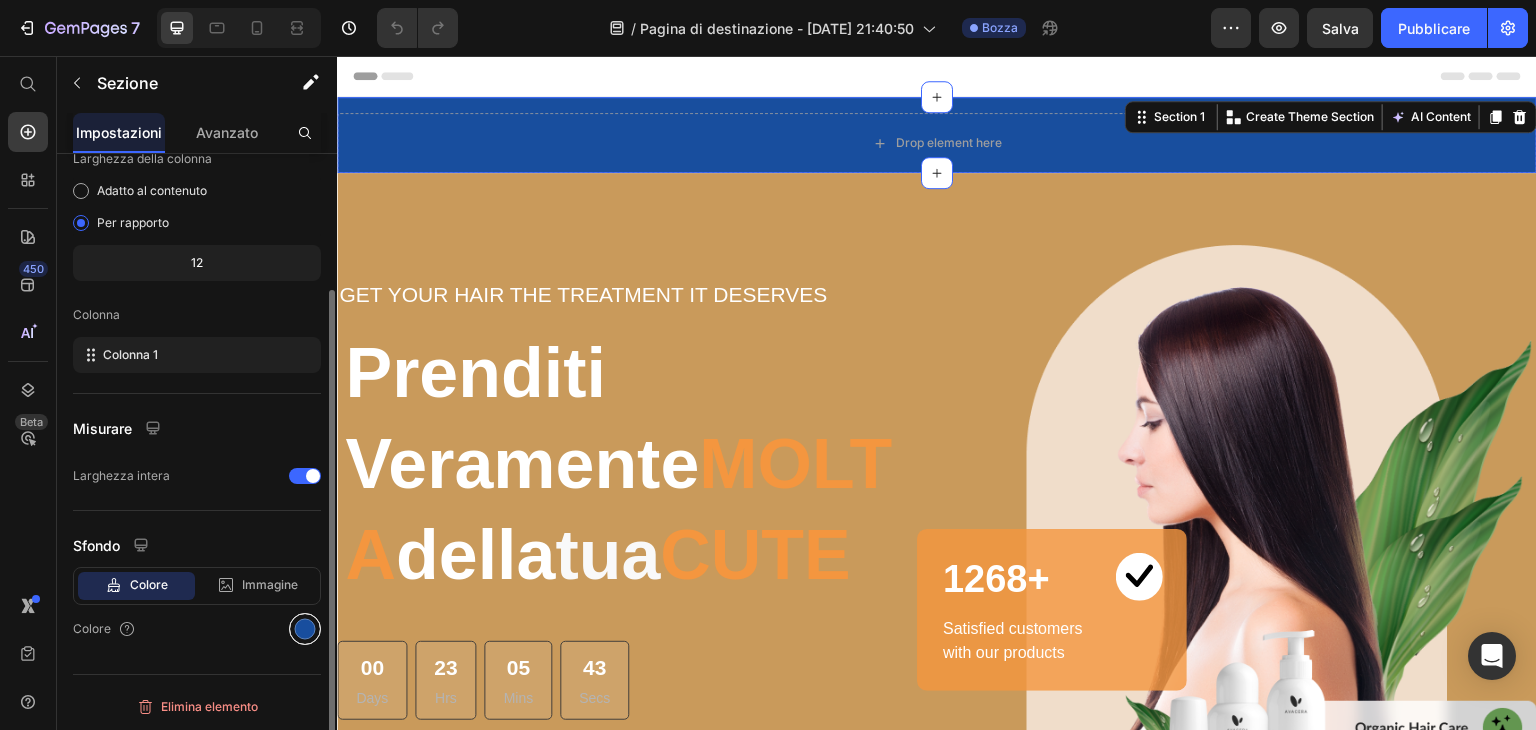 click at bounding box center (305, 629) 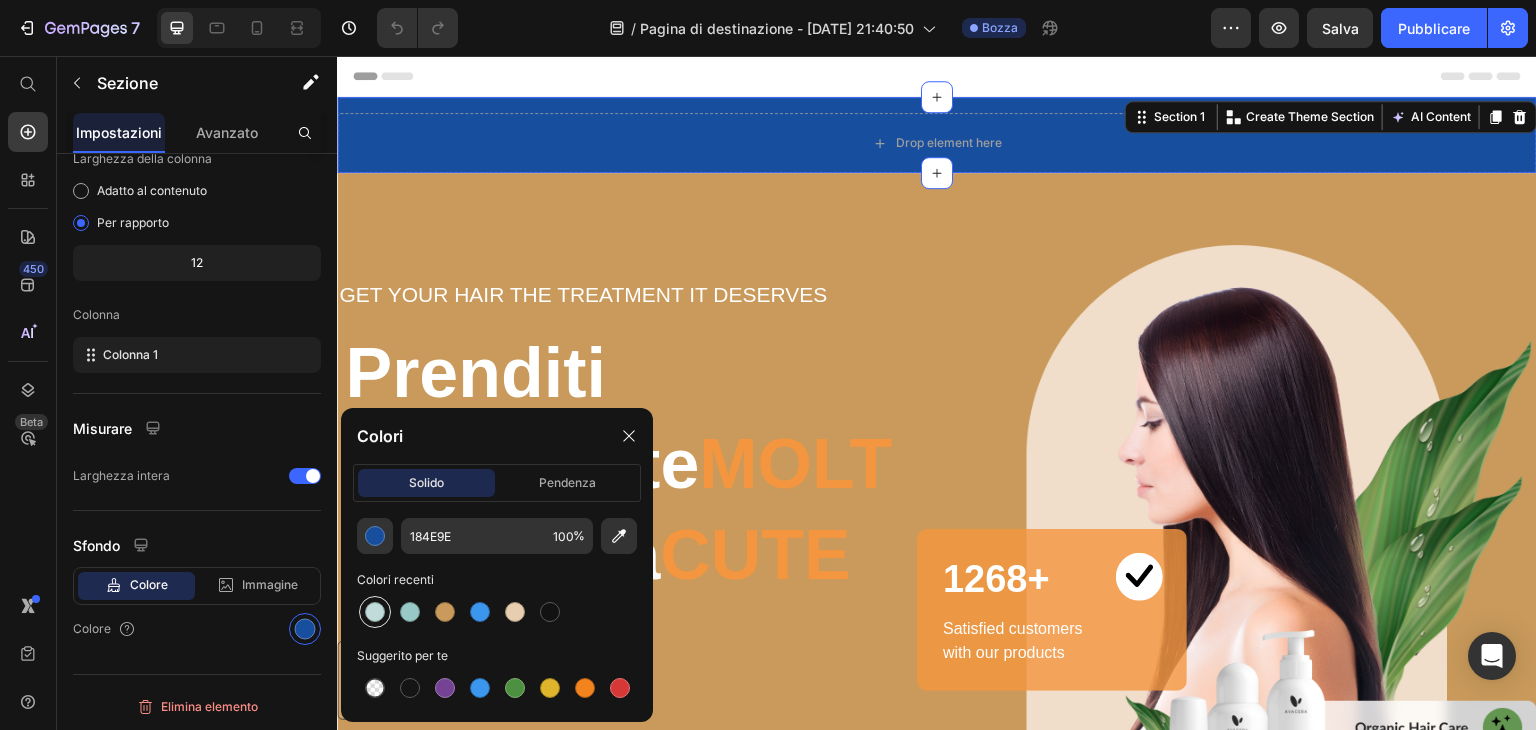 click at bounding box center [375, 612] 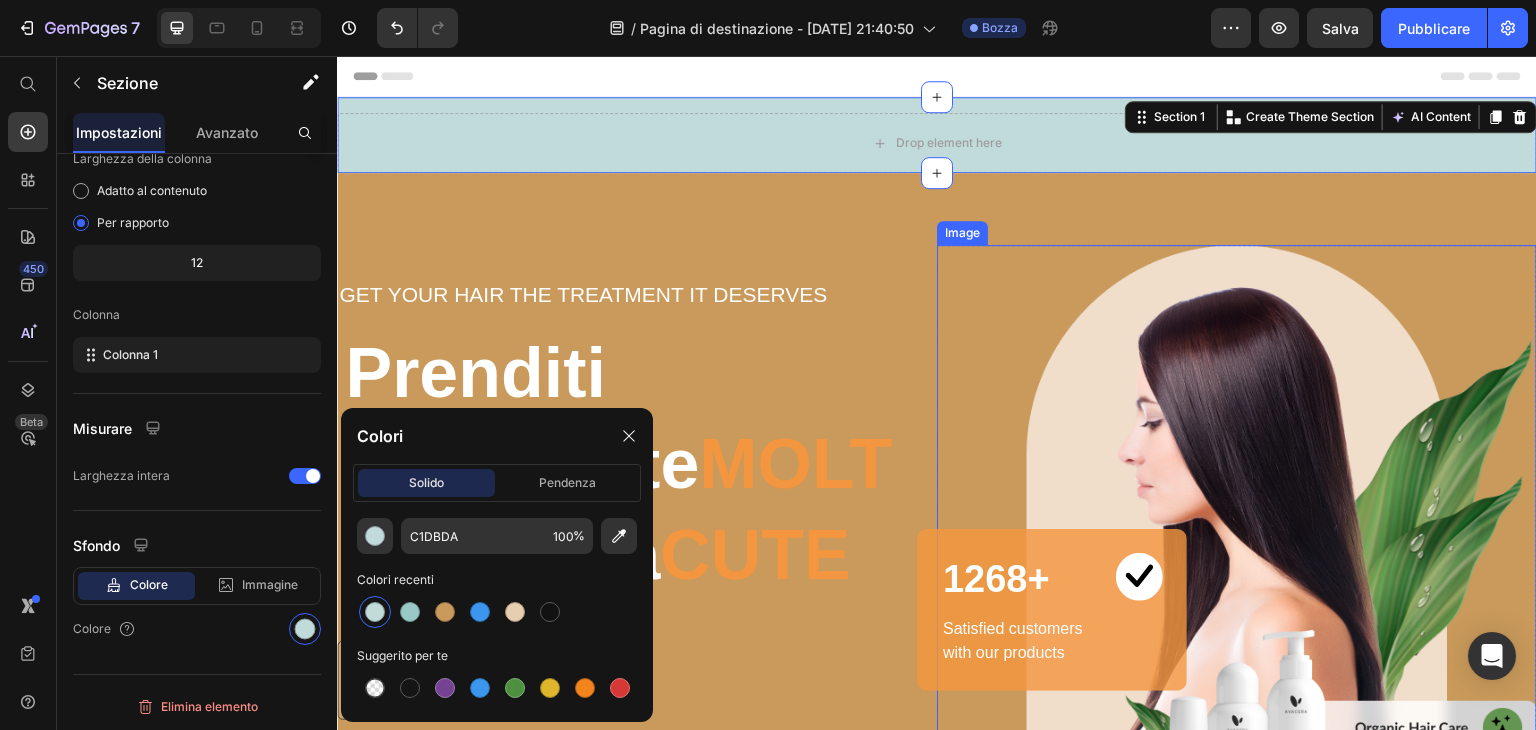click at bounding box center (1237, 546) 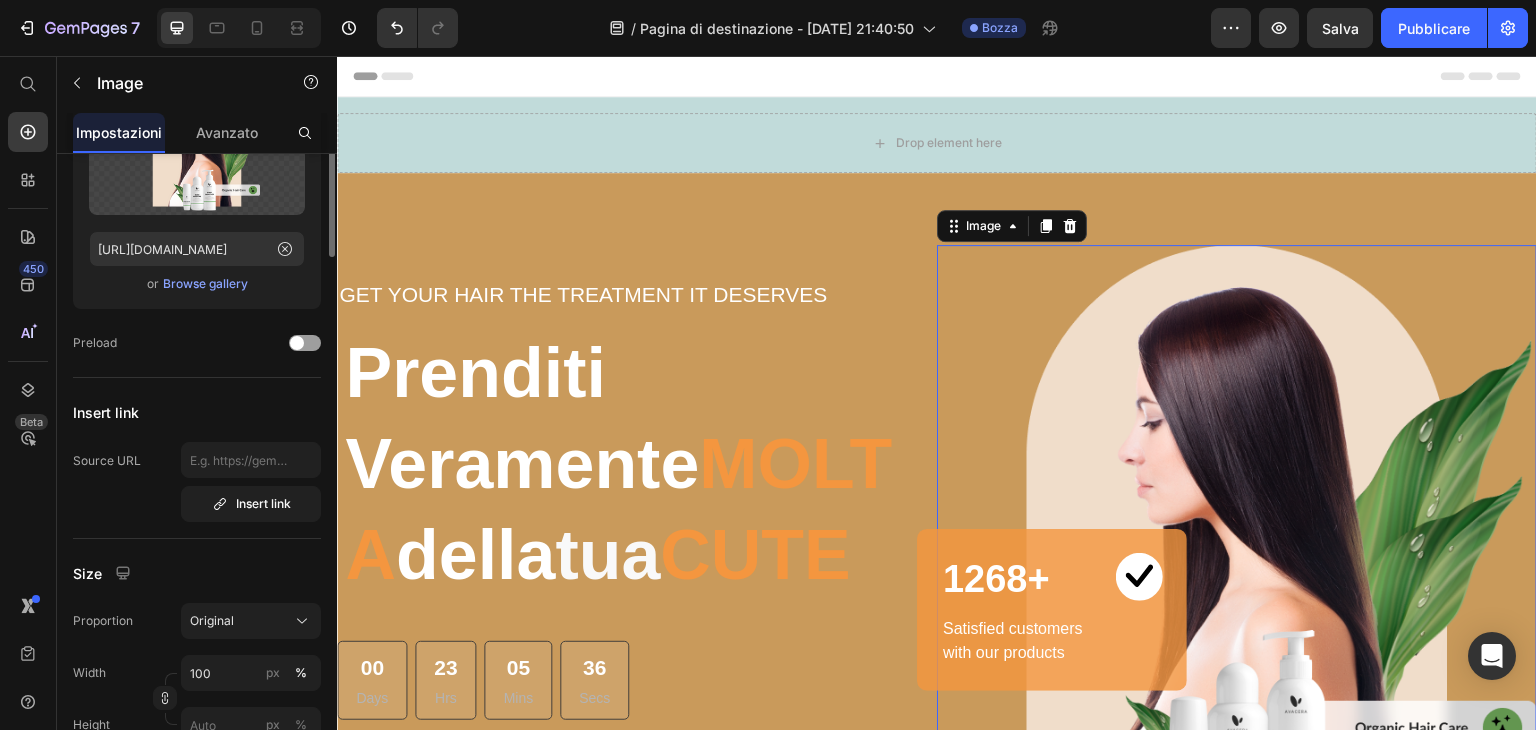 scroll, scrollTop: 0, scrollLeft: 0, axis: both 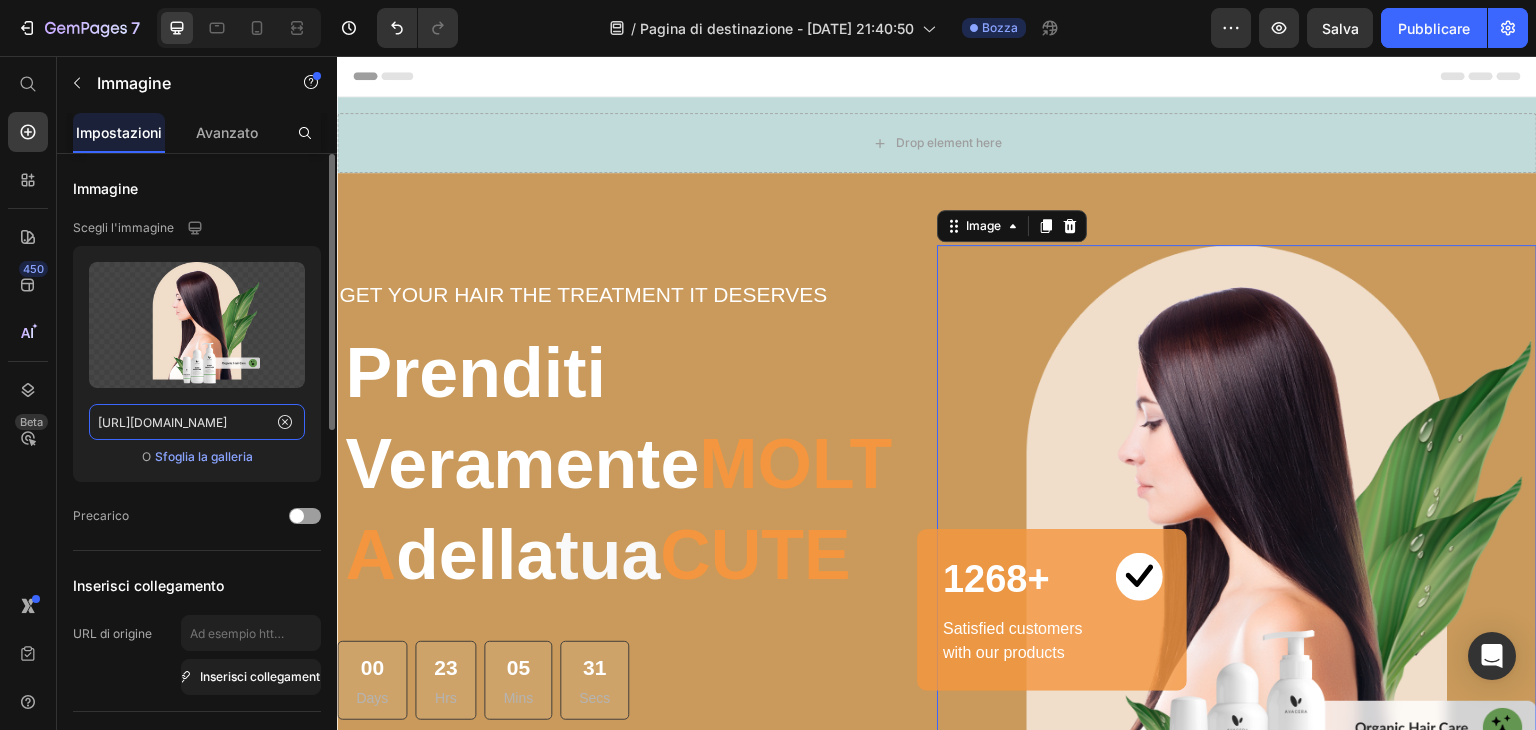 click on "[URL][DOMAIN_NAME]" 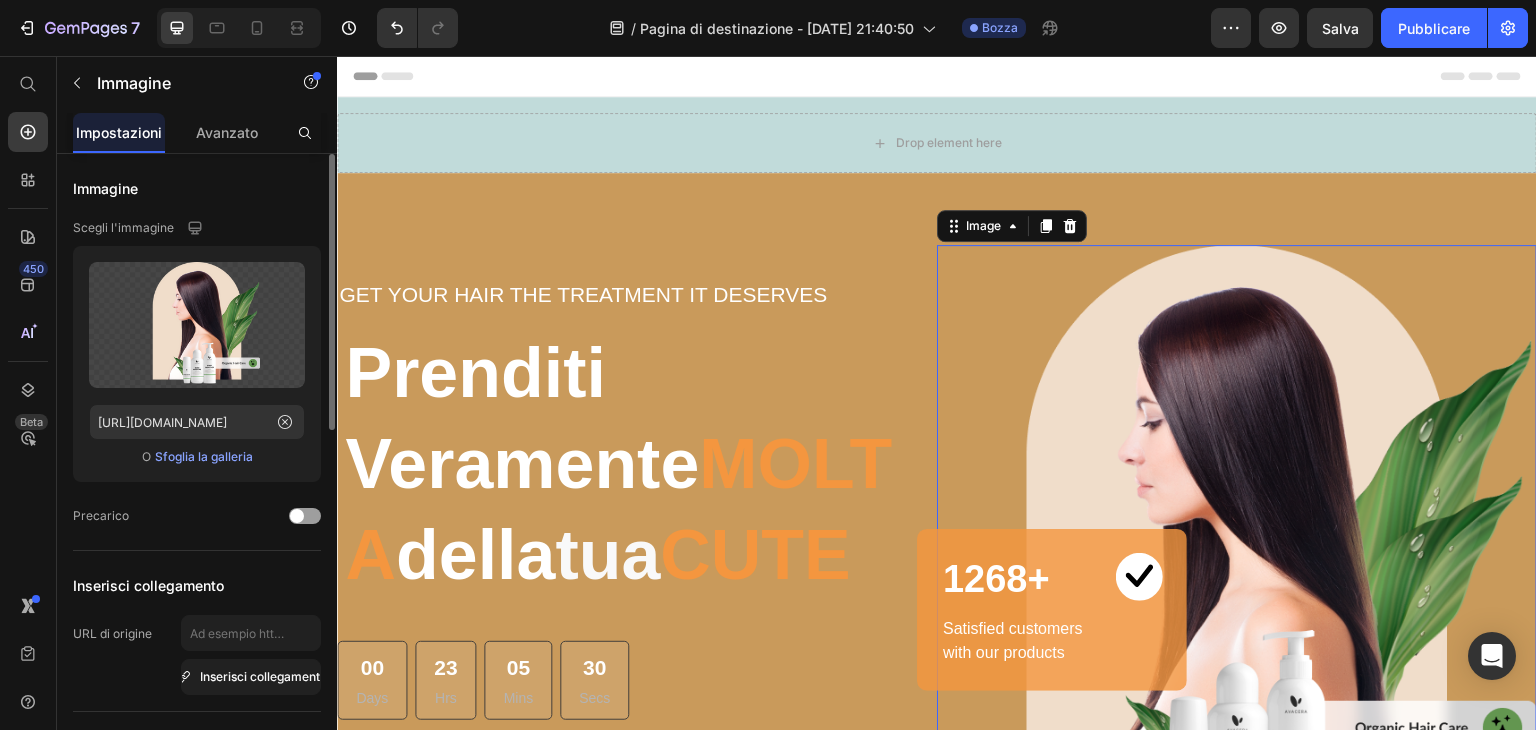 click on "Sfoglia la galleria" at bounding box center (204, 456) 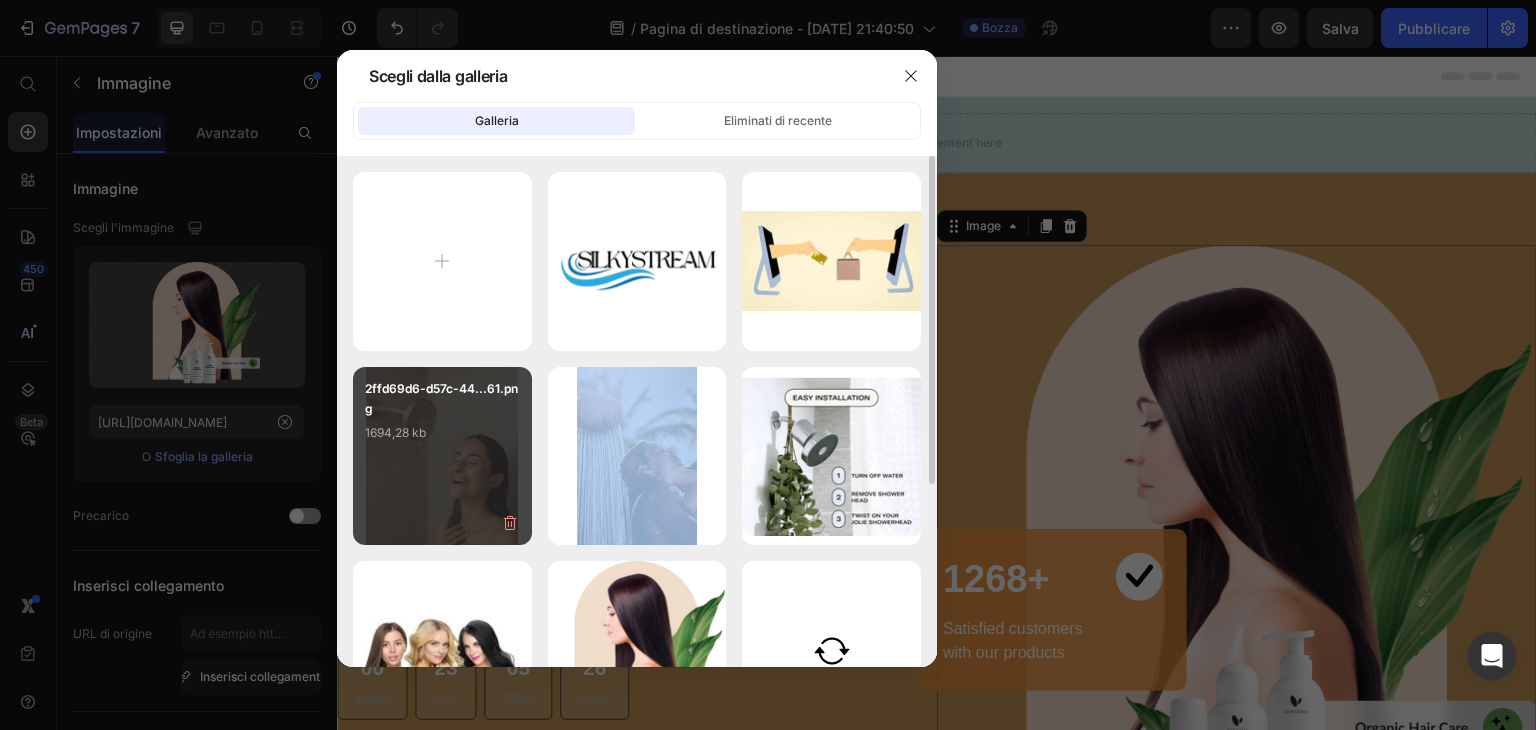 drag, startPoint x: 444, startPoint y: 457, endPoint x: 480, endPoint y: 453, distance: 36.221542 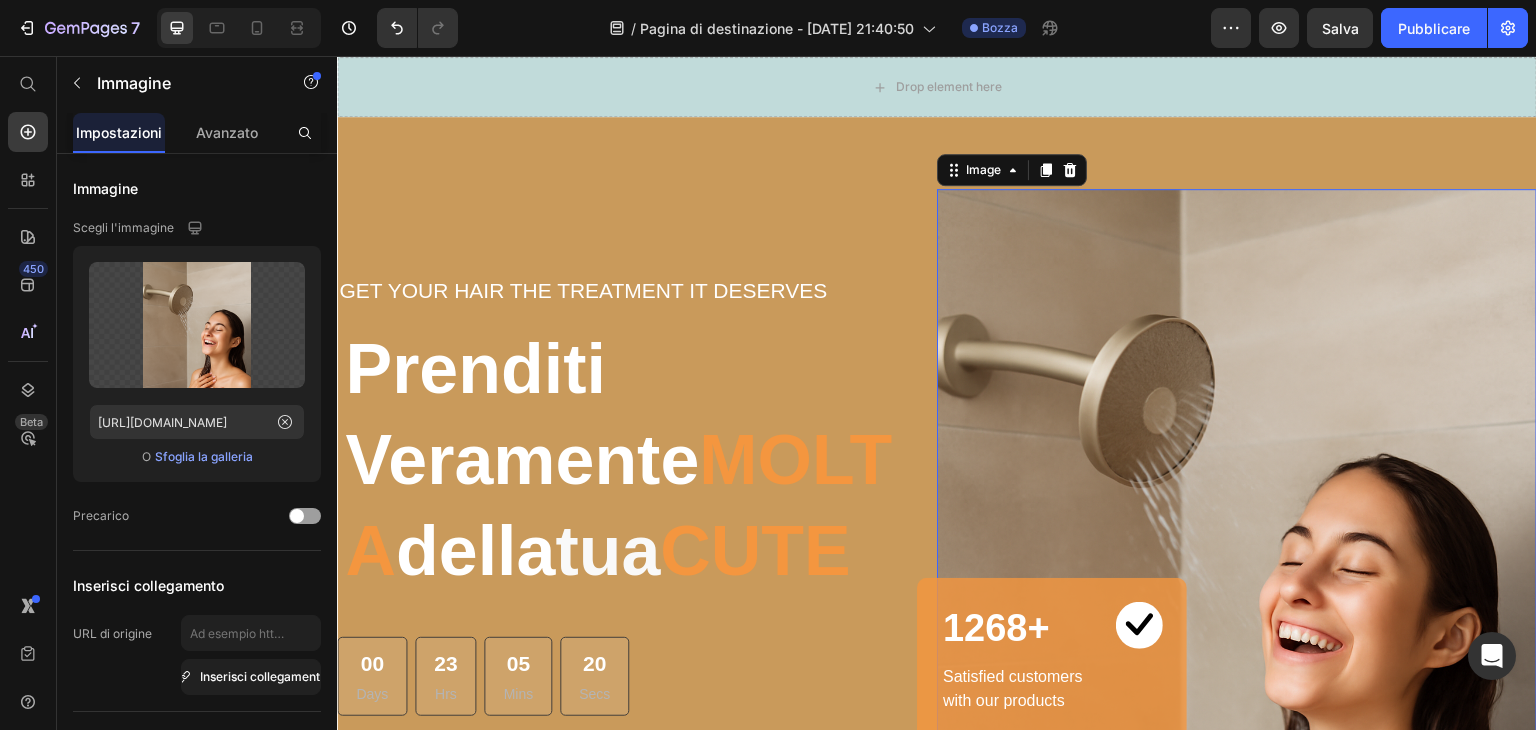 scroll, scrollTop: 200, scrollLeft: 0, axis: vertical 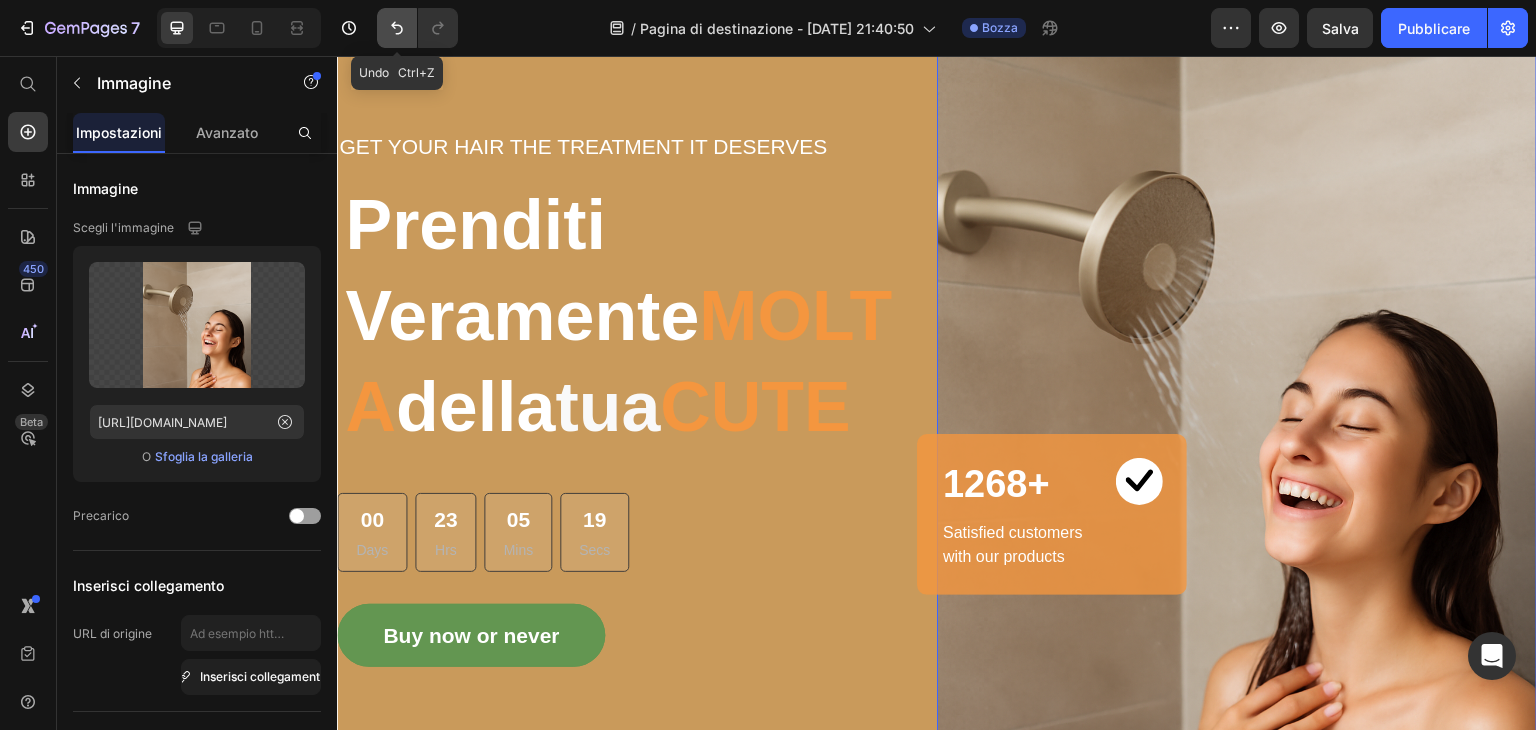 click 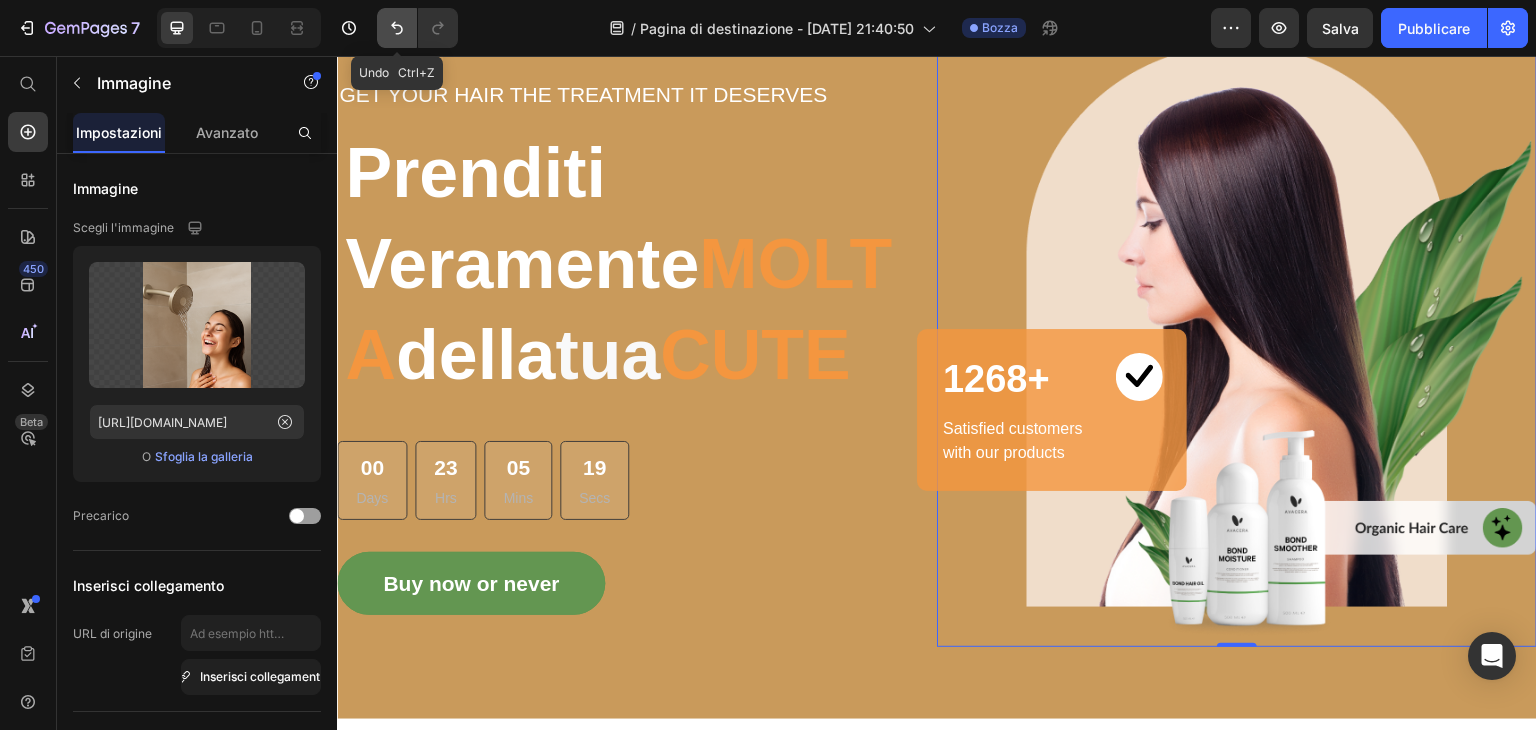 scroll, scrollTop: 165, scrollLeft: 0, axis: vertical 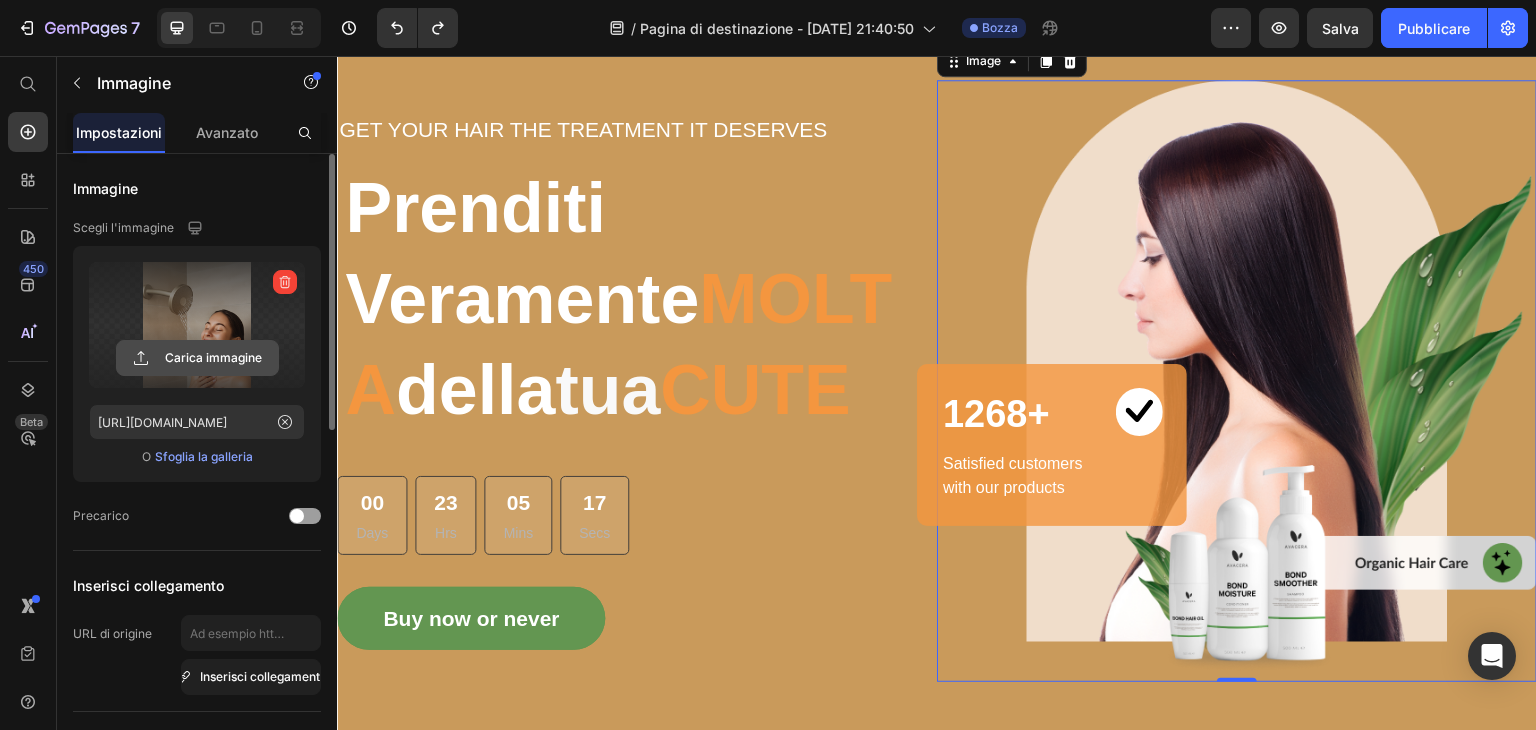 click 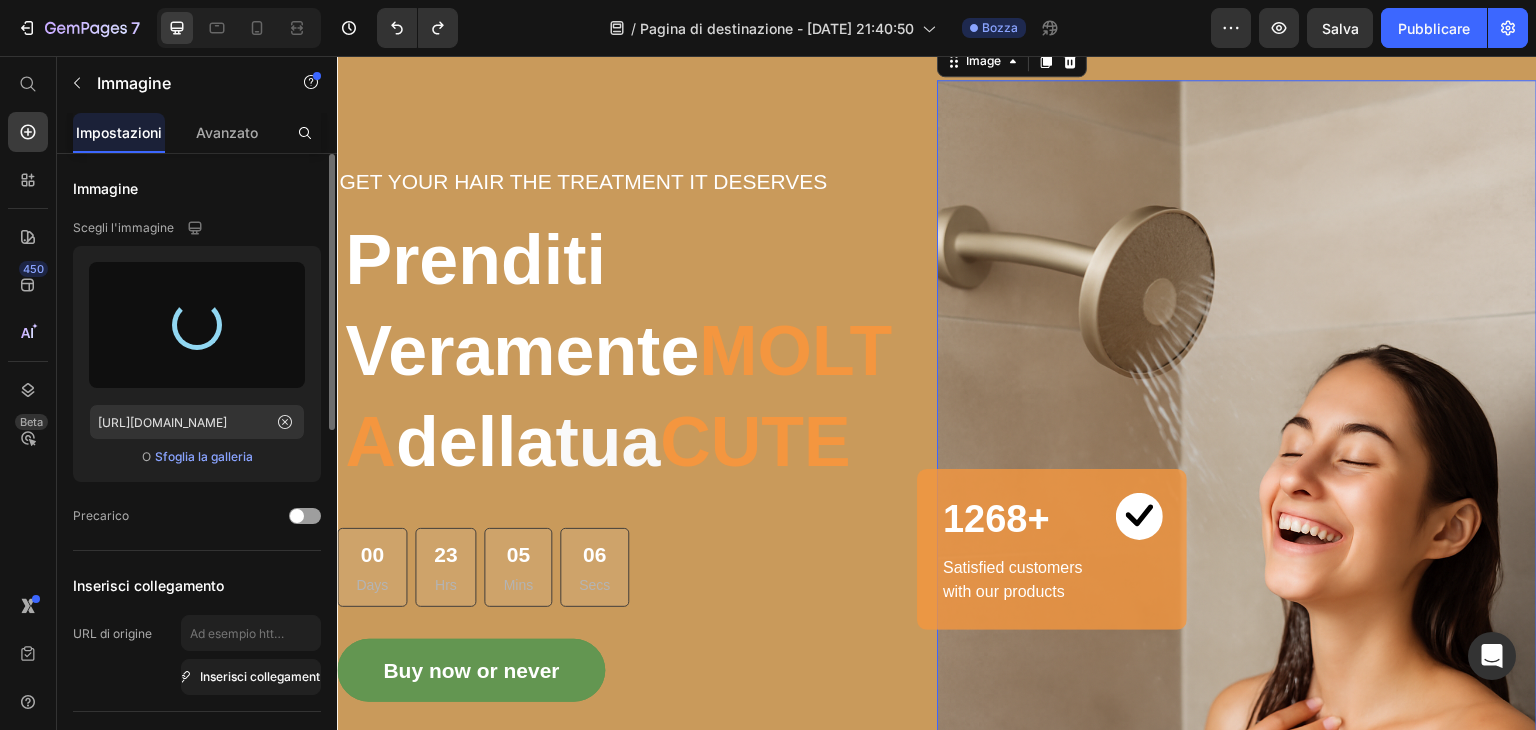 scroll, scrollTop: 200, scrollLeft: 0, axis: vertical 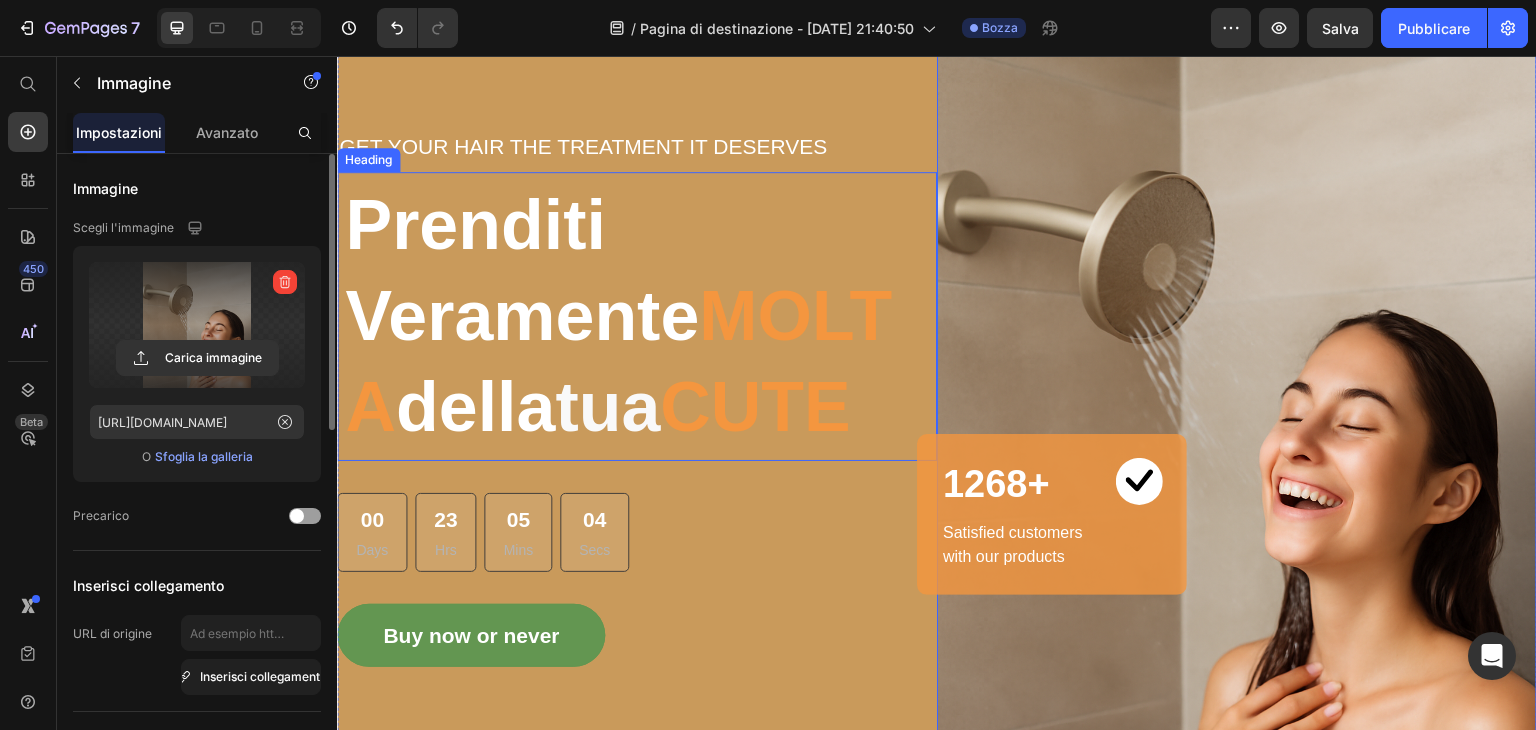 click on "MOLTA" at bounding box center [618, 361] 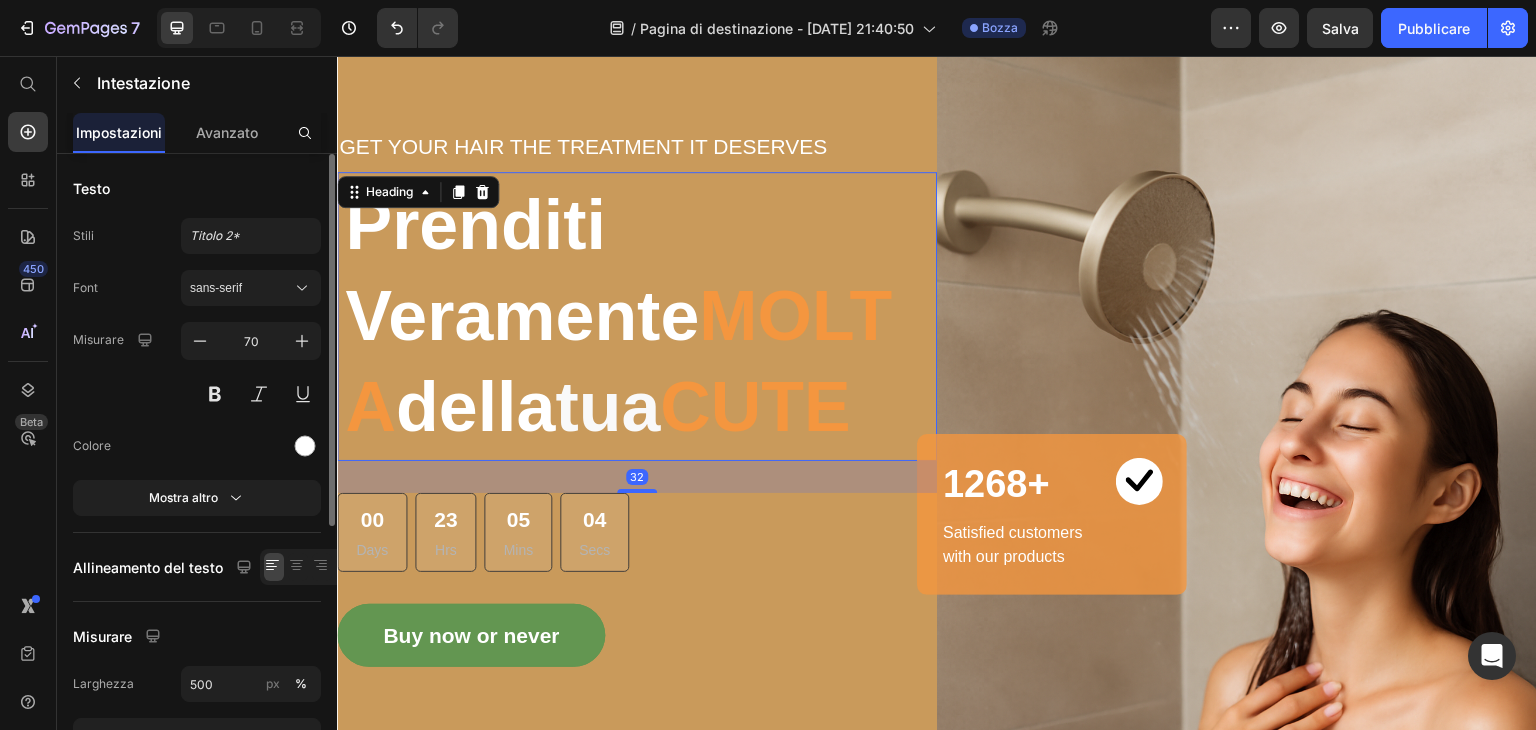 click on "MOLTA" at bounding box center [618, 361] 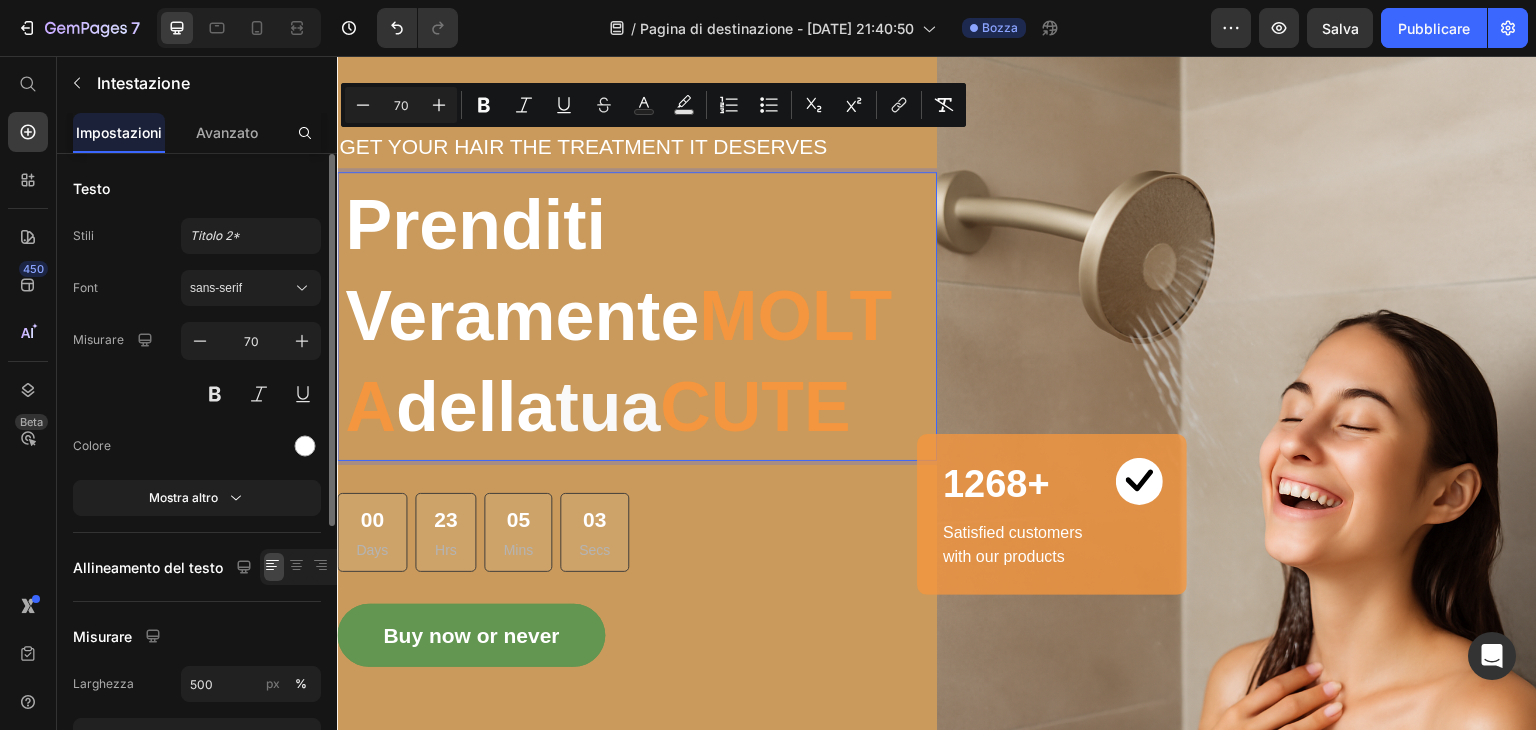 click on "MOLTA" at bounding box center (618, 361) 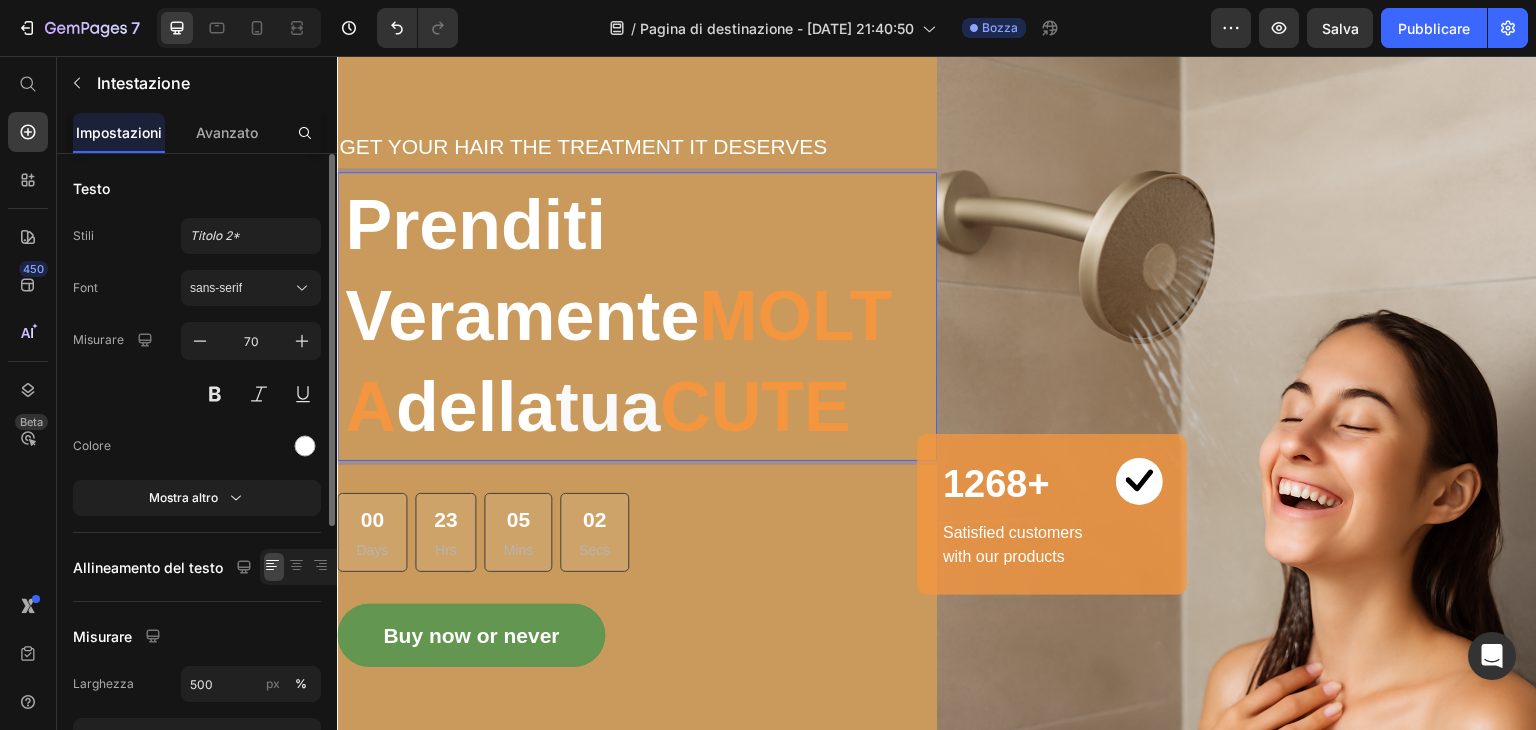 click on "MOLTA" at bounding box center (618, 361) 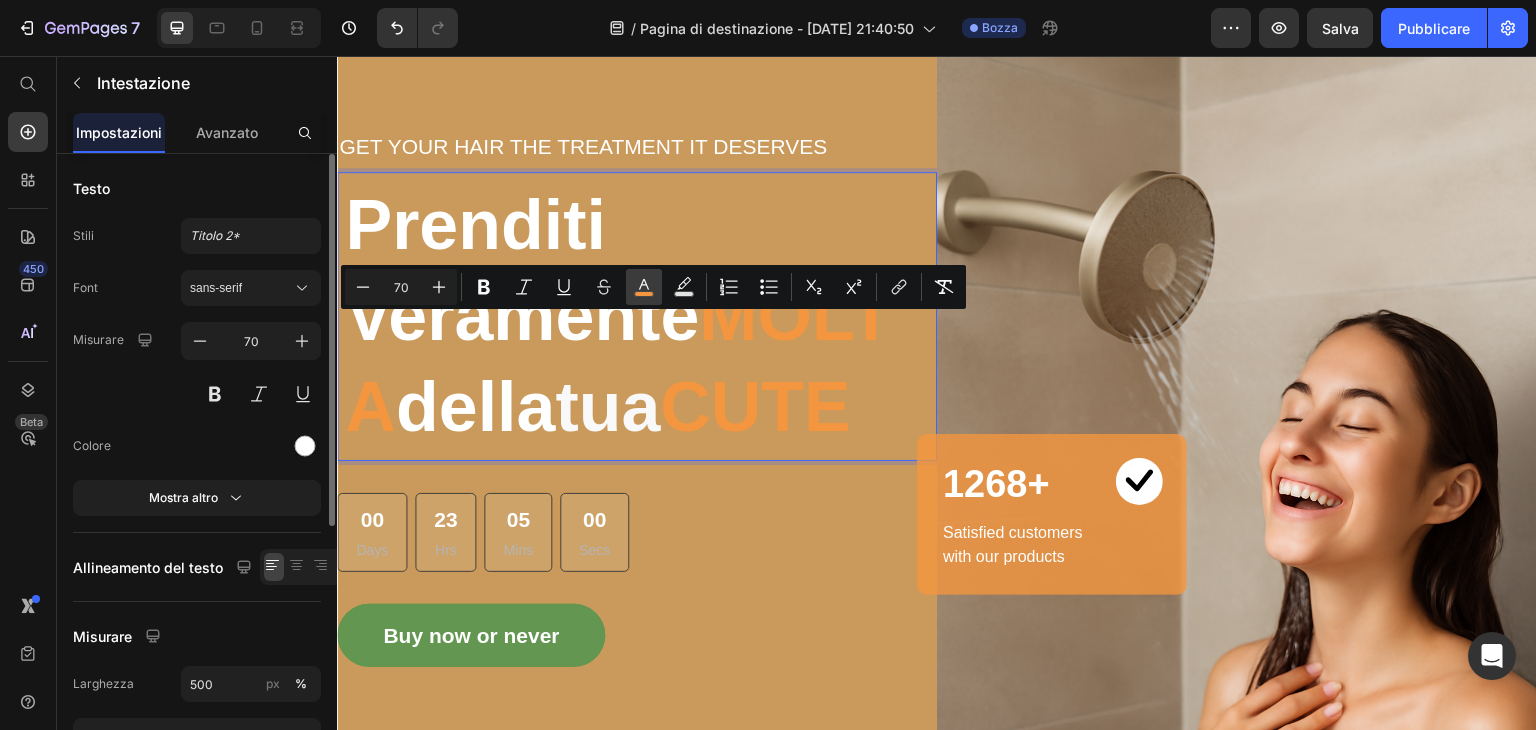 click 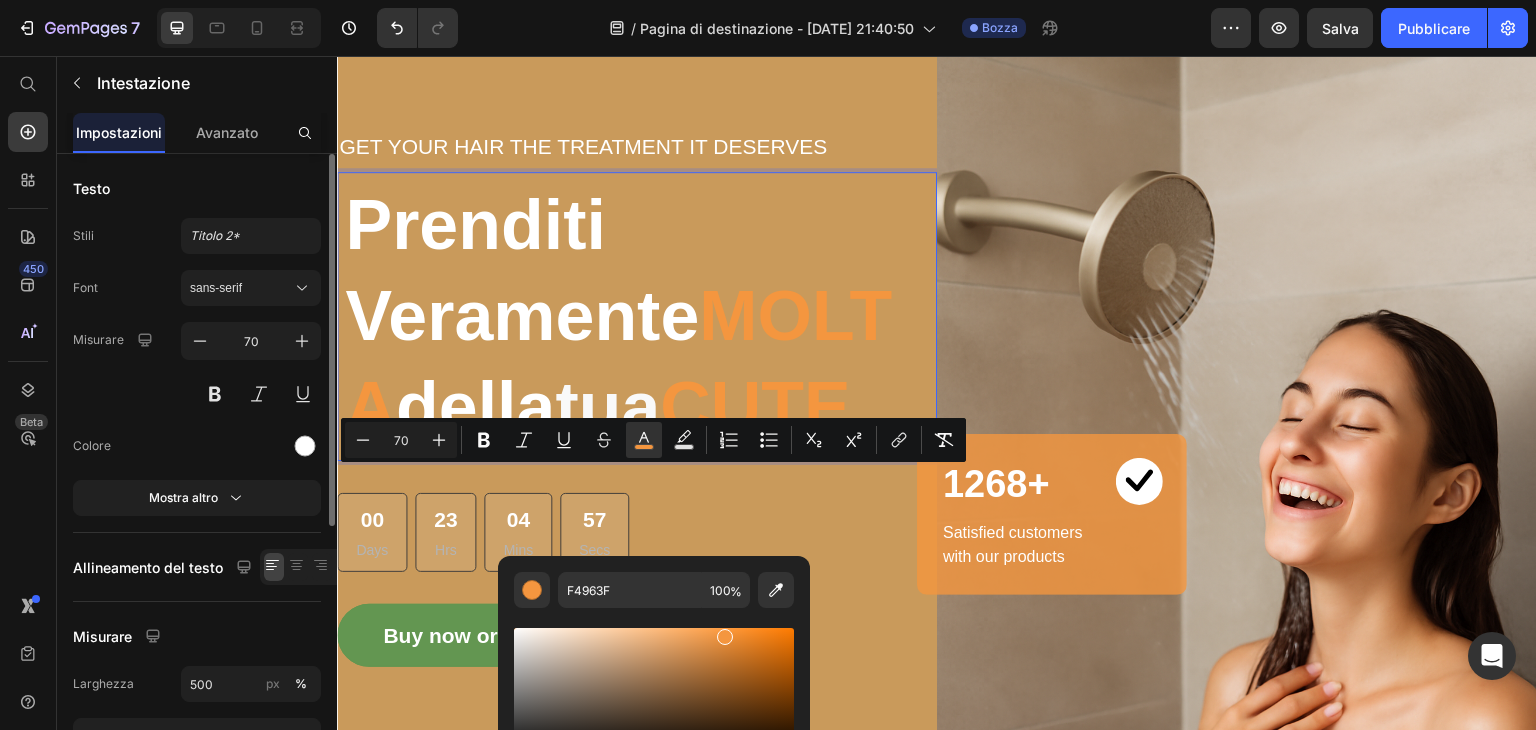 scroll, scrollTop: 0, scrollLeft: 0, axis: both 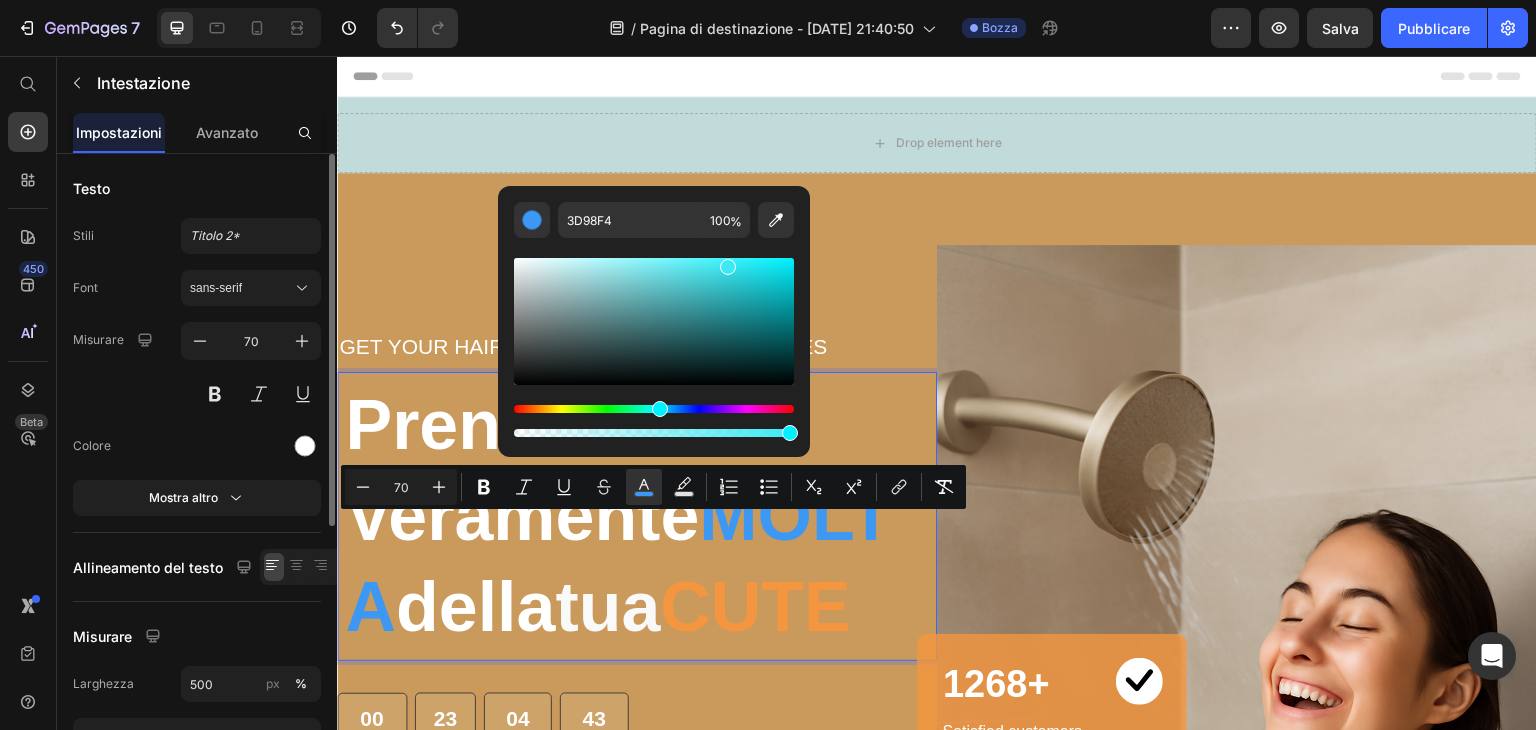 drag, startPoint x: 560, startPoint y: 406, endPoint x: 657, endPoint y: 403, distance: 97.04638 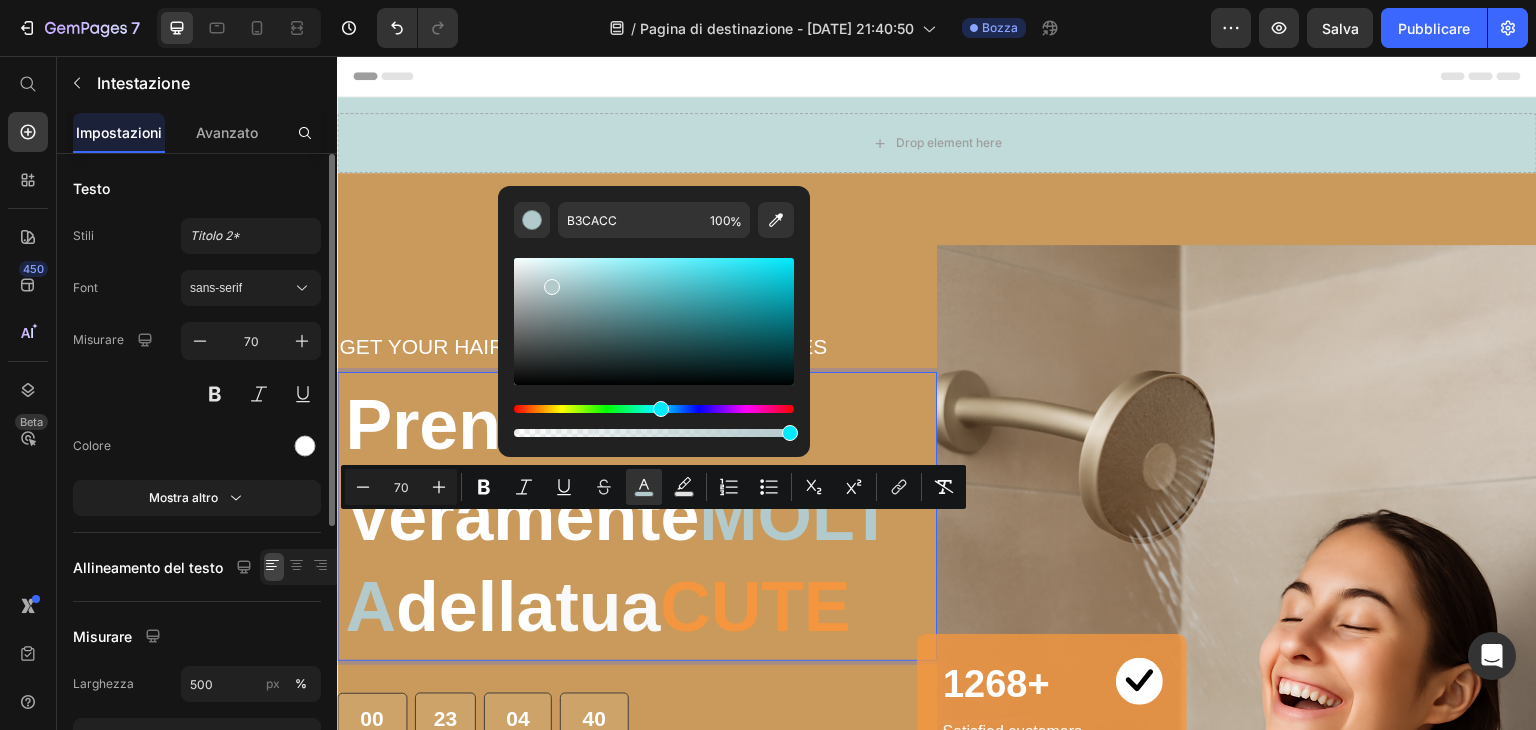 click at bounding box center (654, 321) 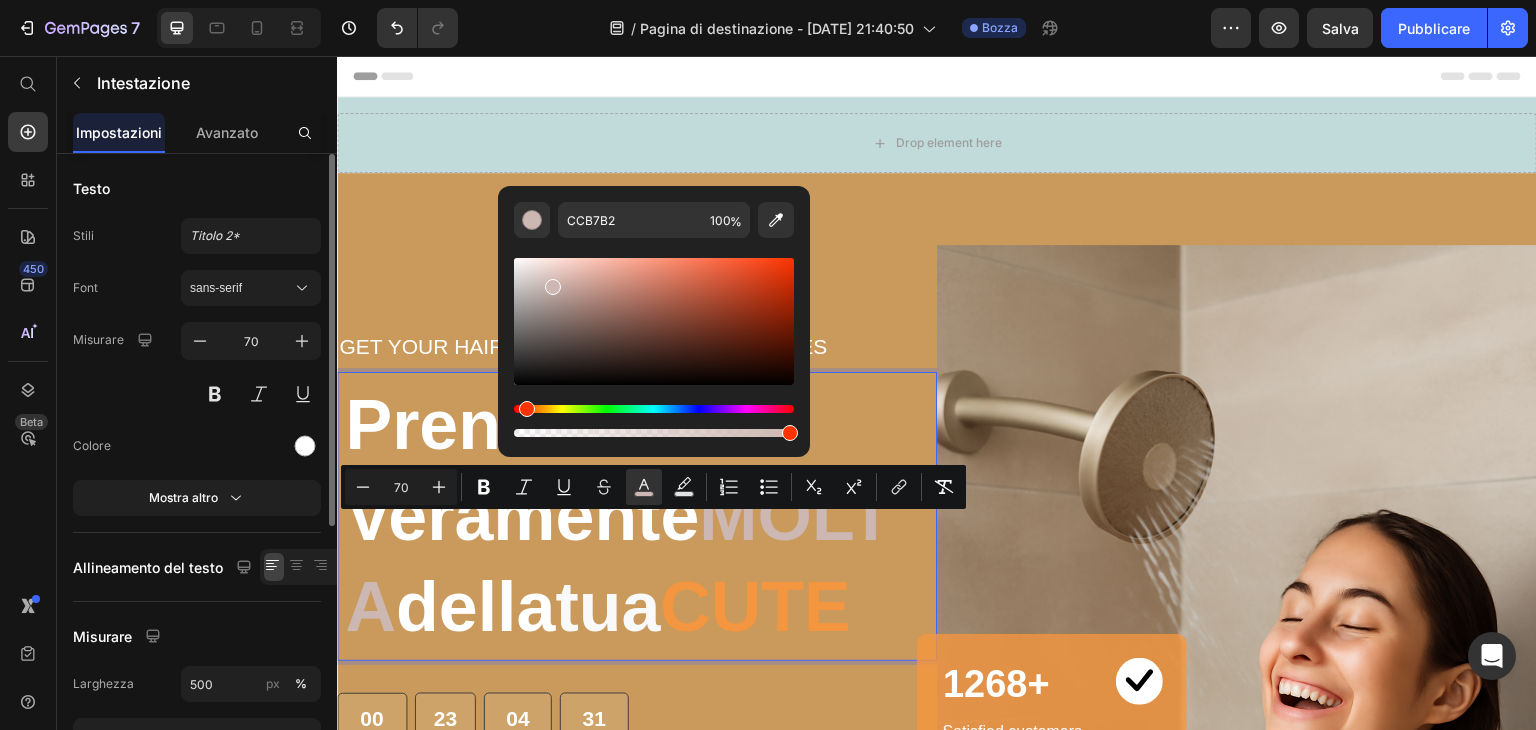 drag, startPoint x: 540, startPoint y: 409, endPoint x: 523, endPoint y: 403, distance: 18.027756 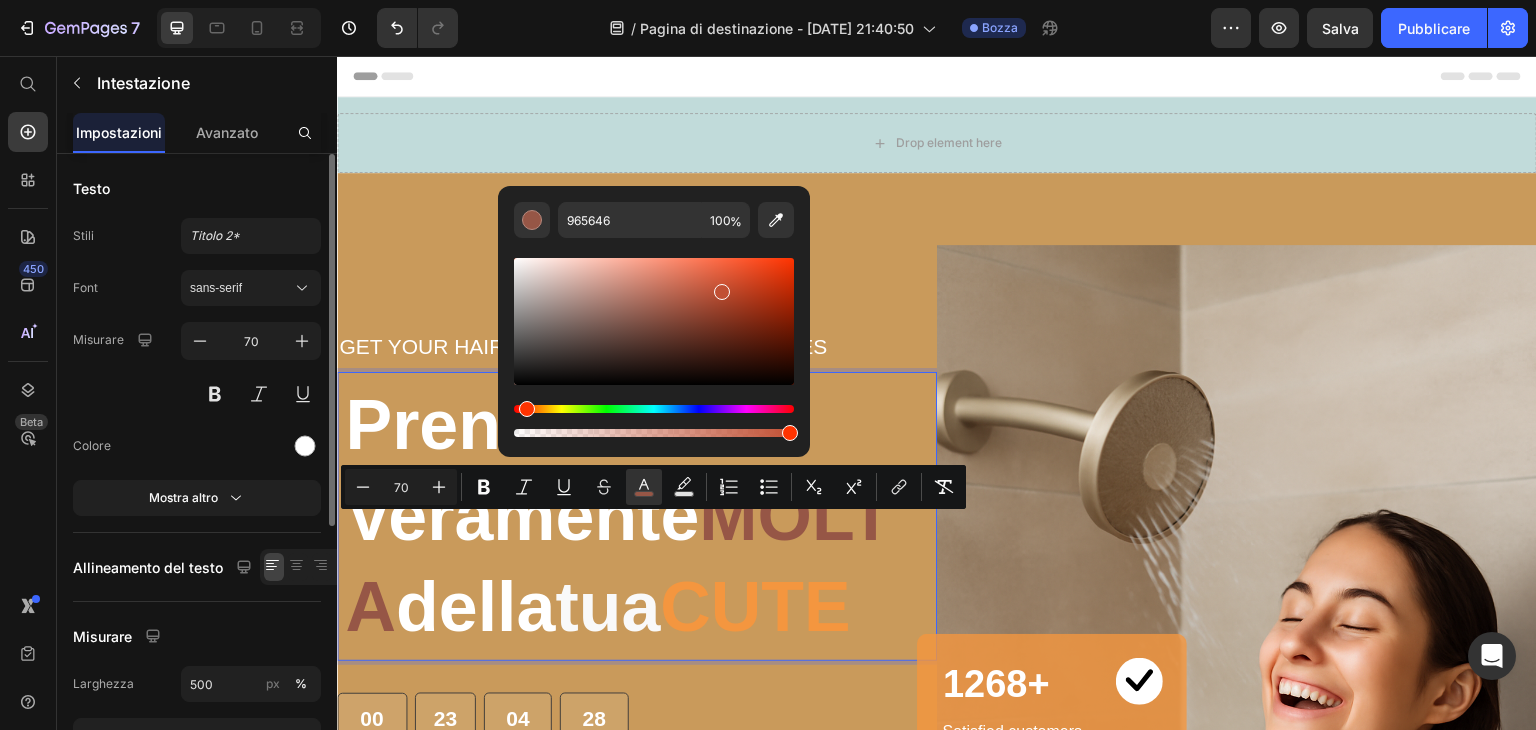 type on "C15034" 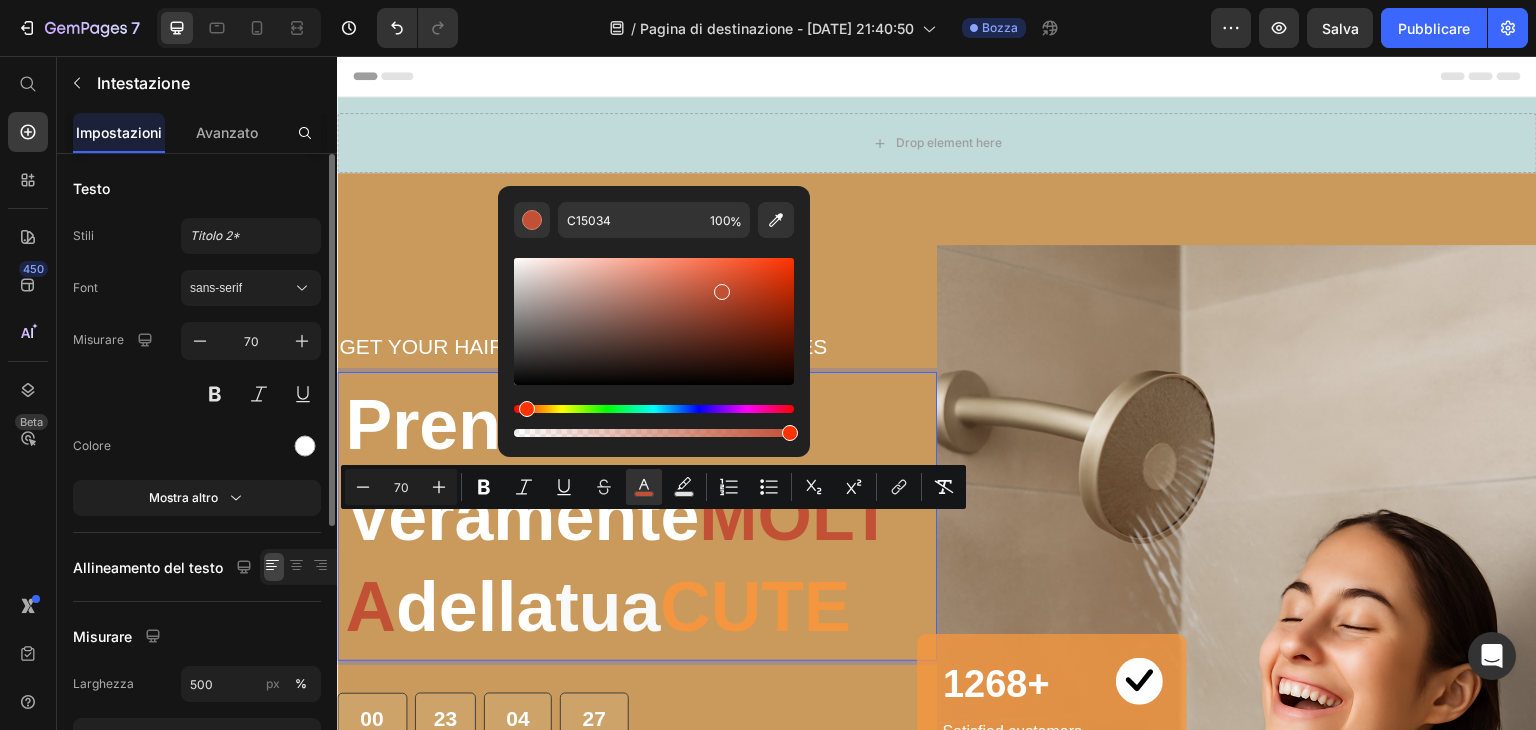 drag, startPoint x: 663, startPoint y: 310, endPoint x: 718, endPoint y: 288, distance: 59.236813 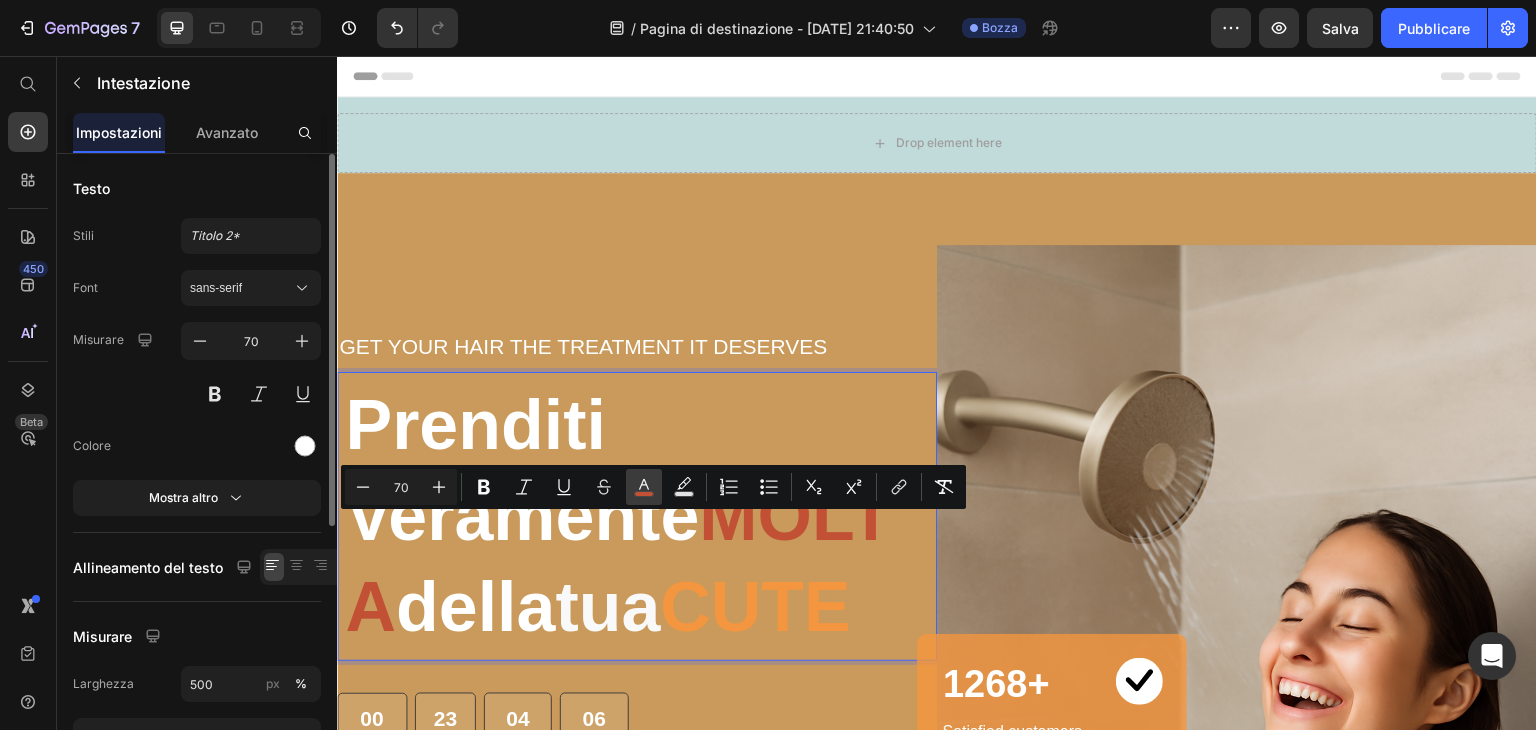 click 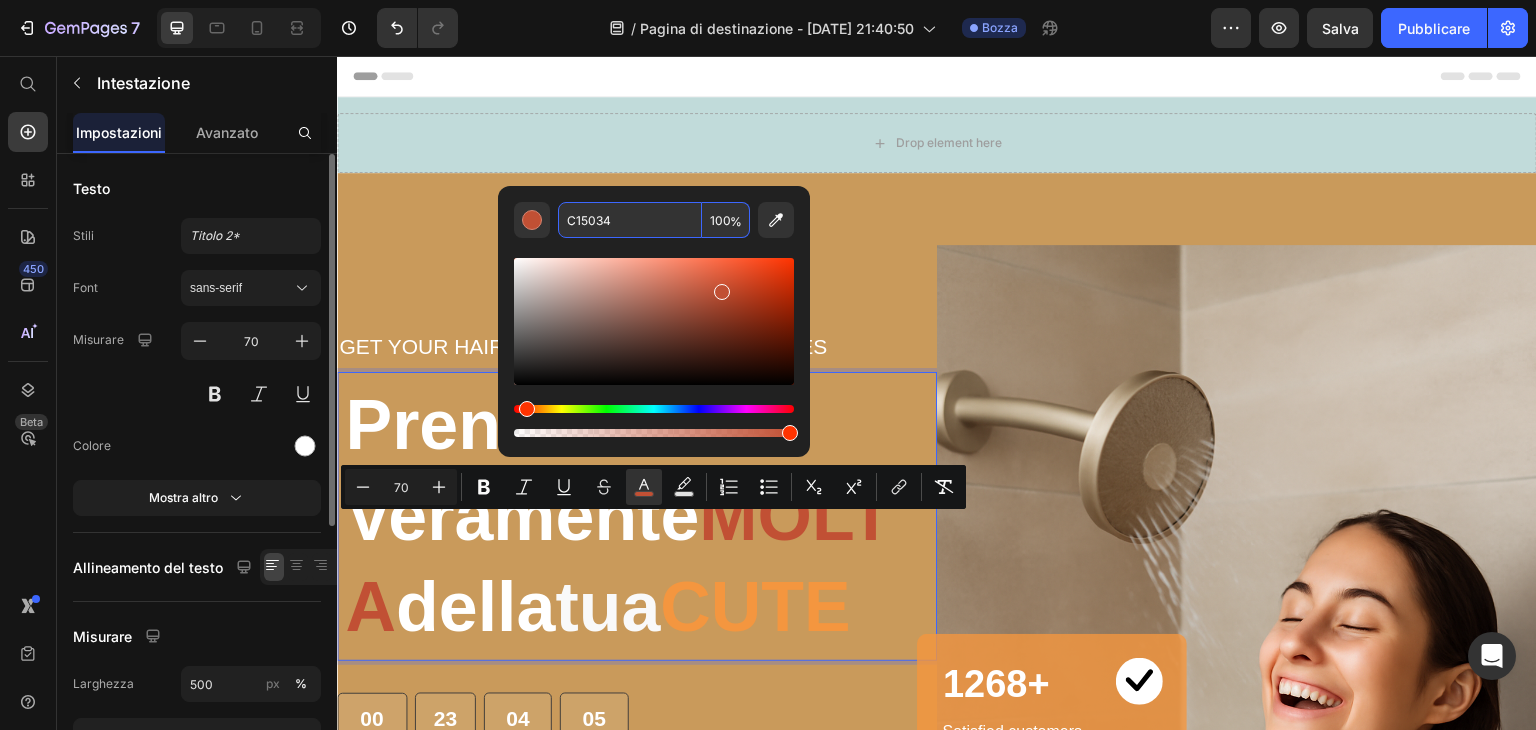 click on "C15034" at bounding box center (630, 220) 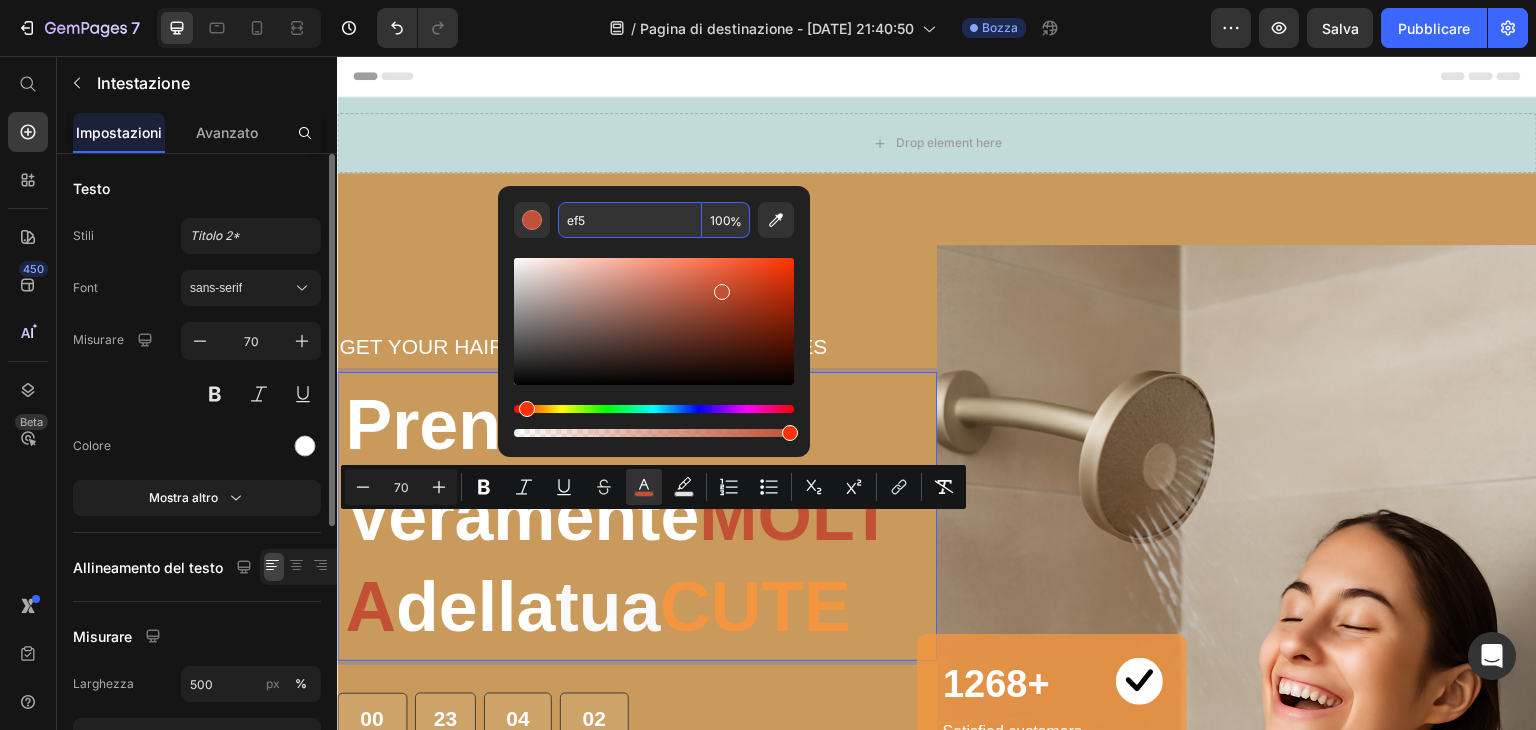 type on "EEFF55" 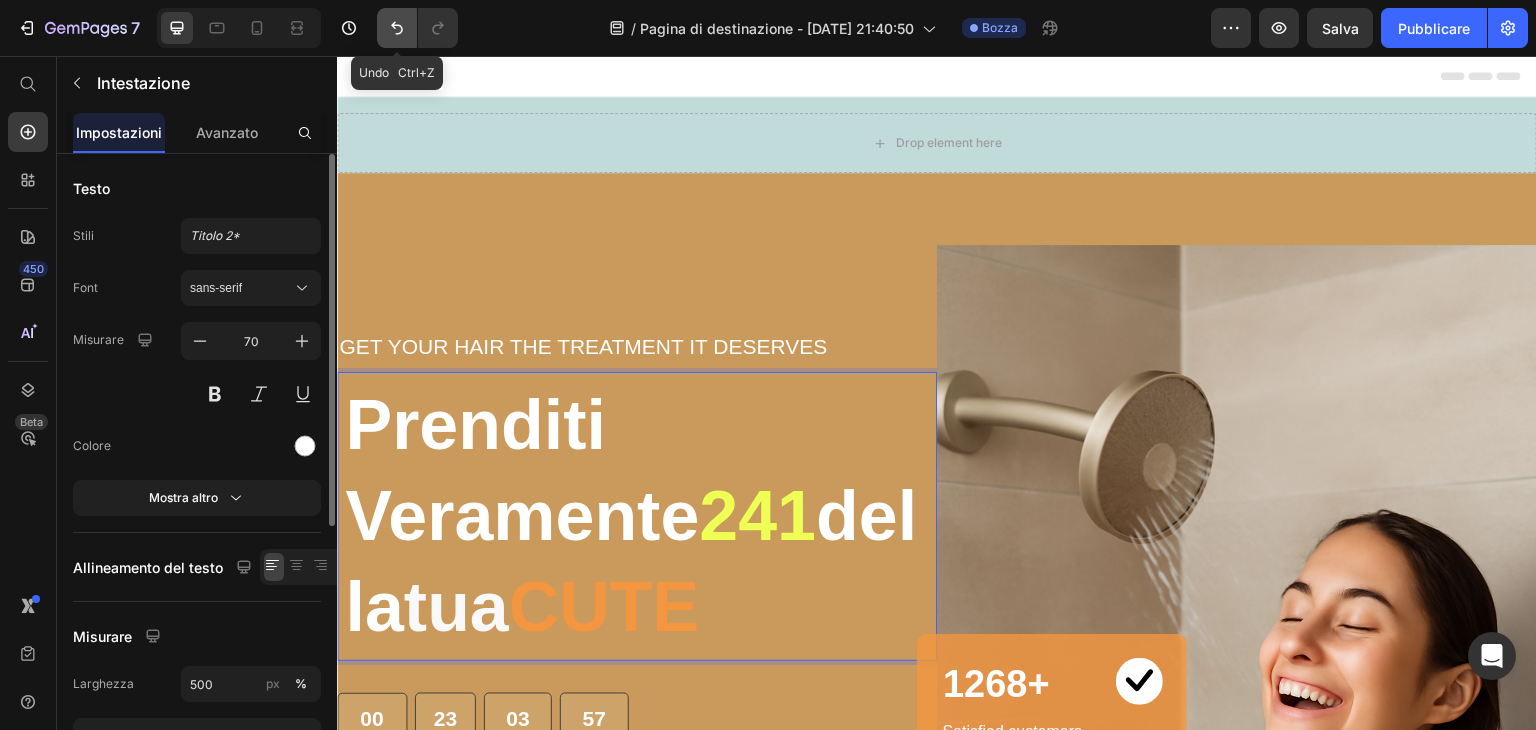 click 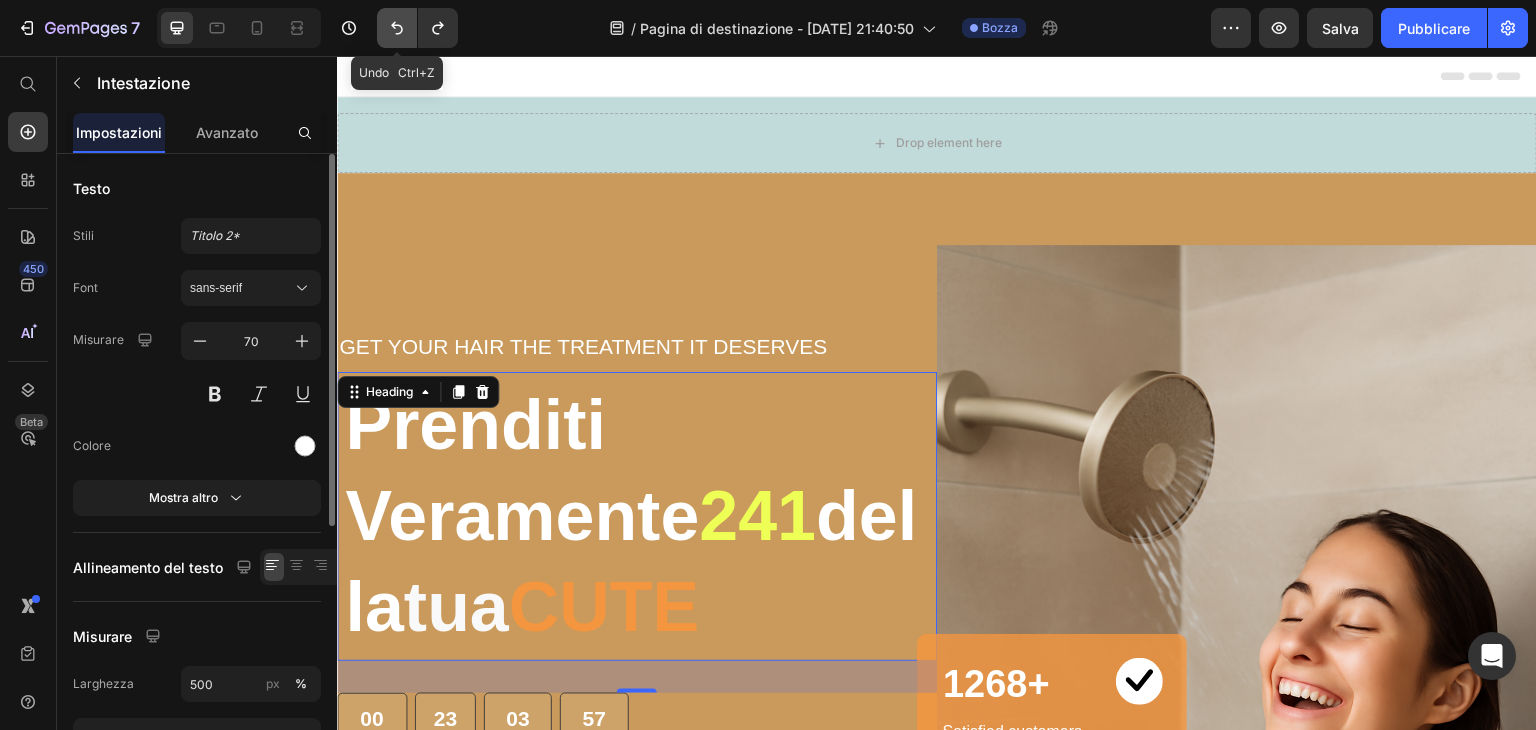 click 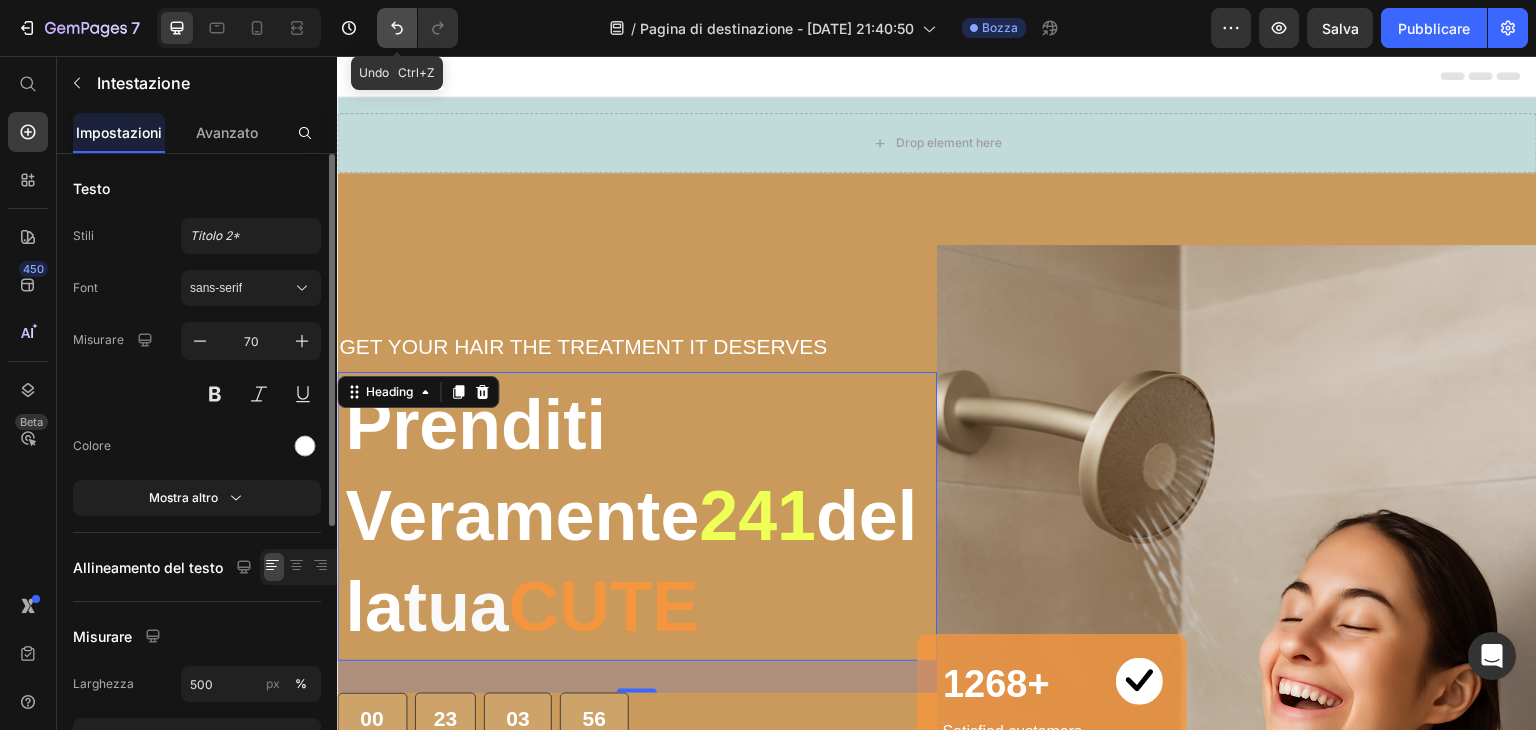 click 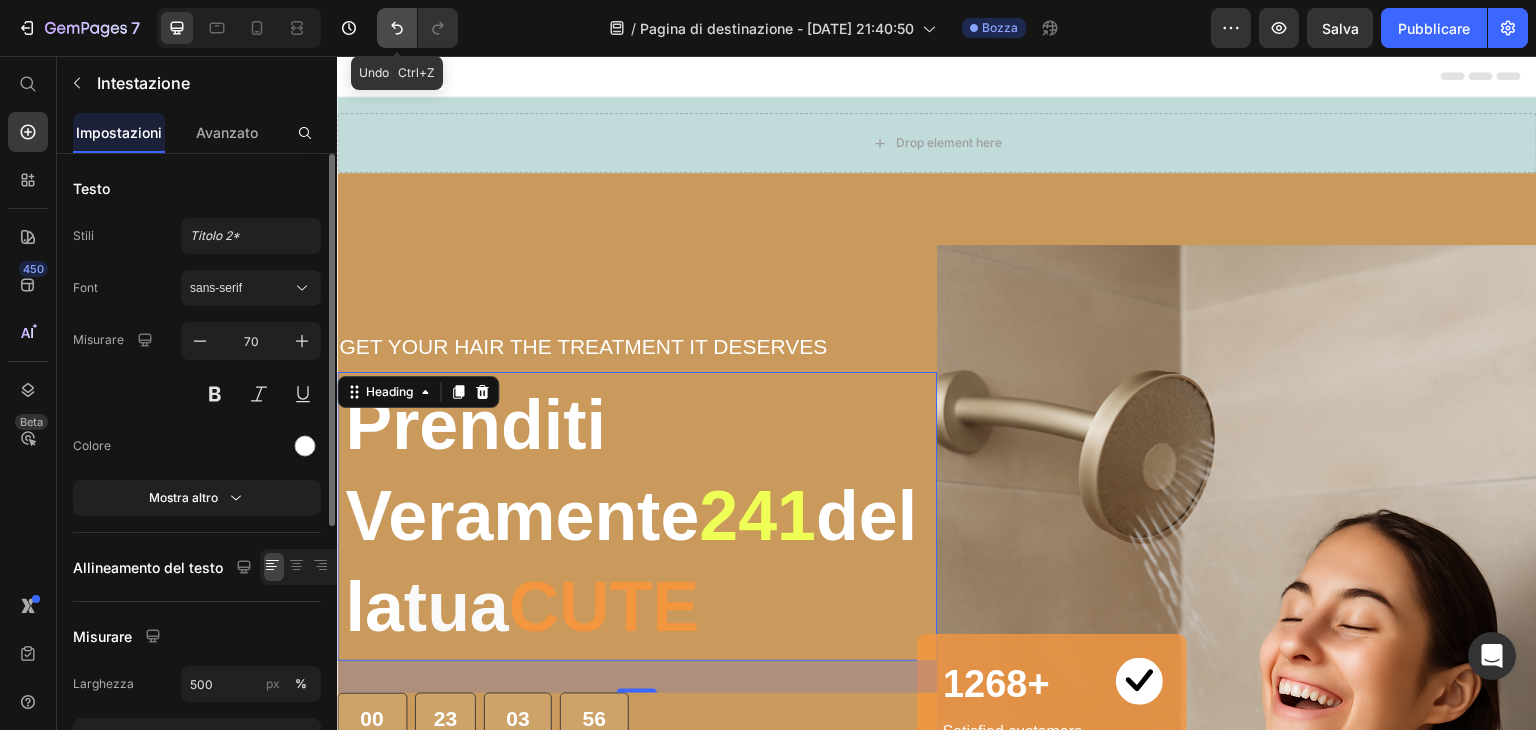 click 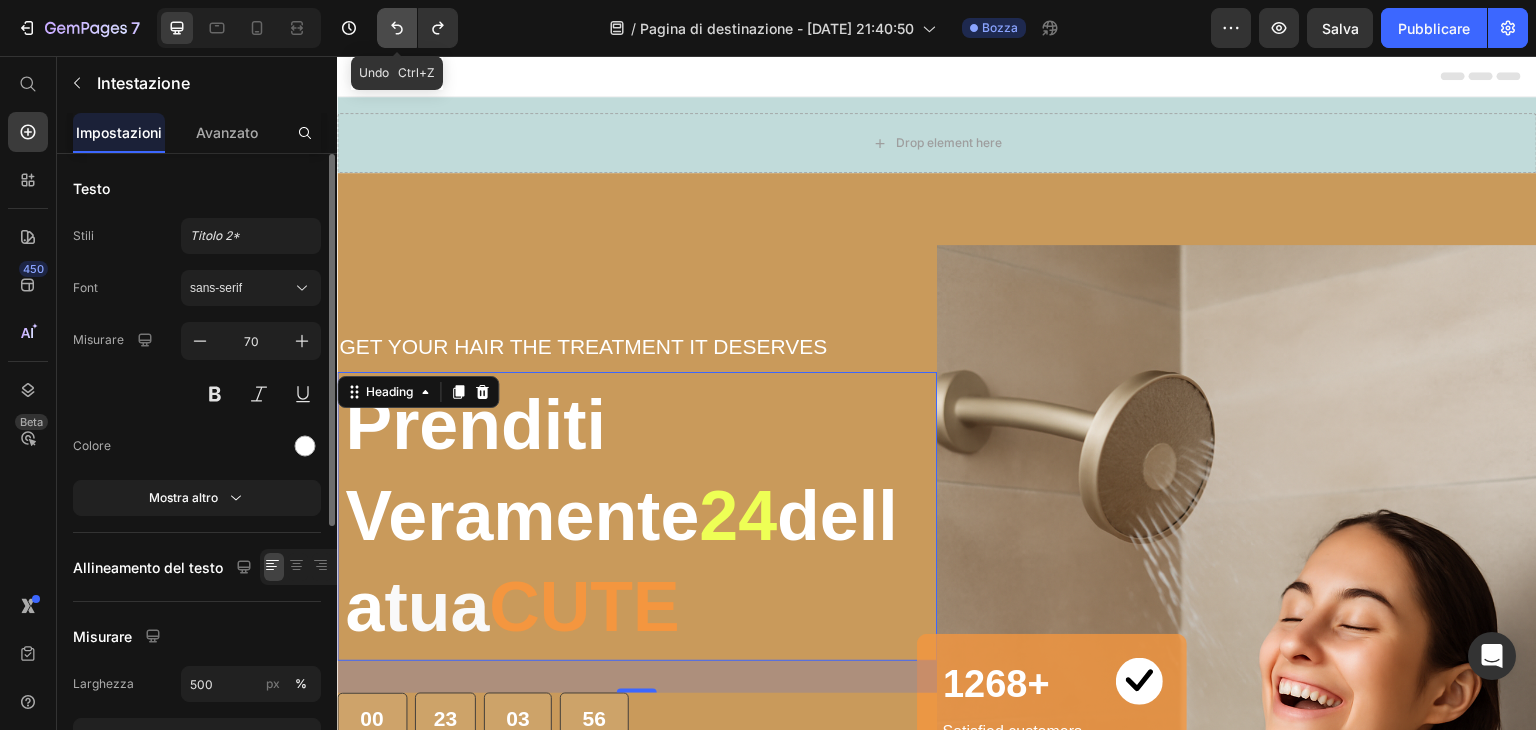 click 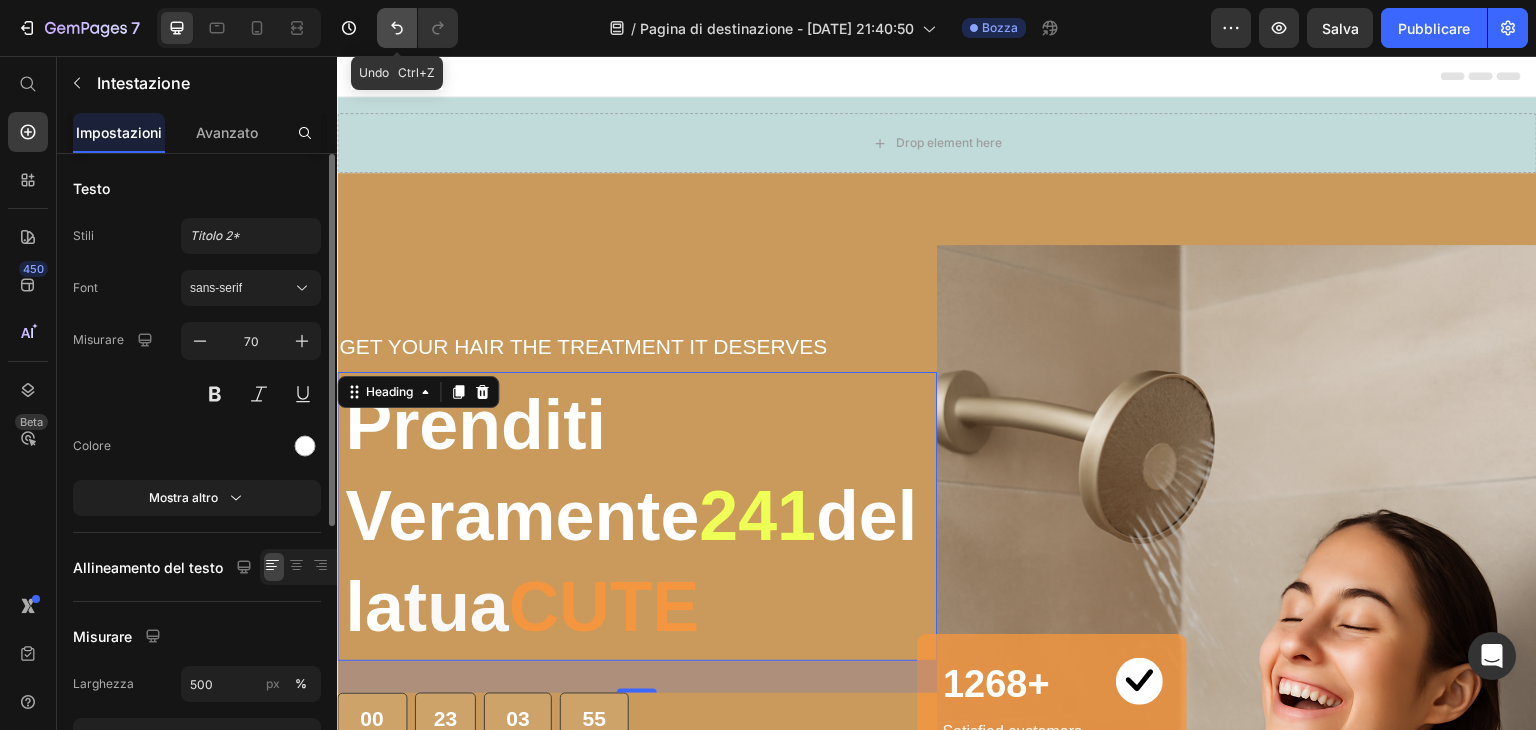 click 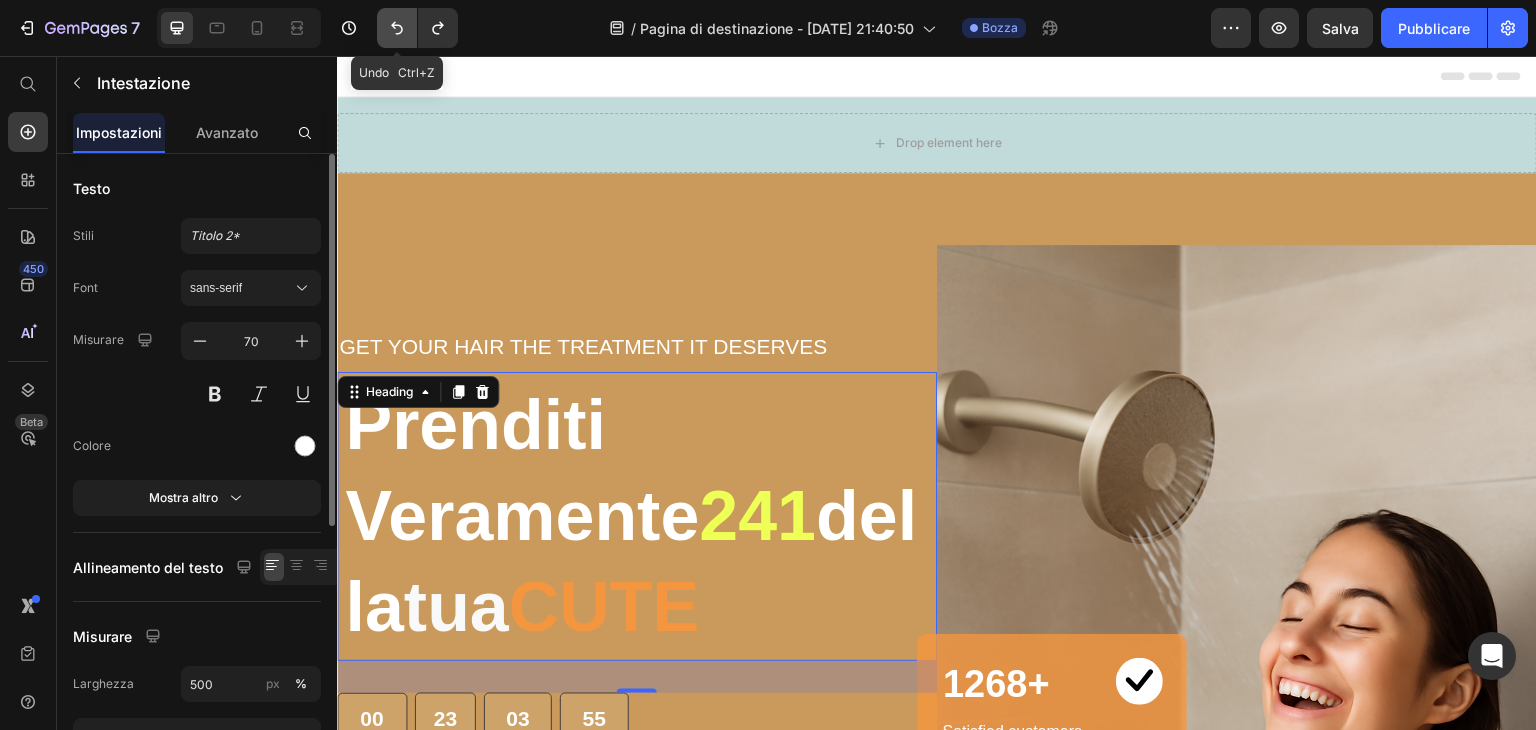 click 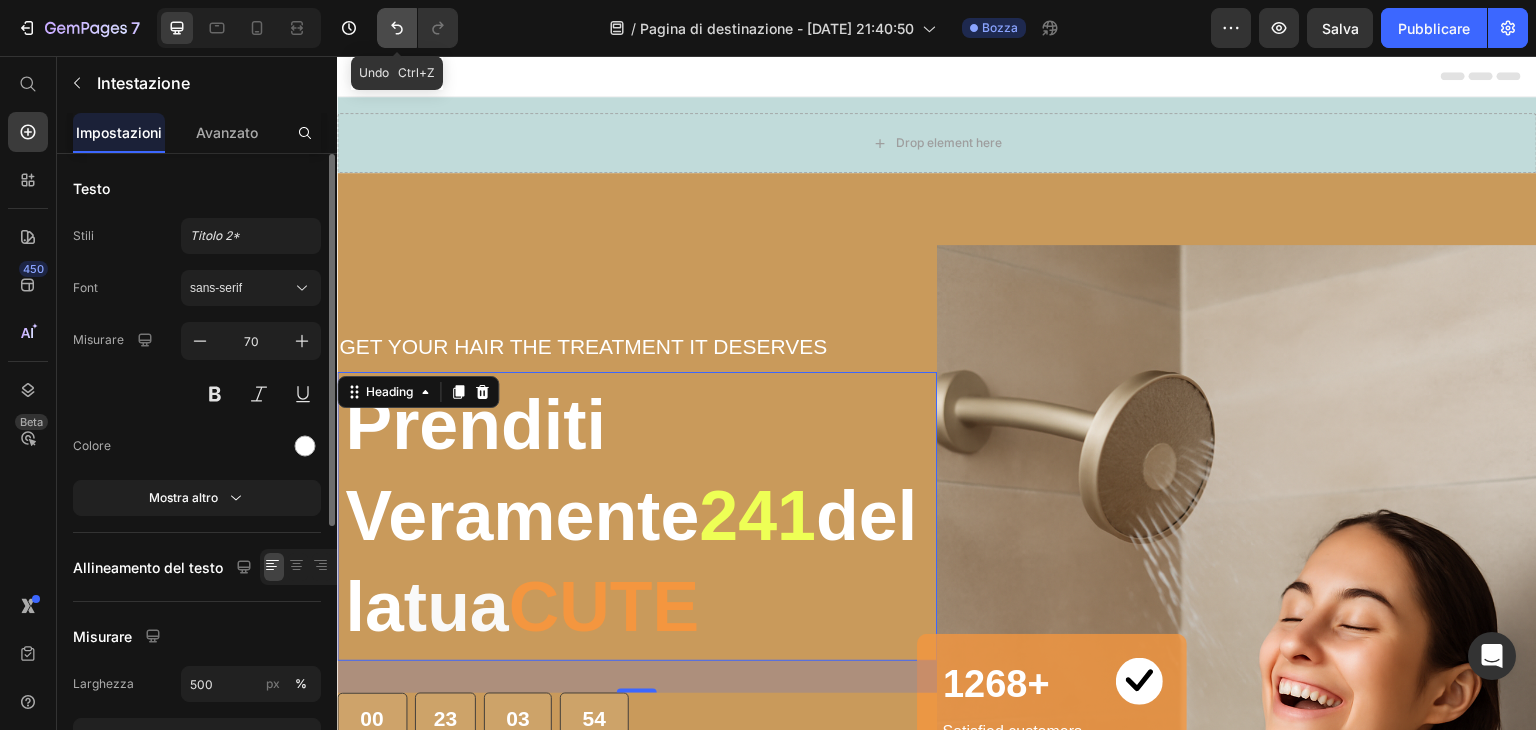 click 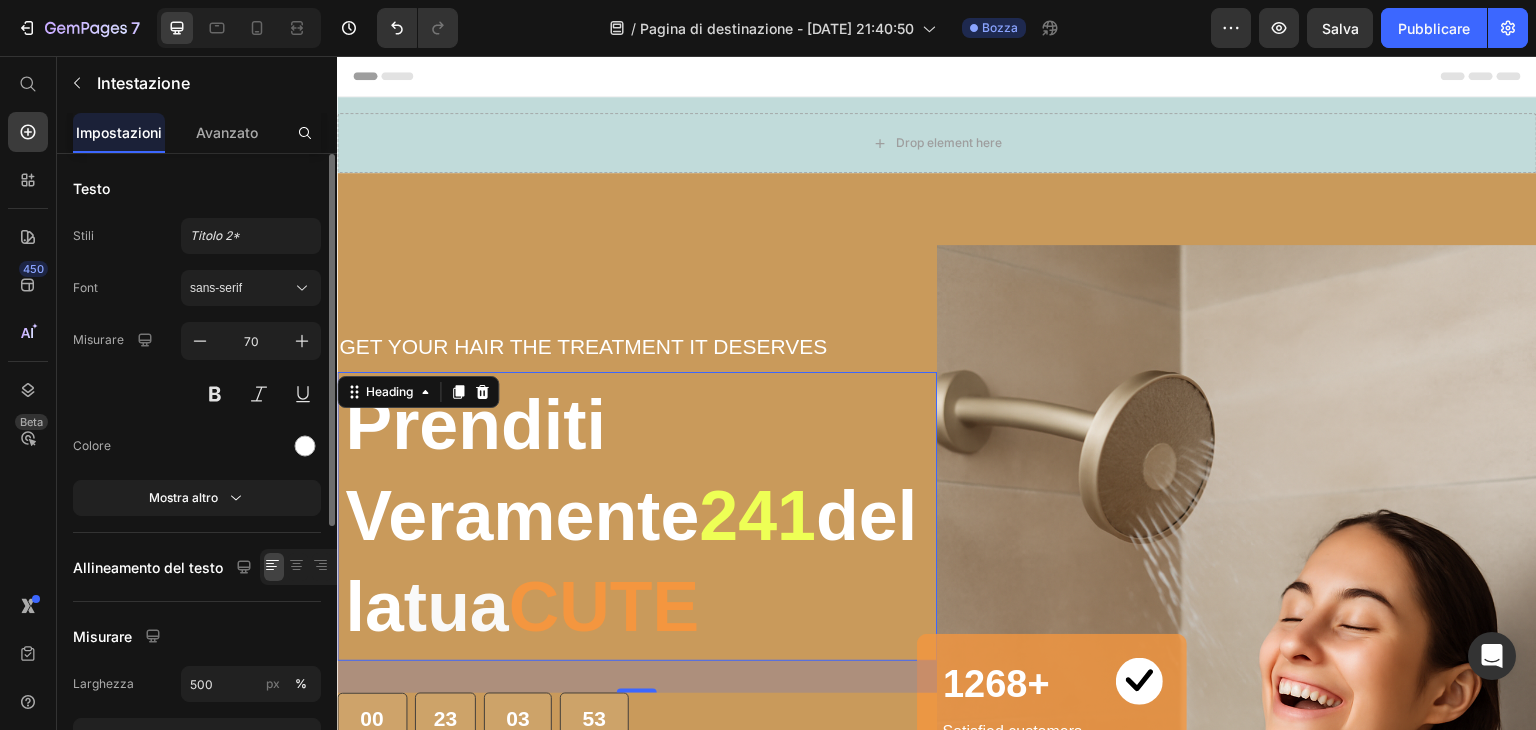 click on "241" at bounding box center [757, 516] 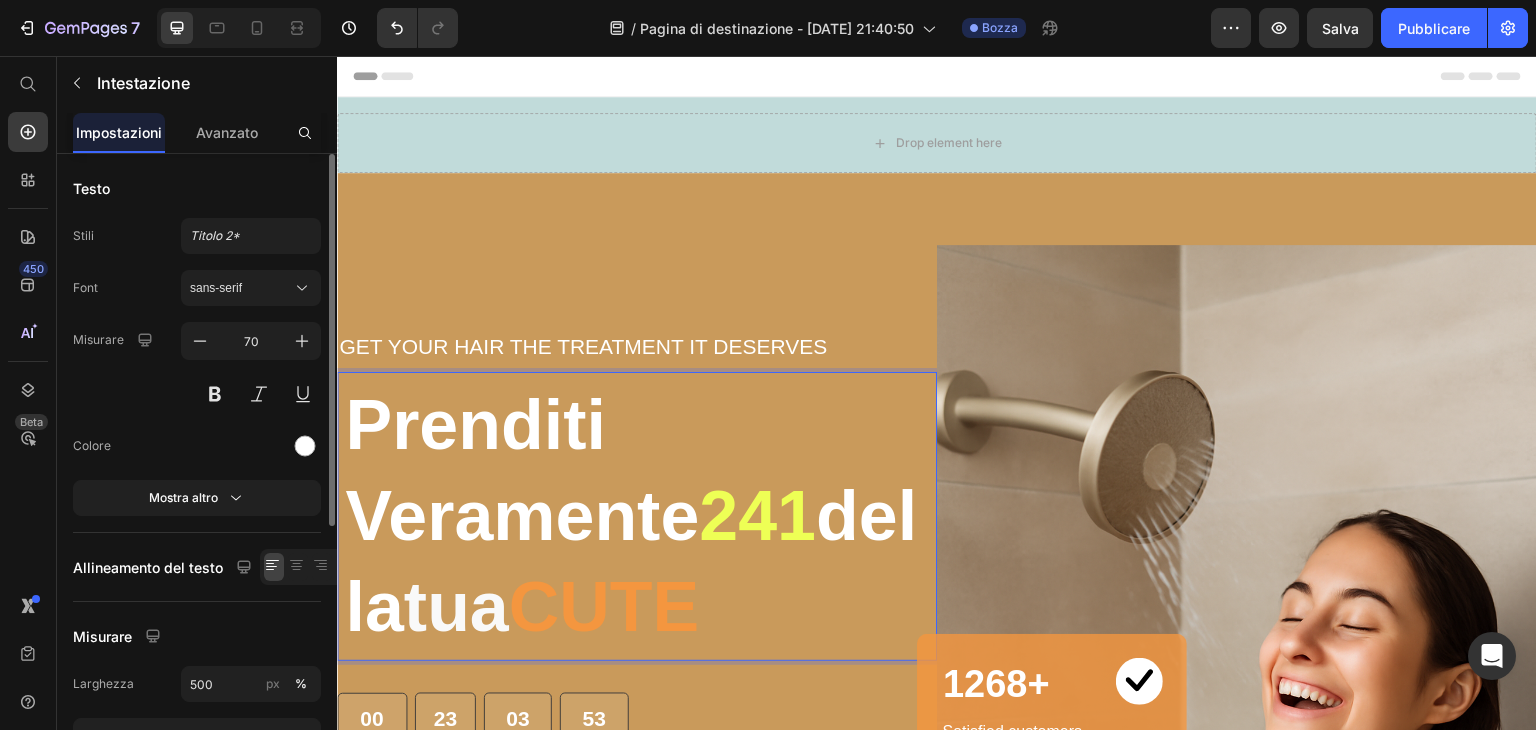 click on "241" at bounding box center [757, 516] 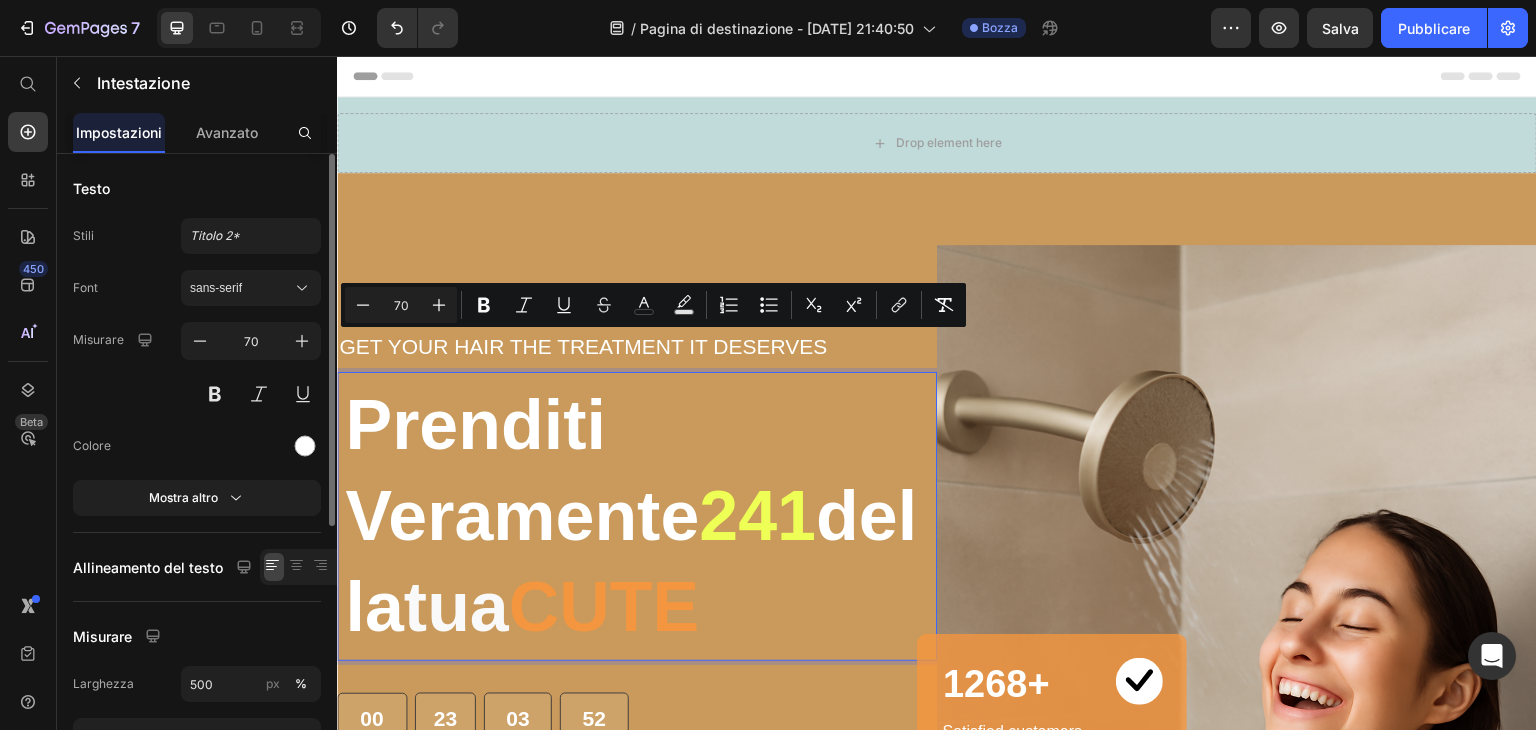 click on "241" at bounding box center (757, 516) 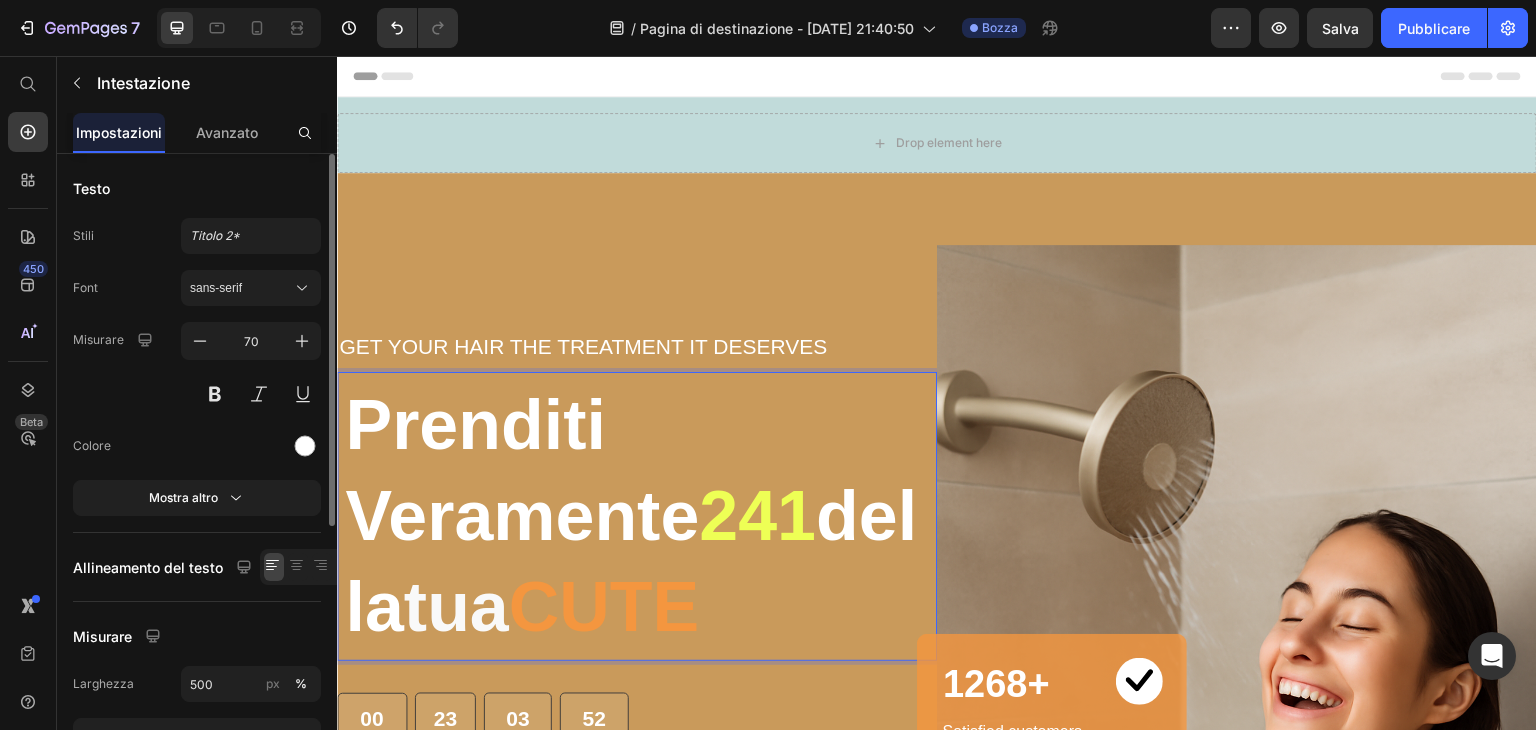 click on "241" at bounding box center (757, 516) 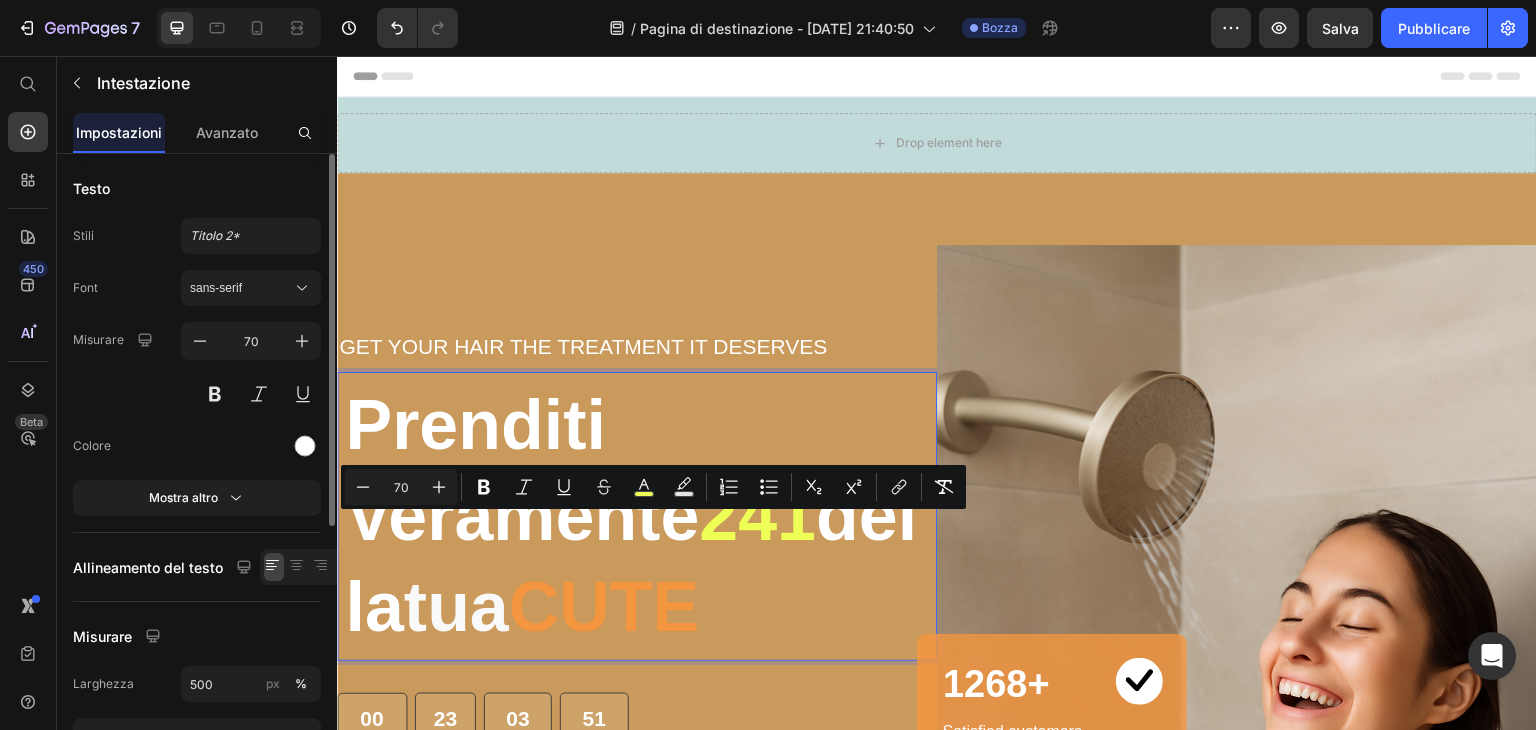click on "241" at bounding box center (757, 516) 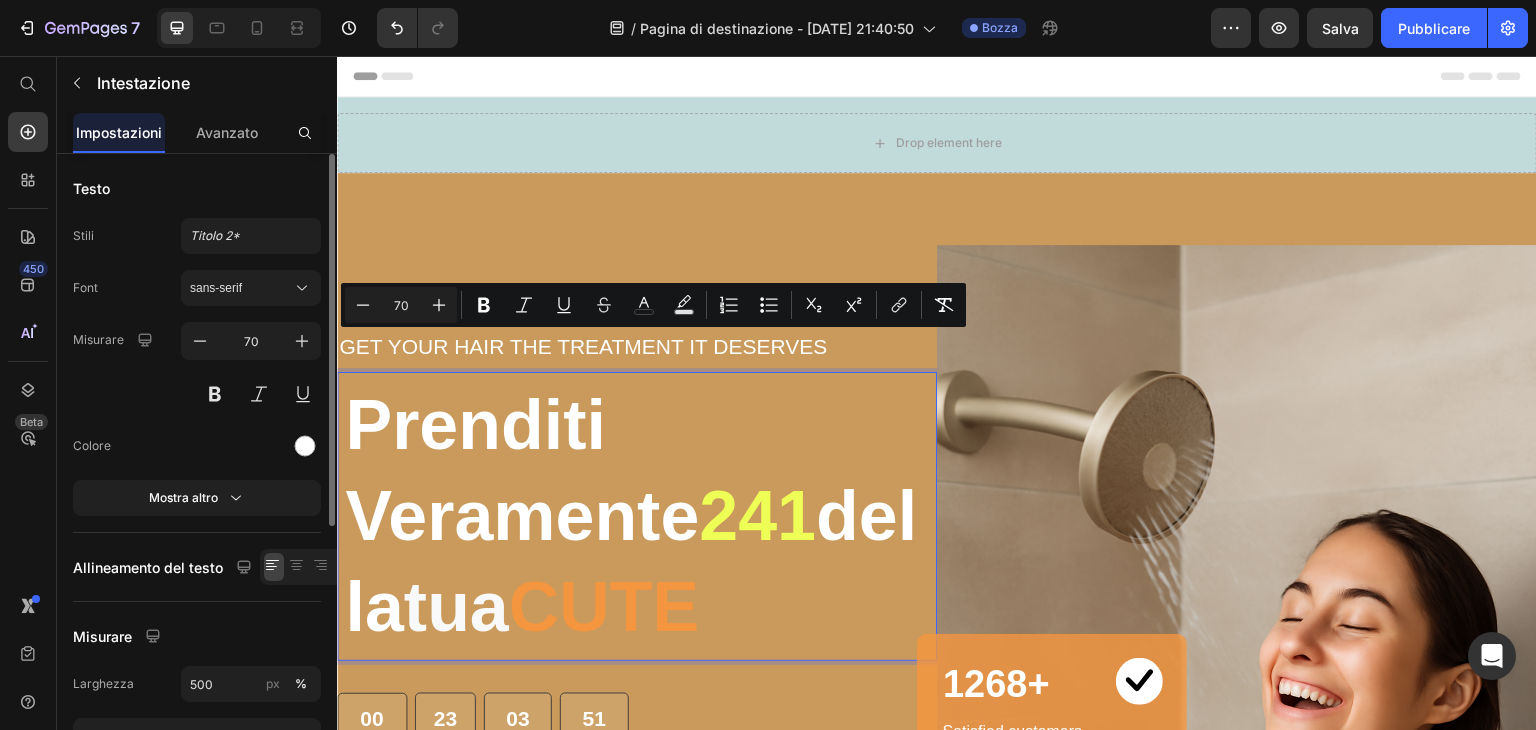 click on "241" at bounding box center (757, 516) 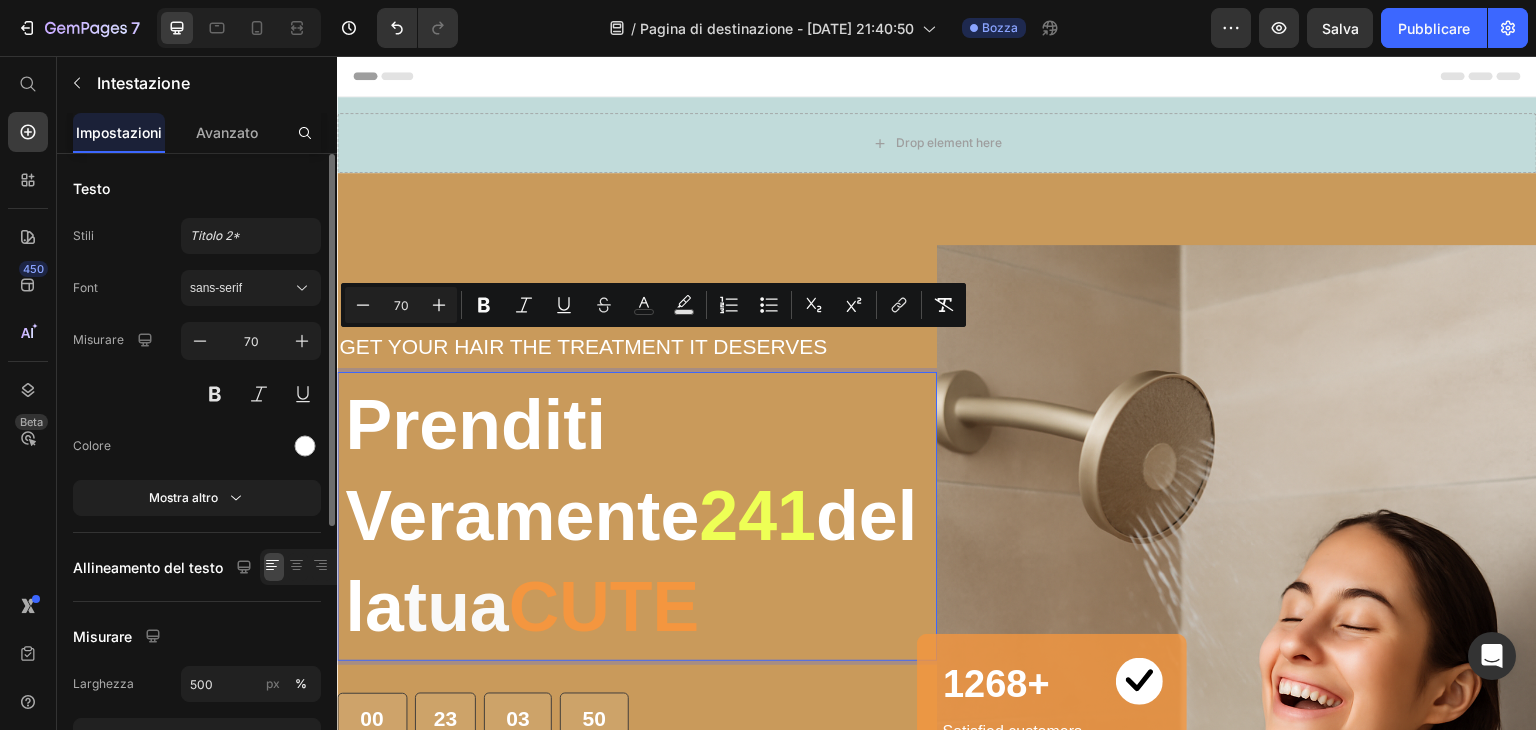 click on "241" at bounding box center (757, 516) 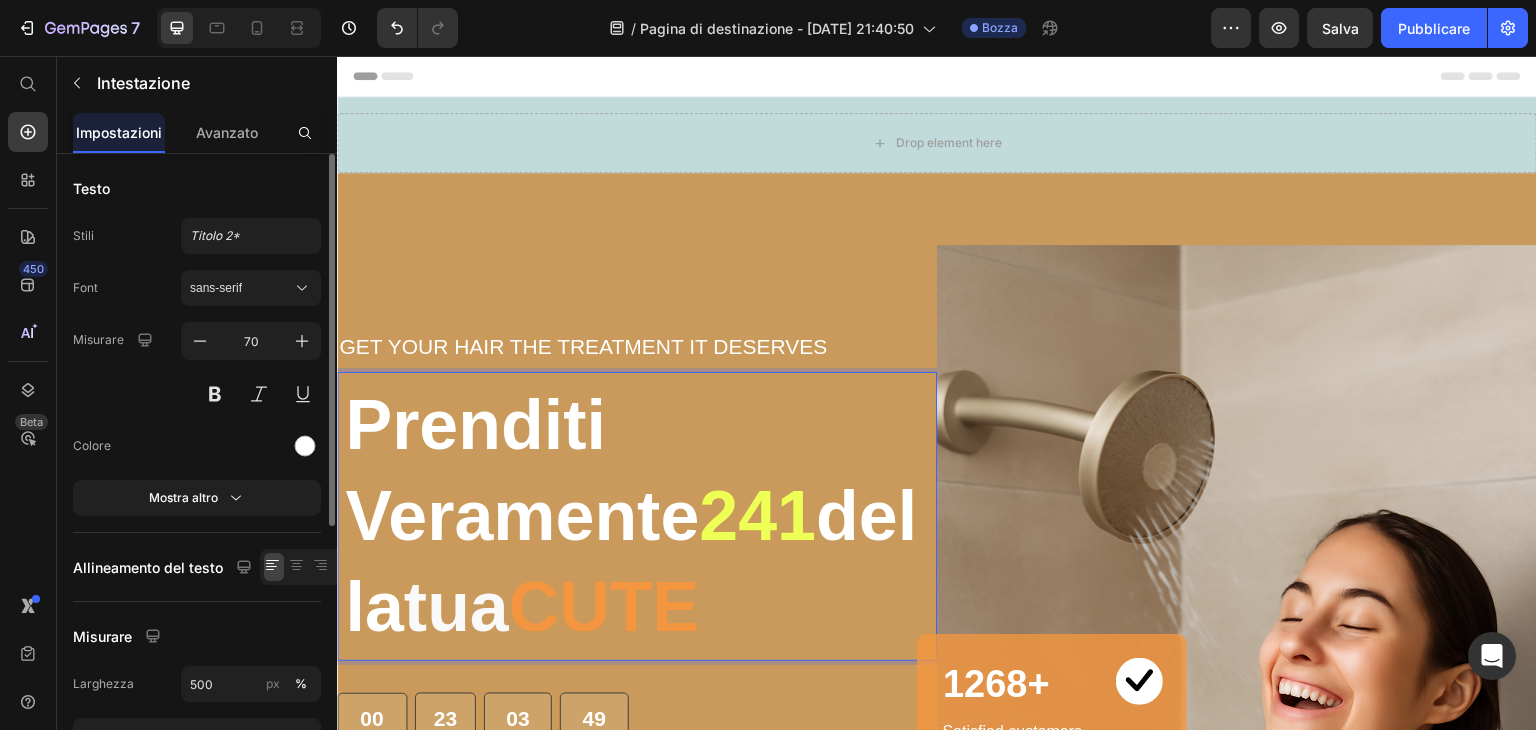 click on "241" at bounding box center [757, 516] 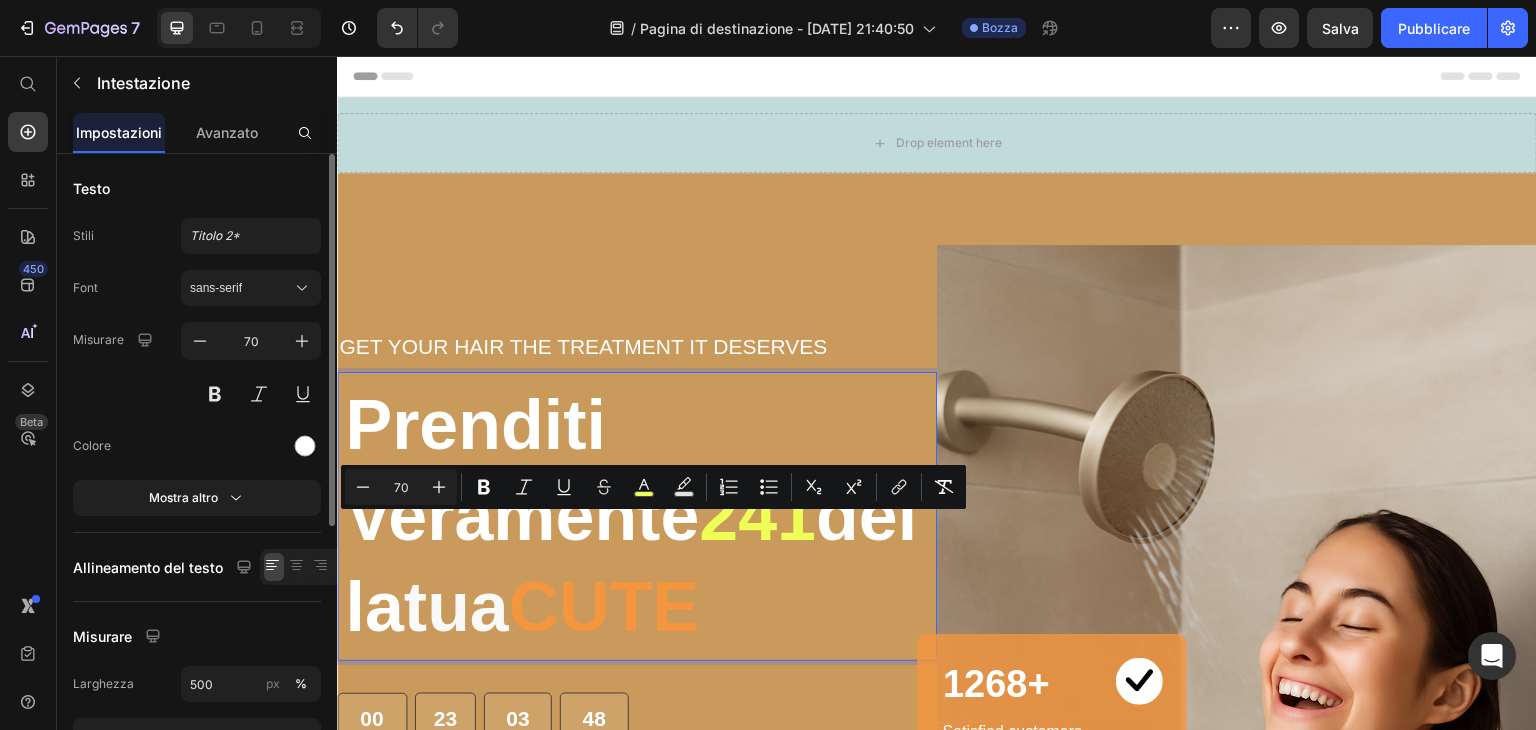 click on "241" at bounding box center (757, 516) 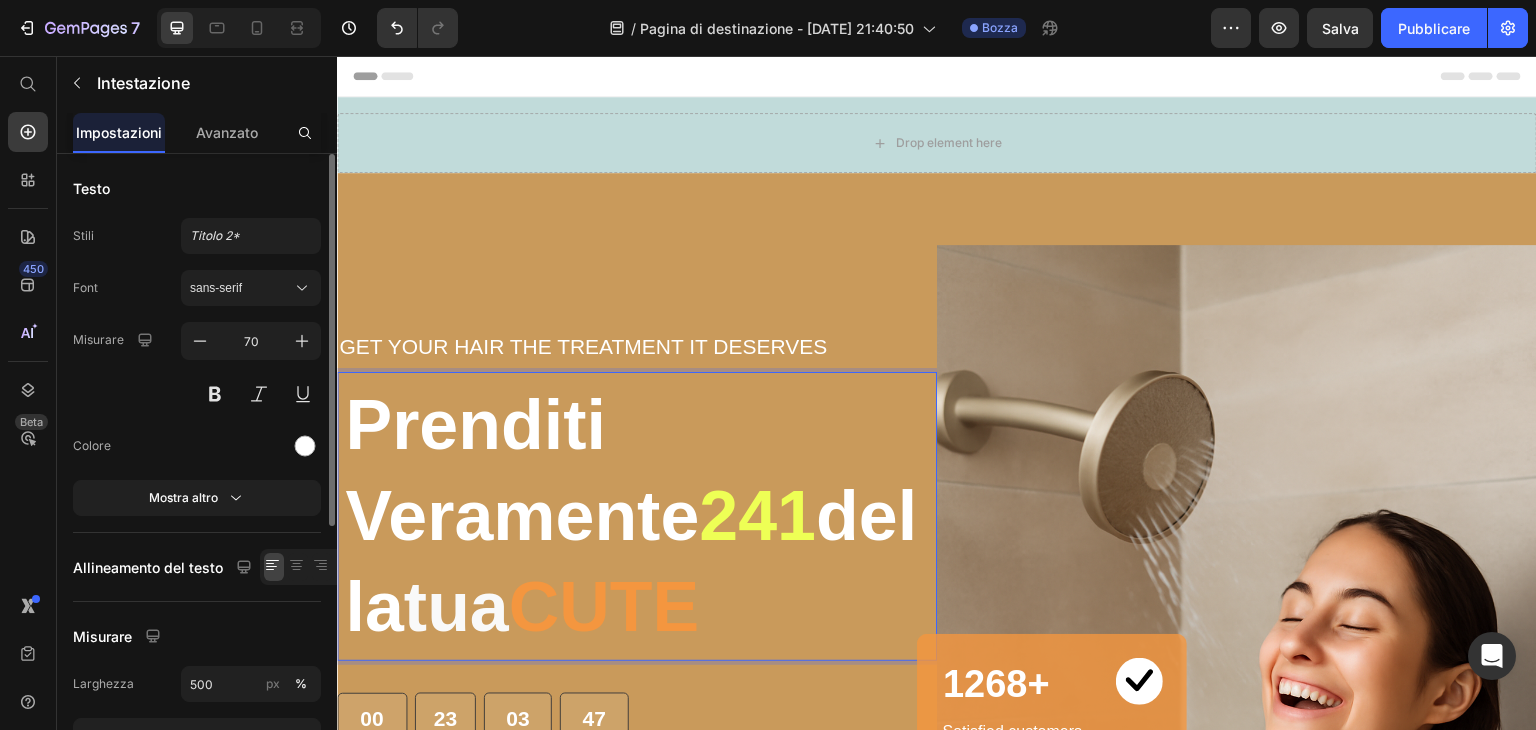 click on "241" at bounding box center [757, 516] 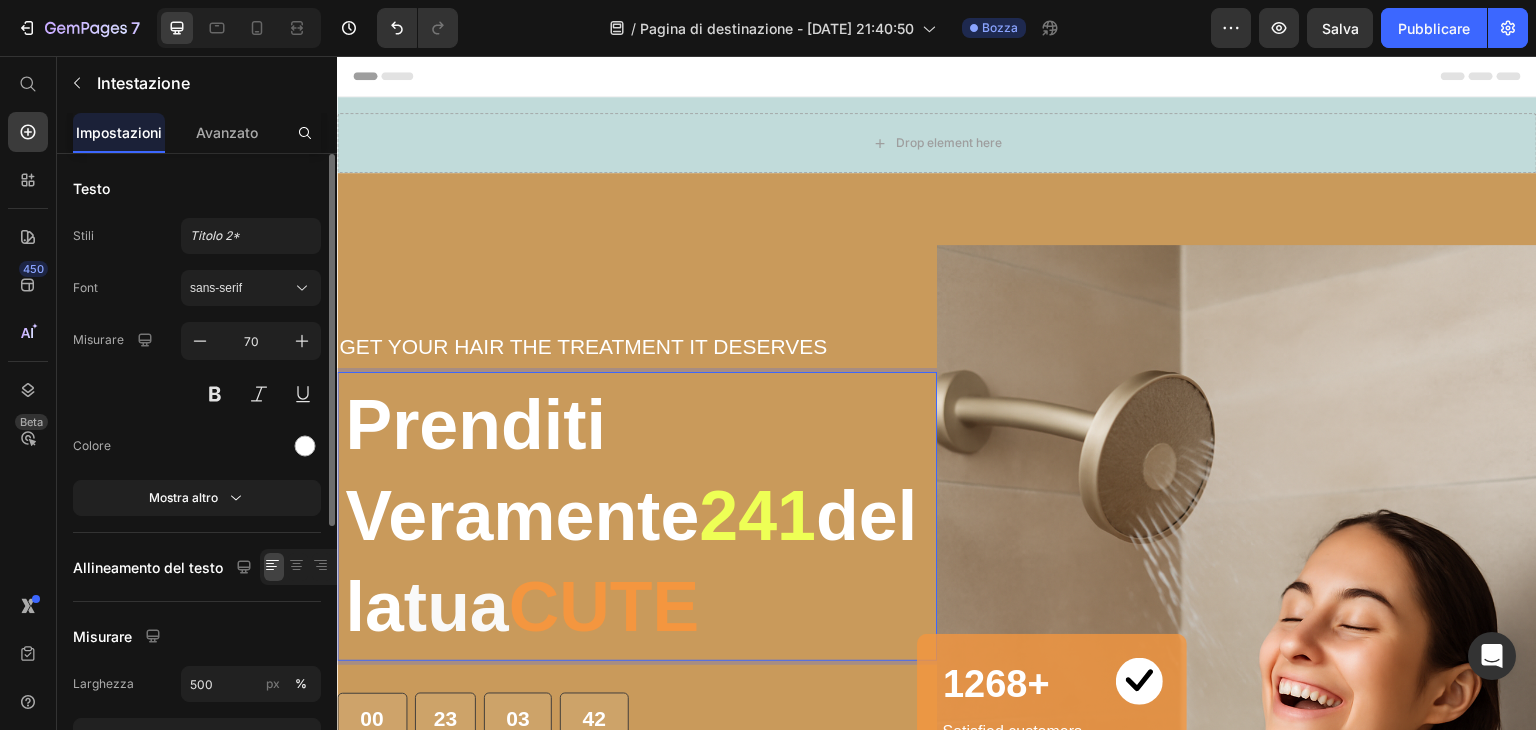 click on "241" at bounding box center (757, 516) 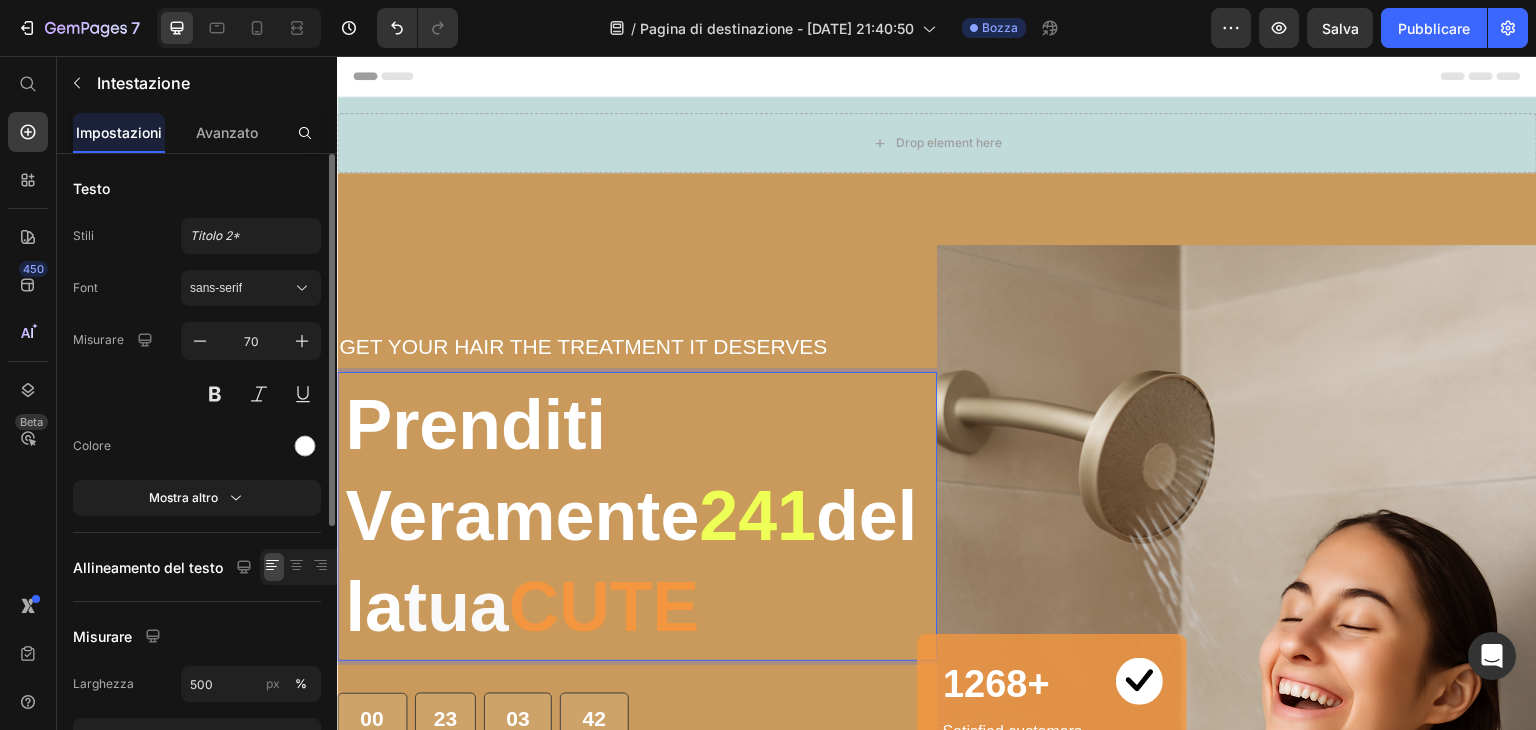 click on "241" at bounding box center [757, 516] 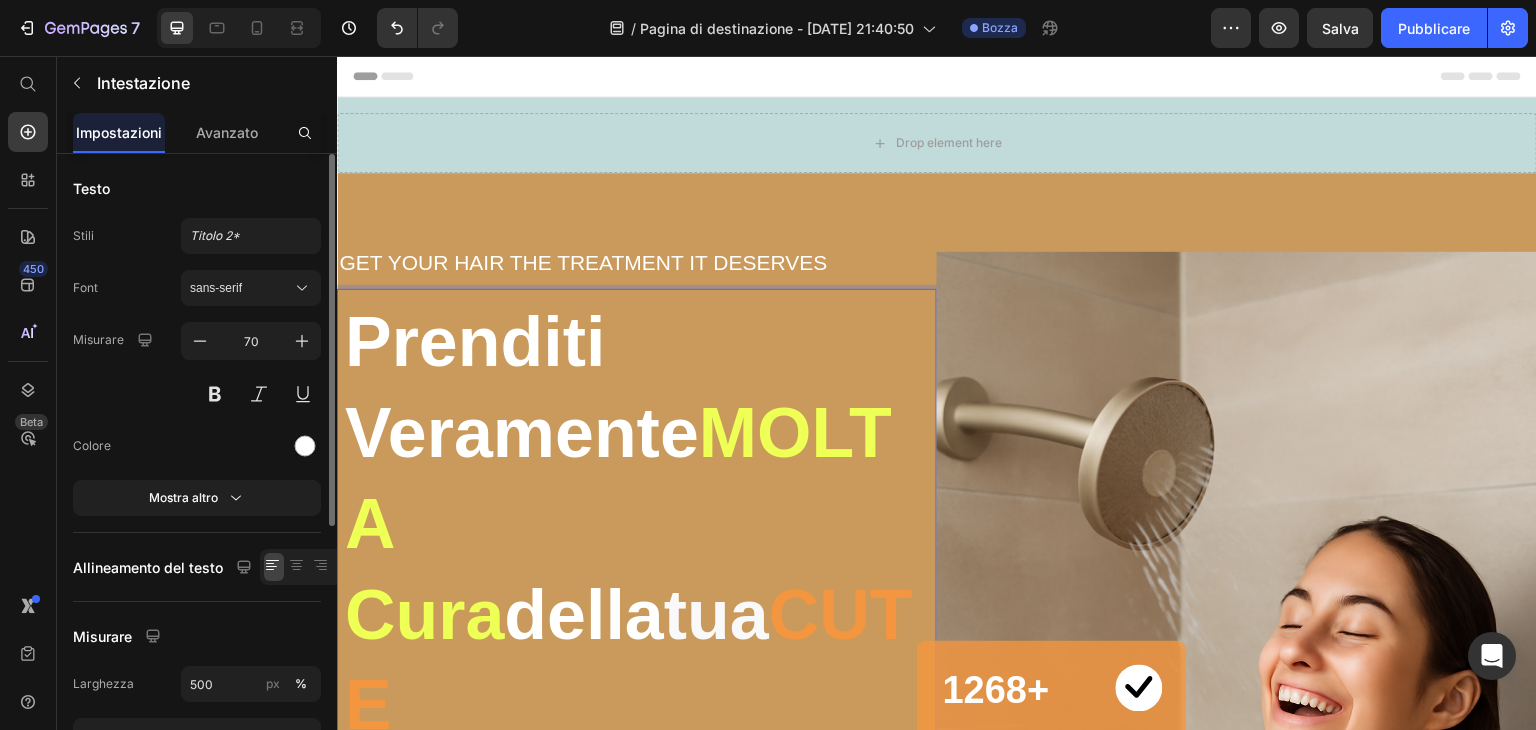 click on "MOLTA Cura" at bounding box center (618, 524) 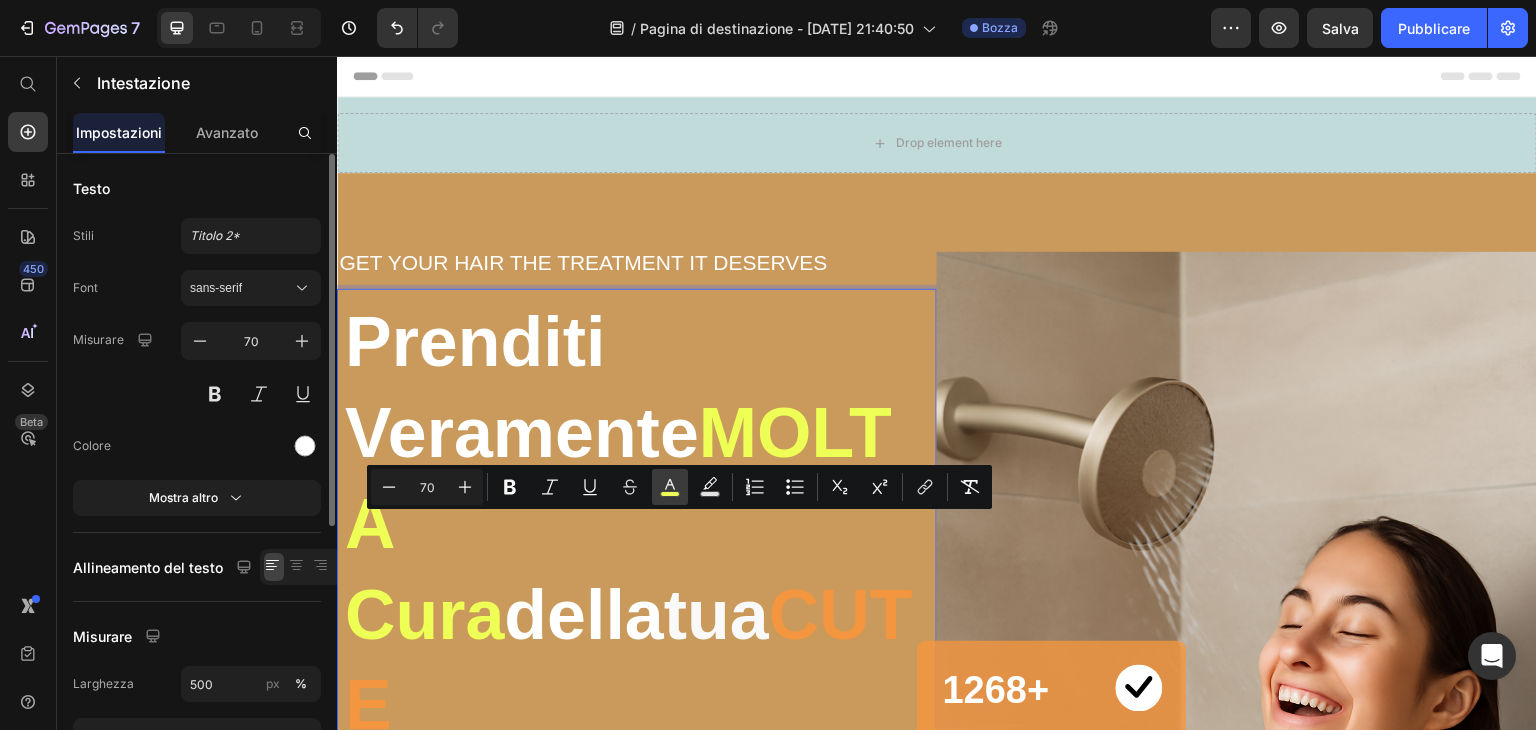 click 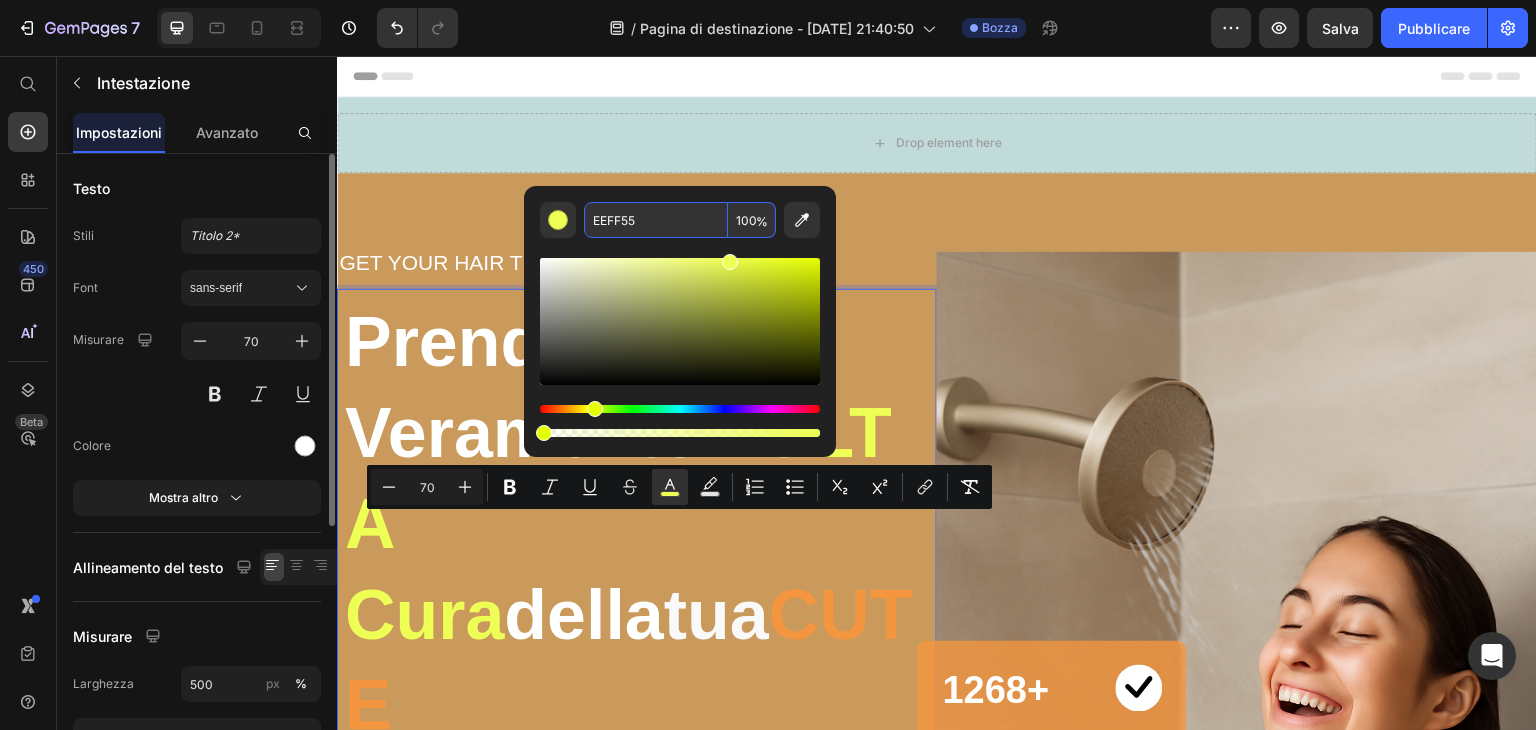 type on "0" 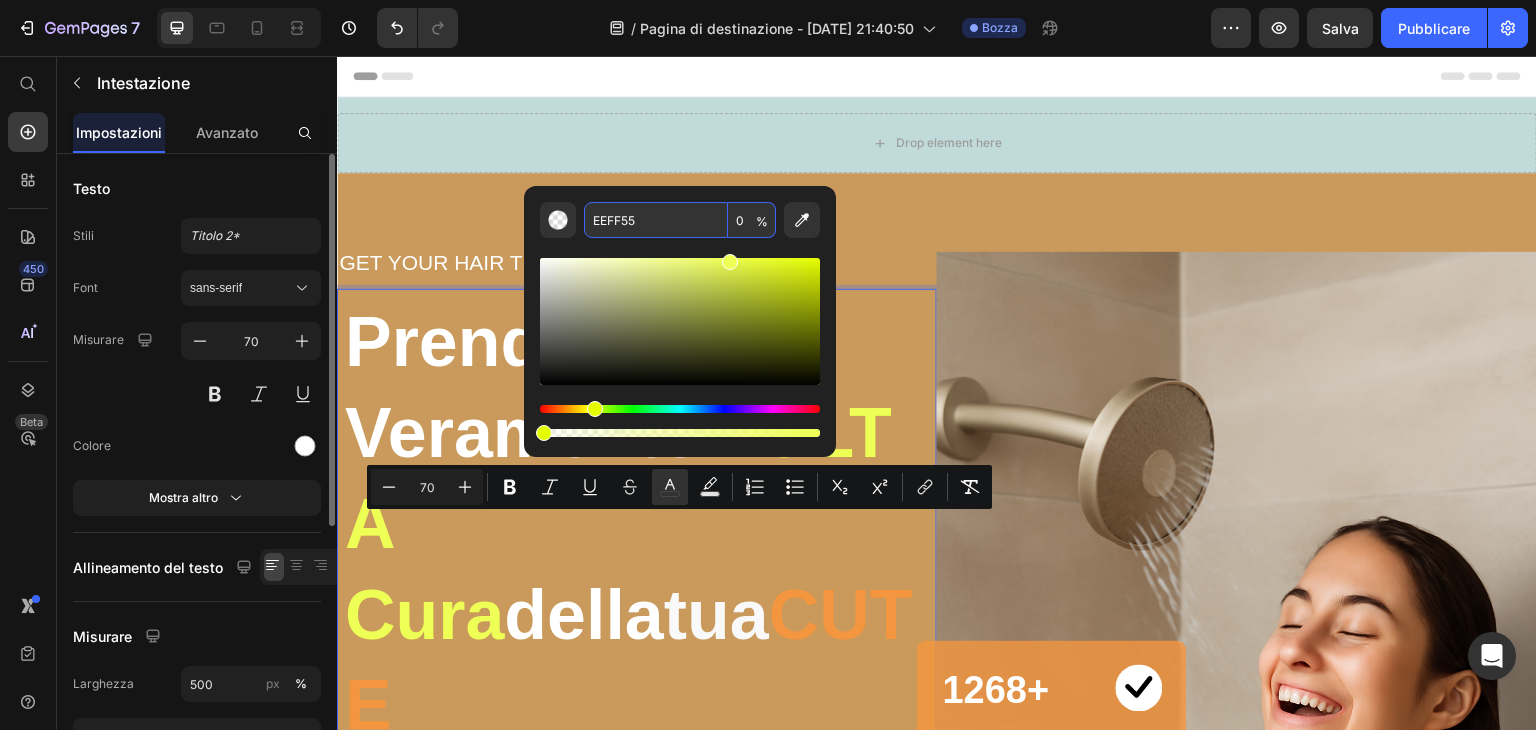drag, startPoint x: 889, startPoint y: 488, endPoint x: 471, endPoint y: 431, distance: 421.86847 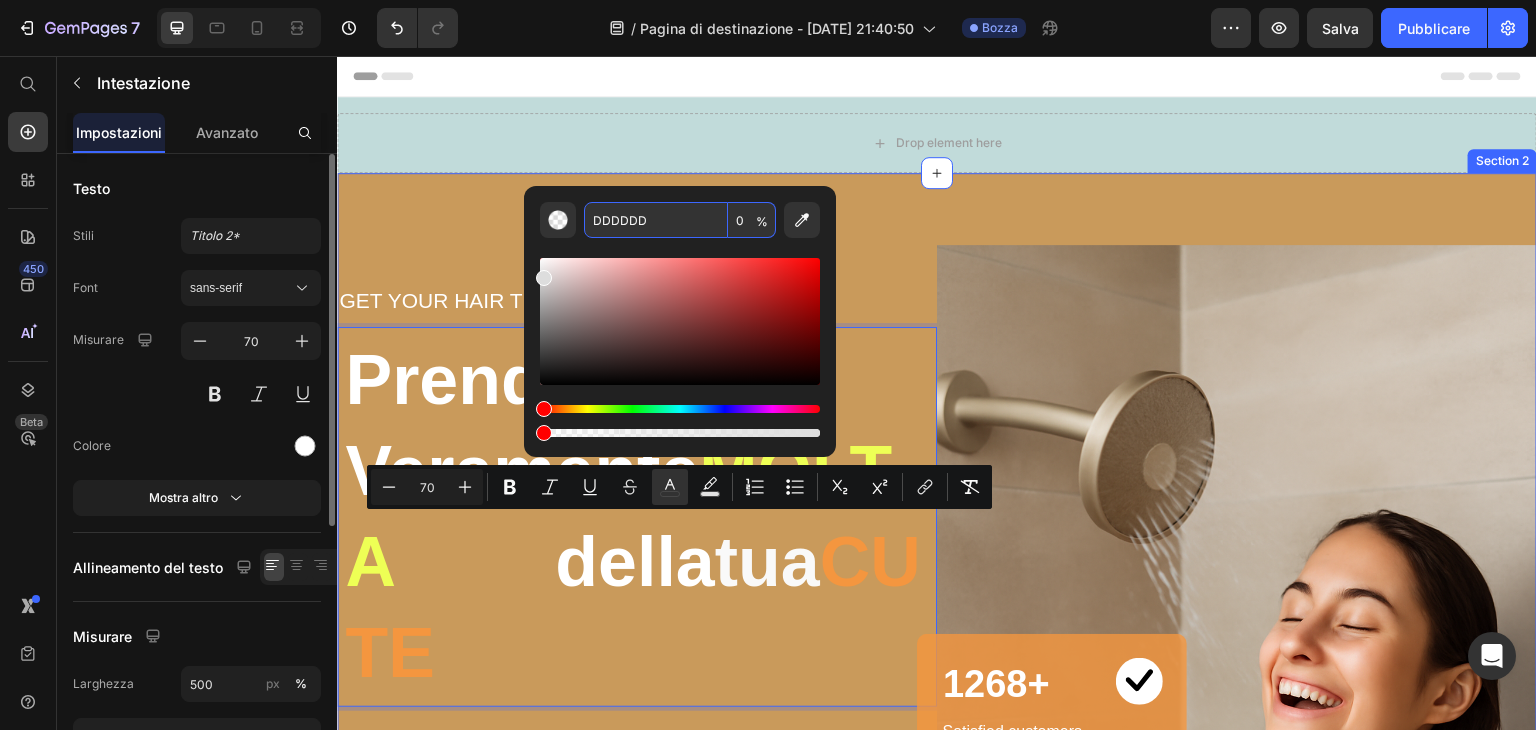 drag, startPoint x: 562, startPoint y: 302, endPoint x: 542, endPoint y: 249, distance: 56.648037 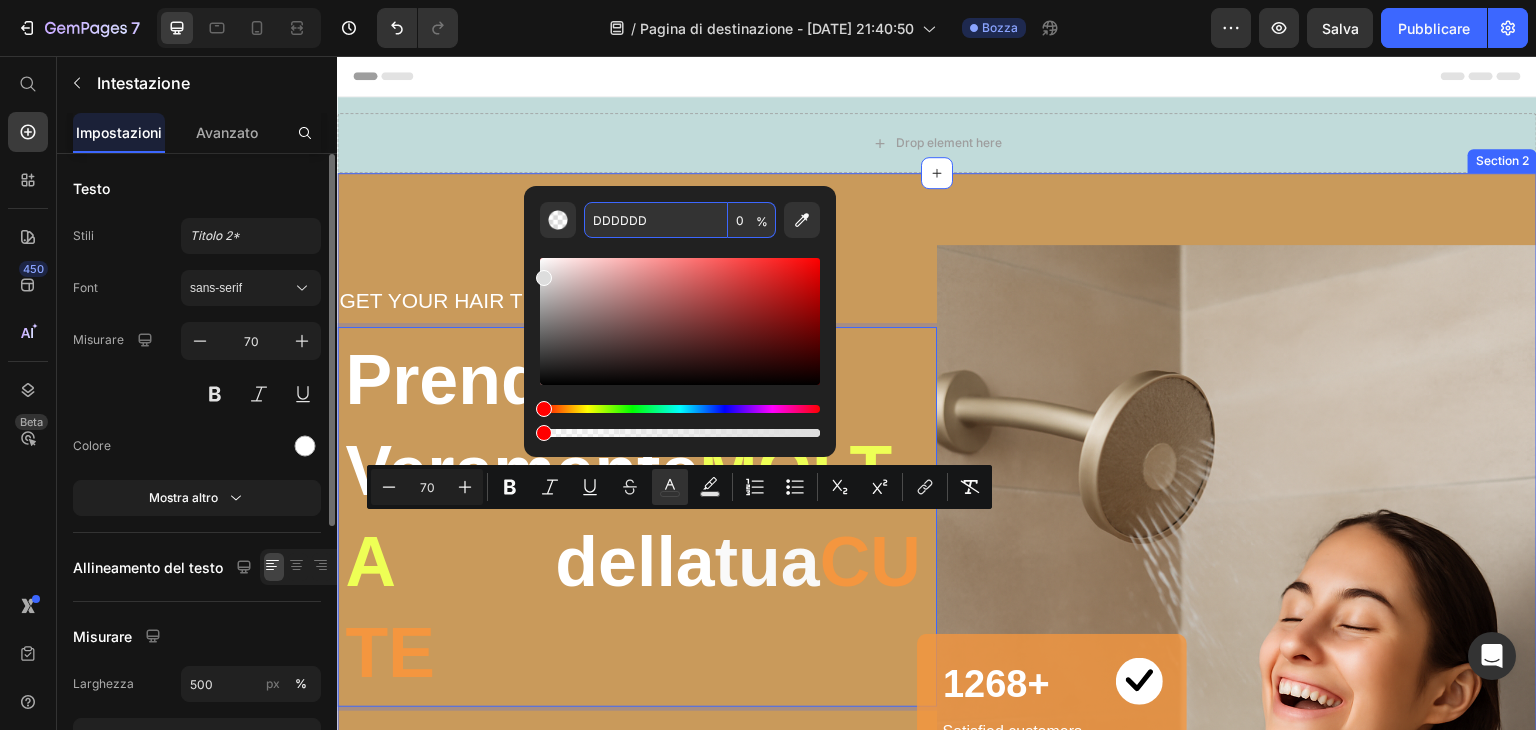 click at bounding box center (680, 339) 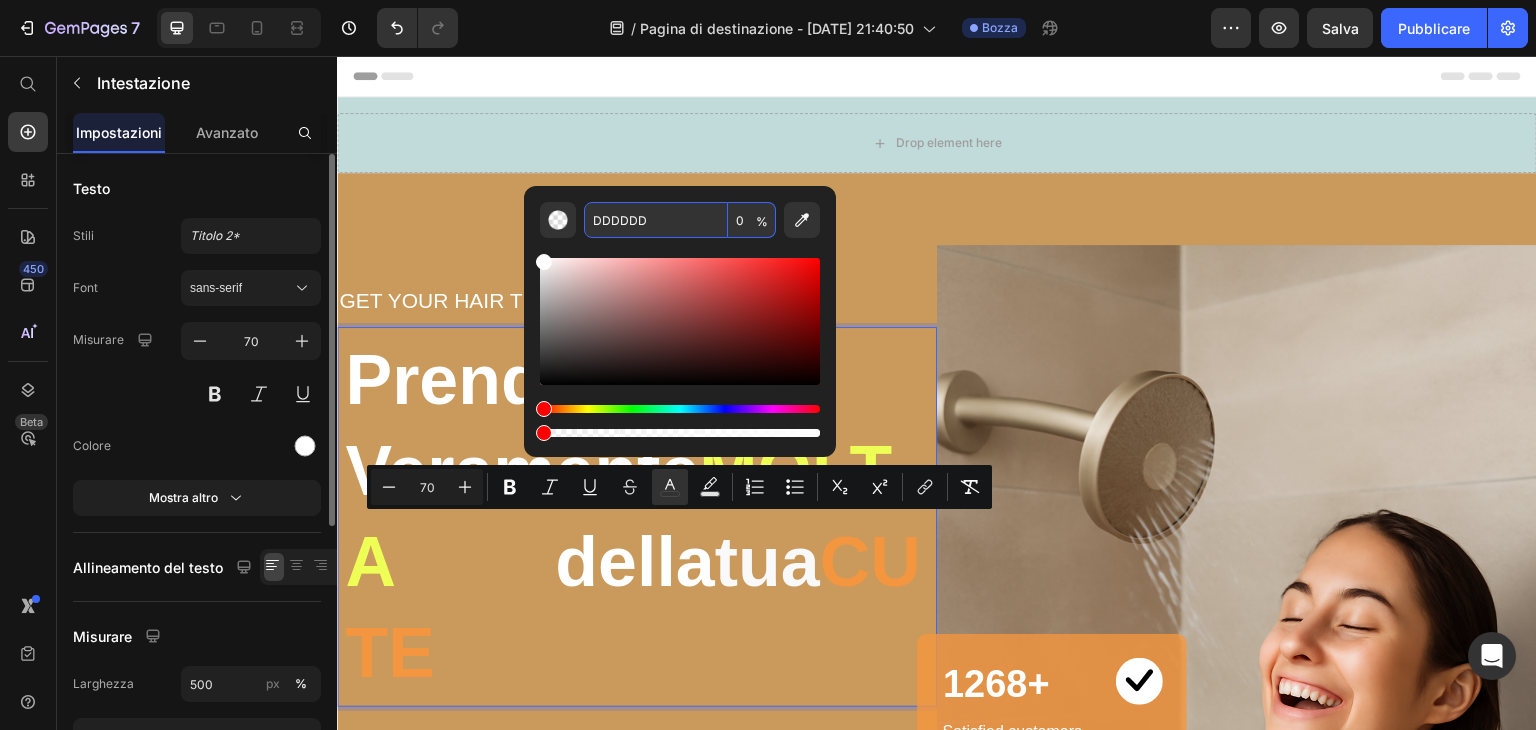 type on "FFFFFF" 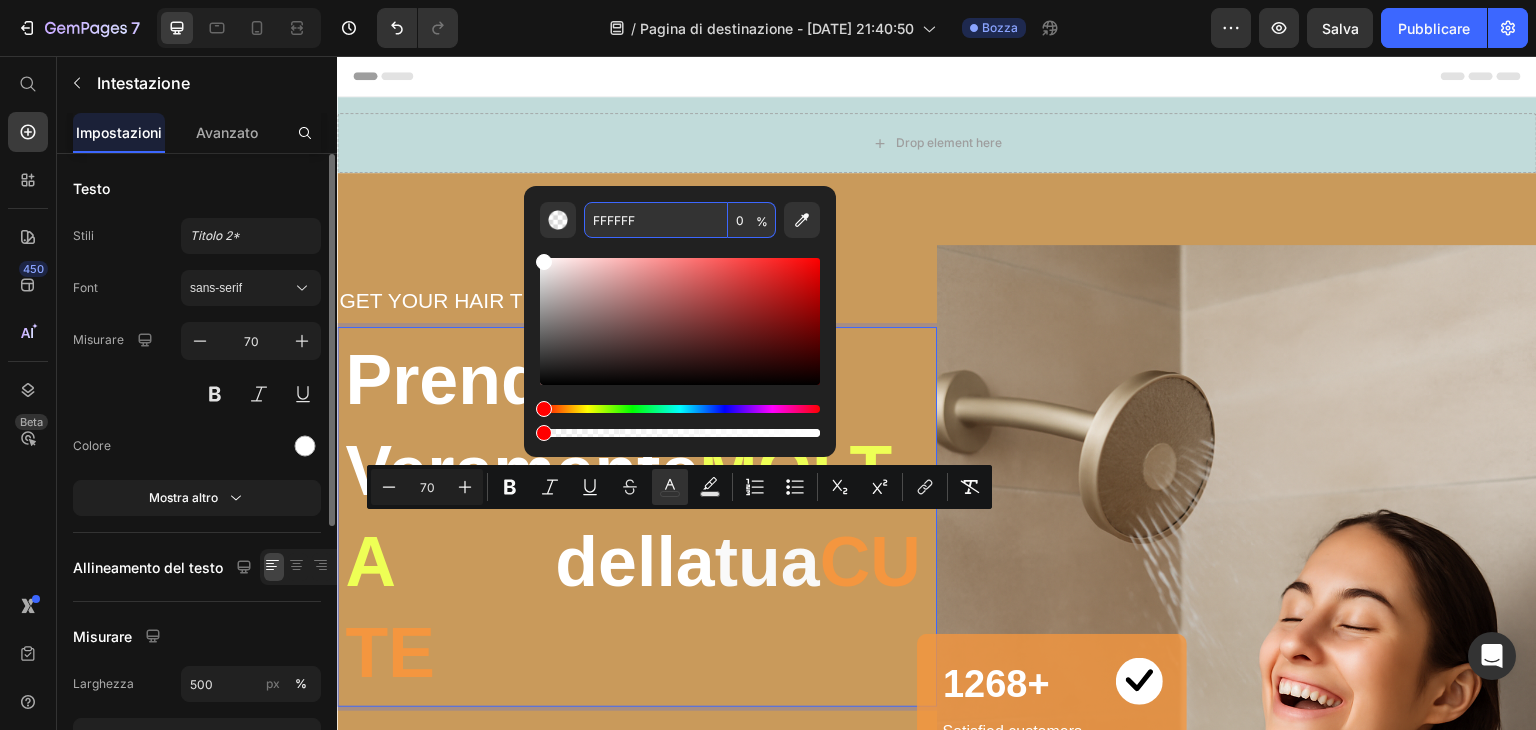 click on "Prenditi Veramente  MOLTA  Cura  della  tua  CUTE" at bounding box center (637, 517) 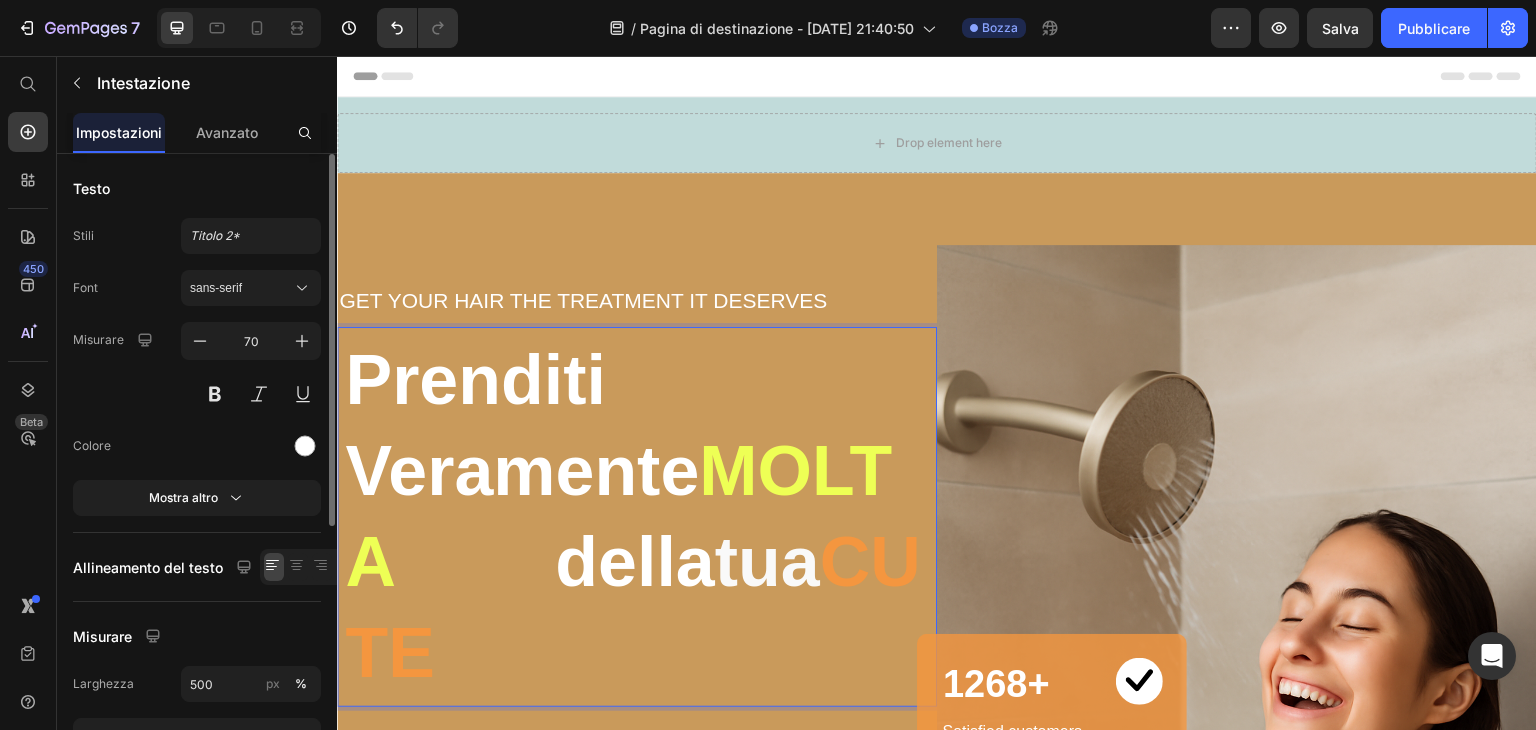 click on "Cura" at bounding box center (475, 562) 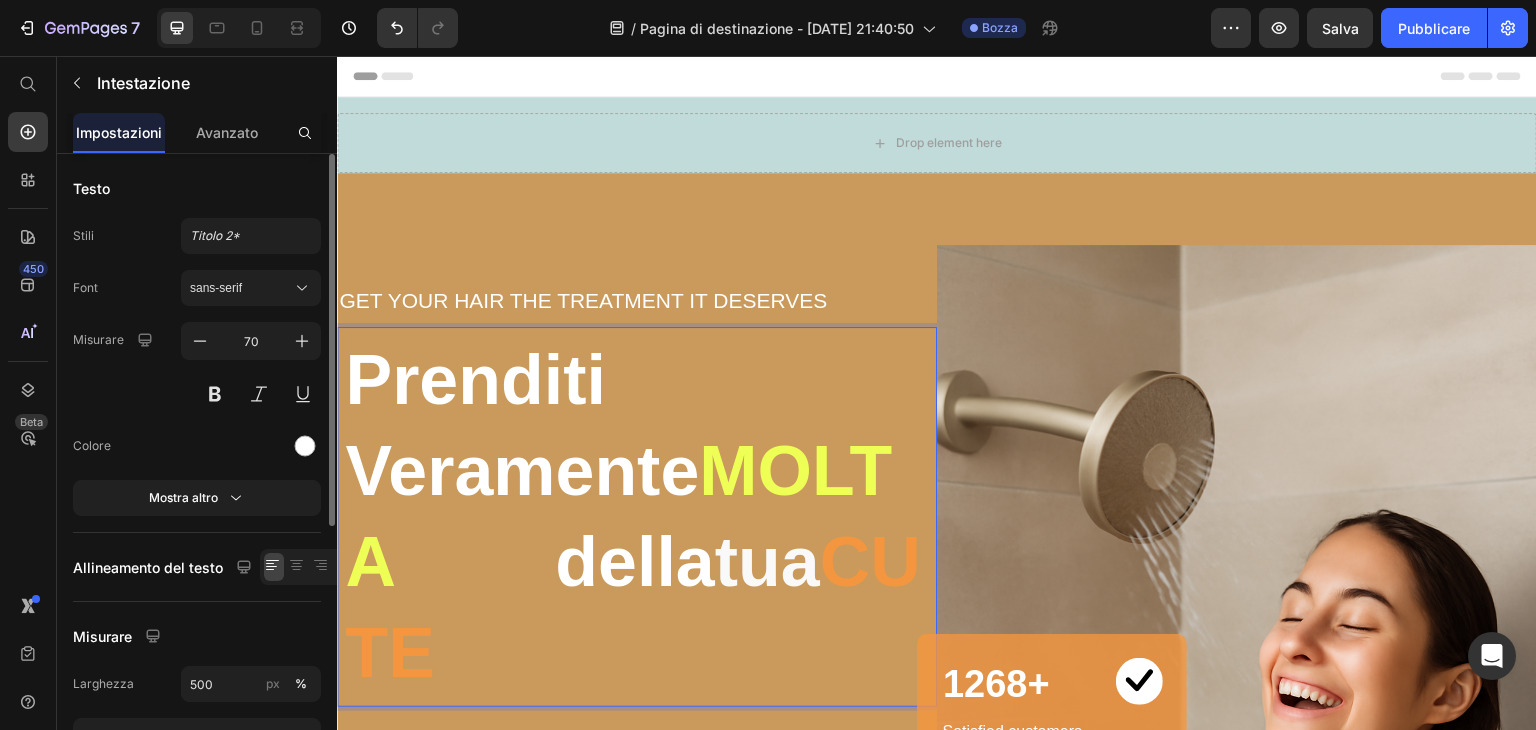 click on "MOLTA" at bounding box center [618, 516] 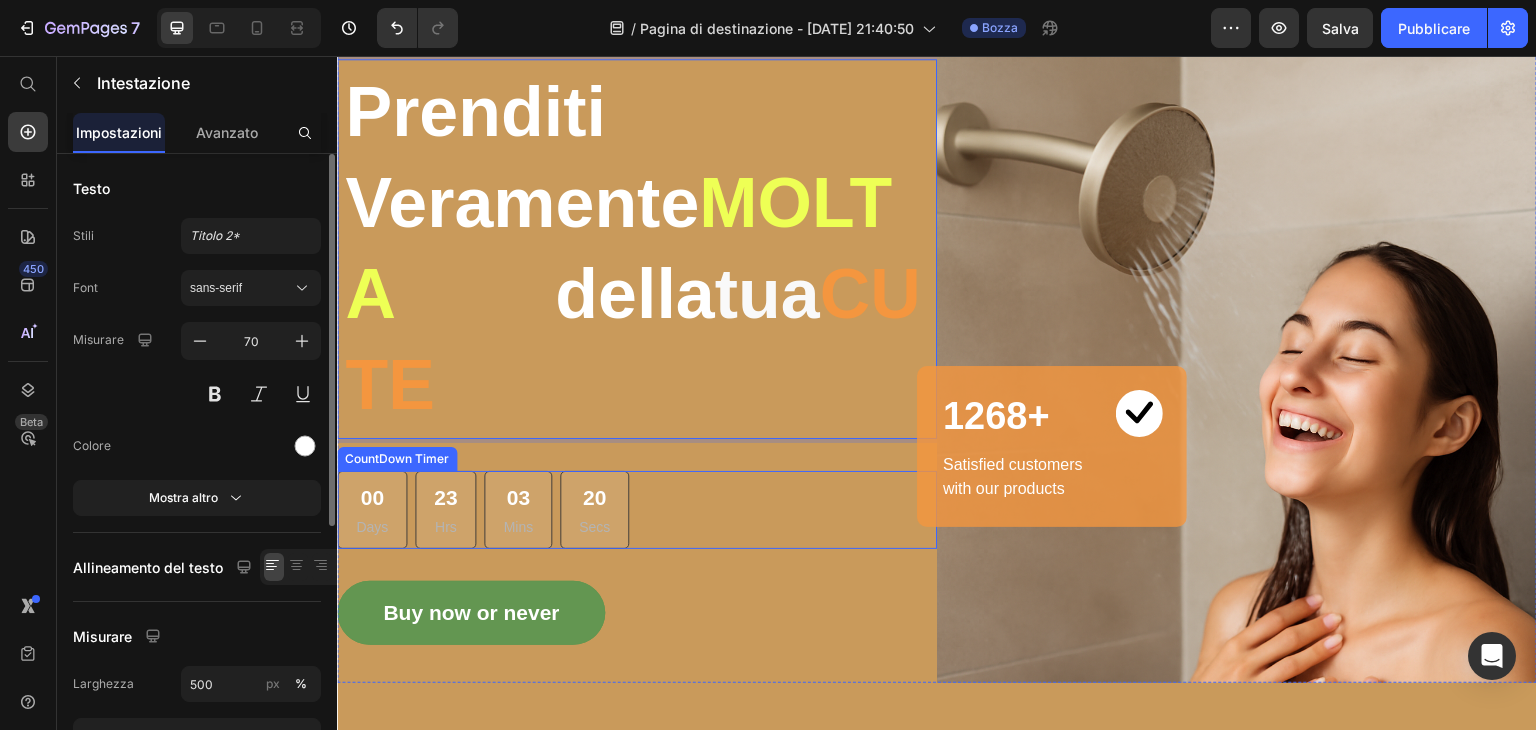 scroll, scrollTop: 0, scrollLeft: 0, axis: both 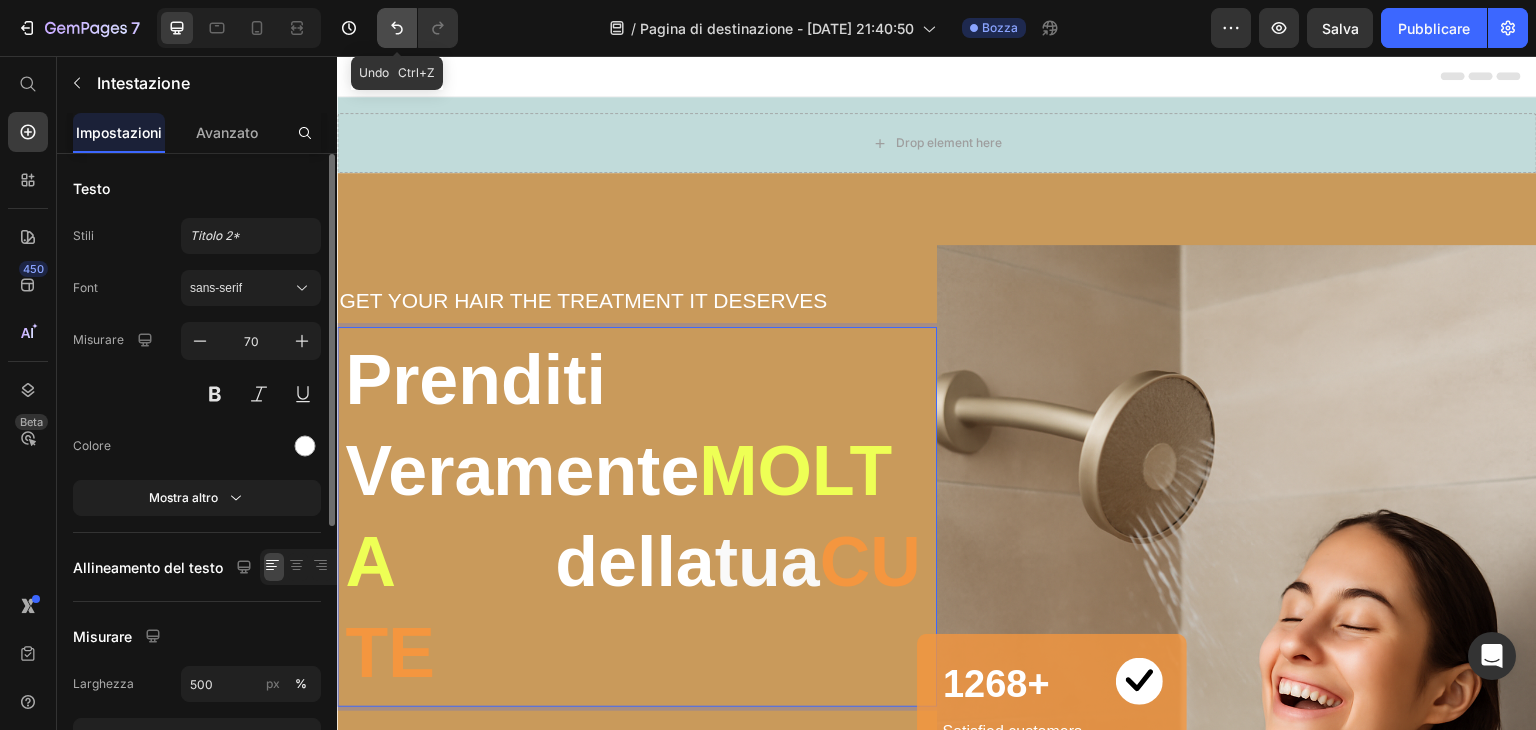 click 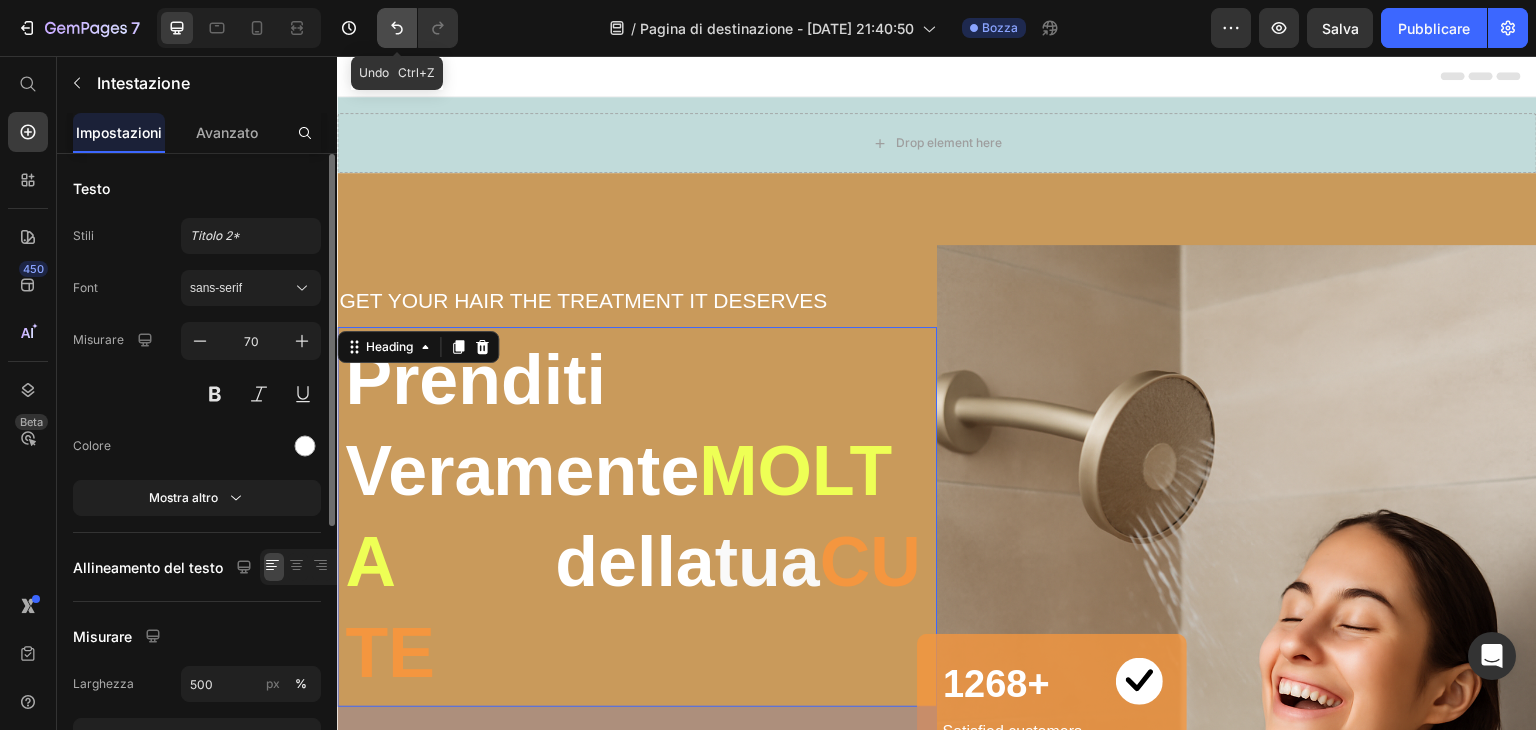 click 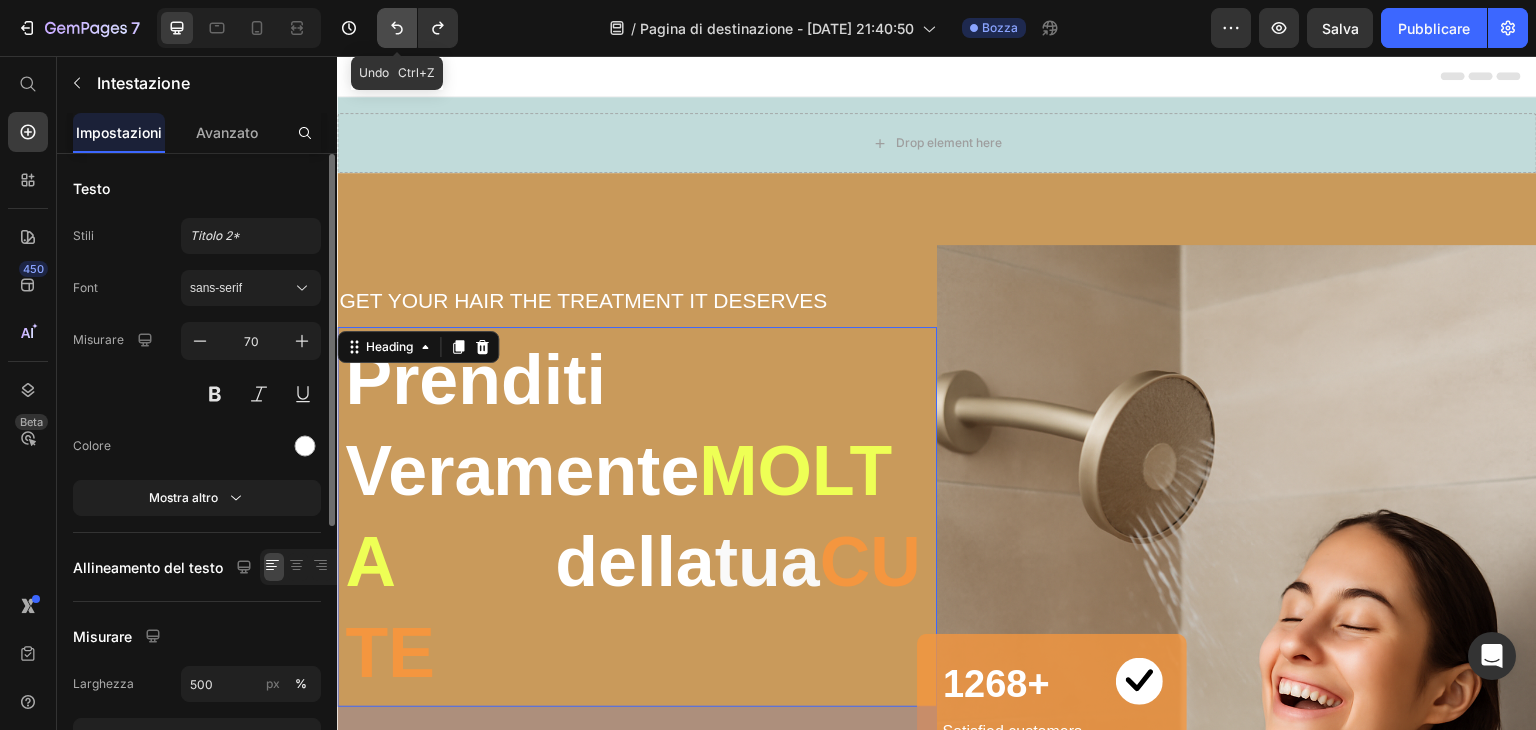 click 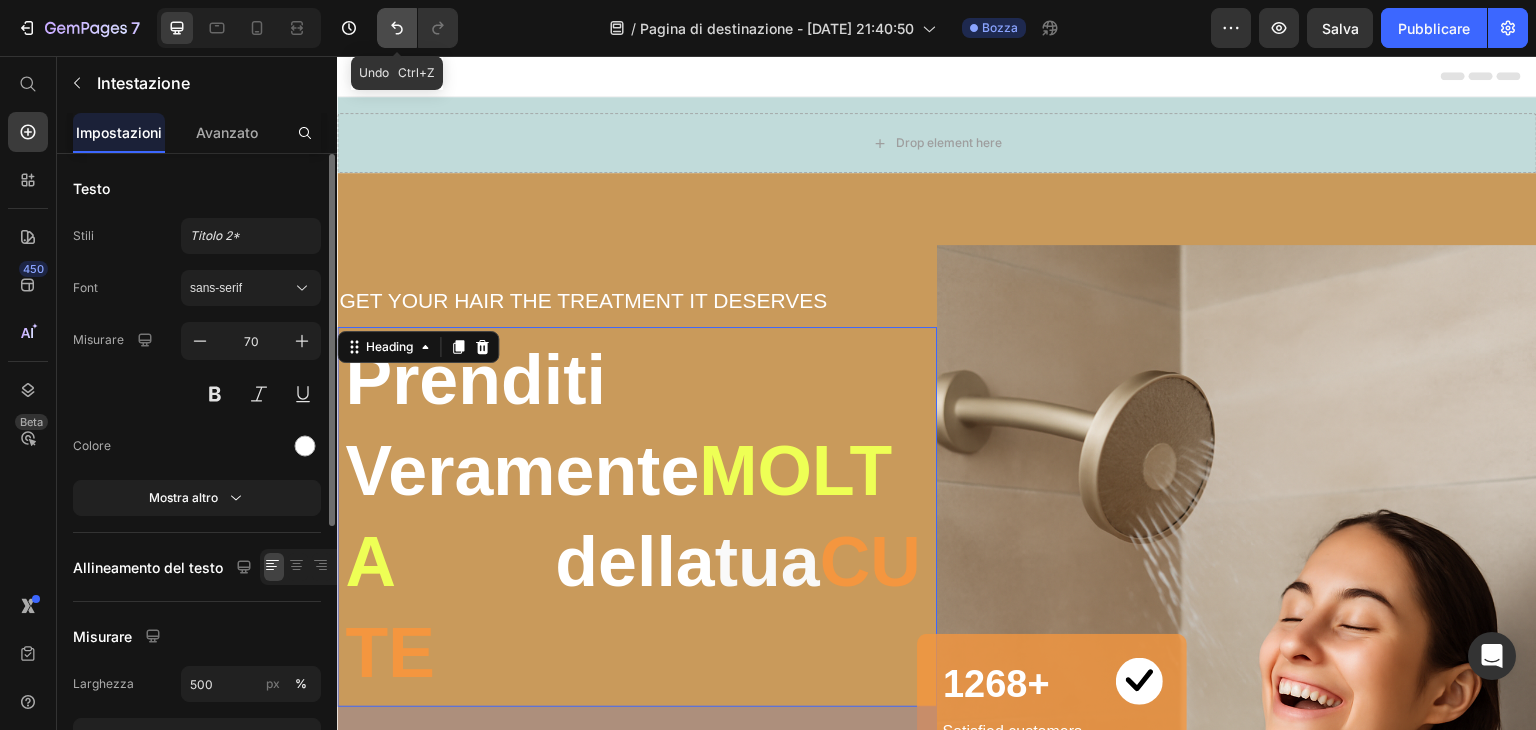 click 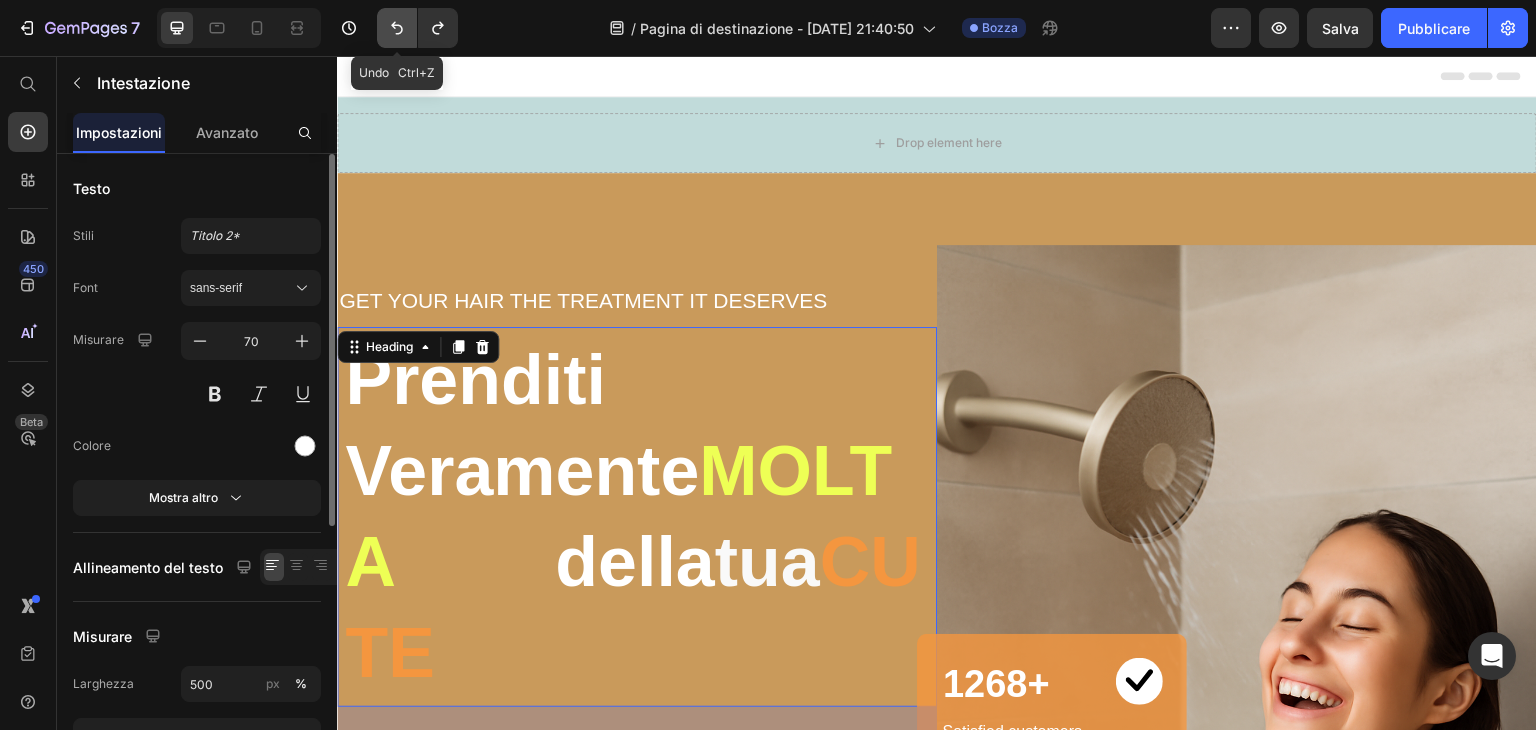 click 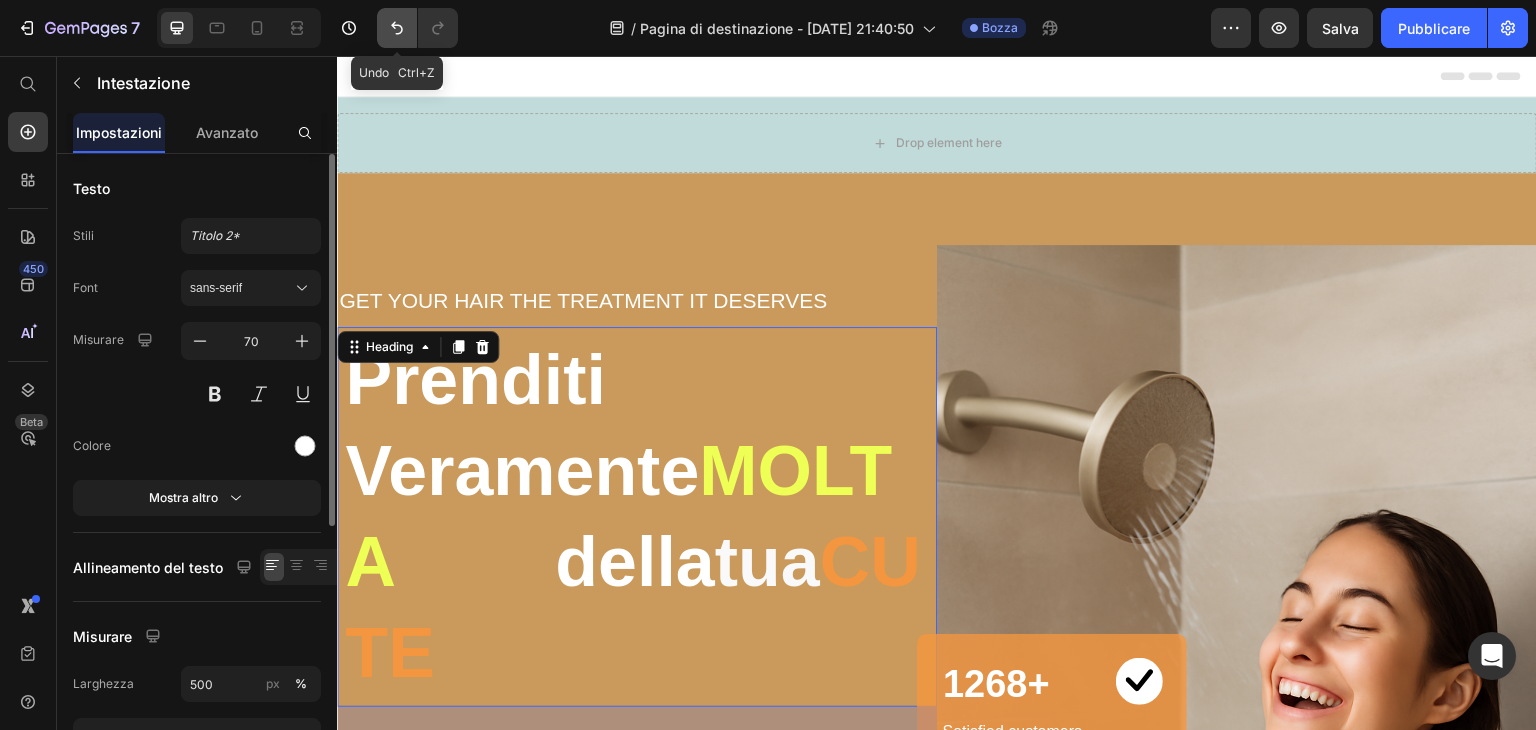 click 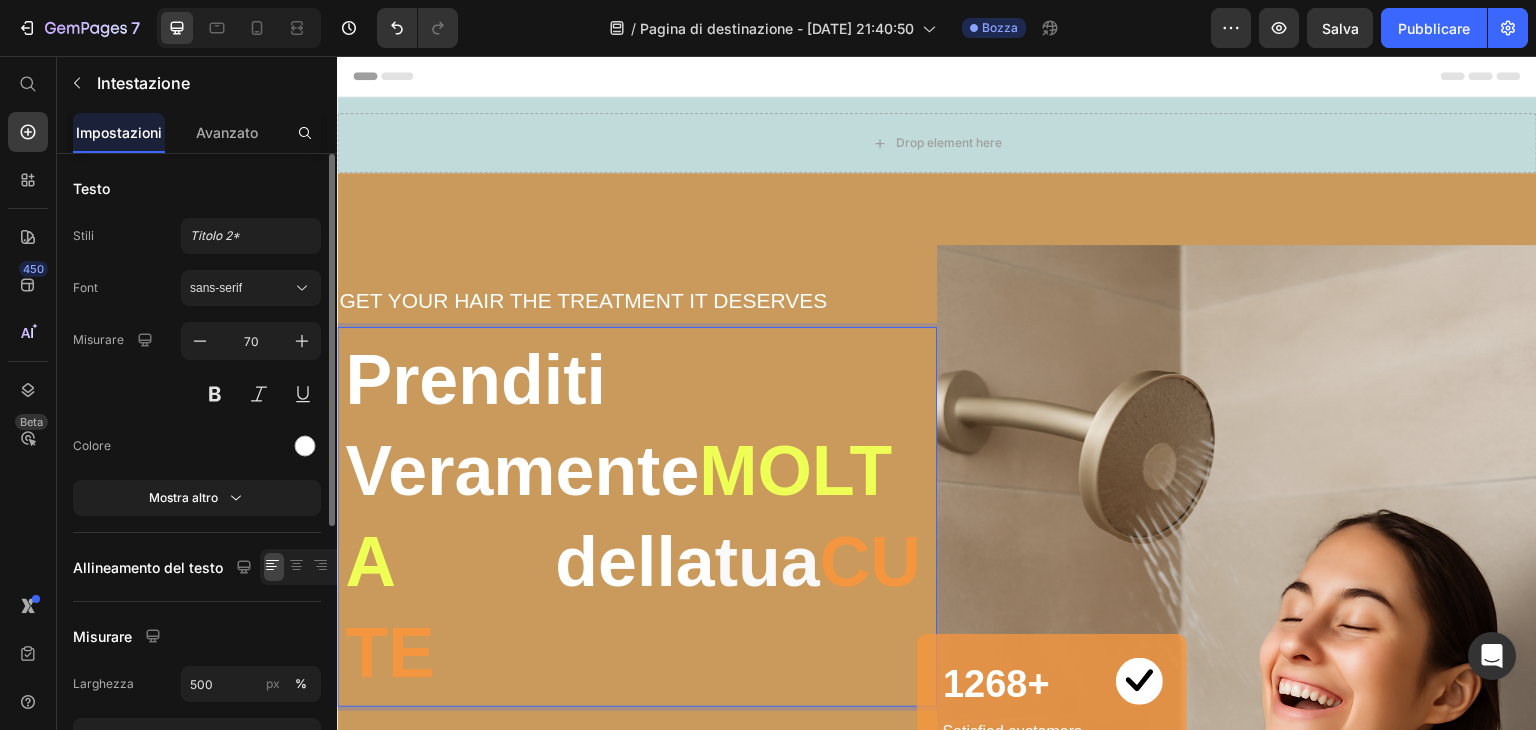click on "MOLTA" at bounding box center [618, 516] 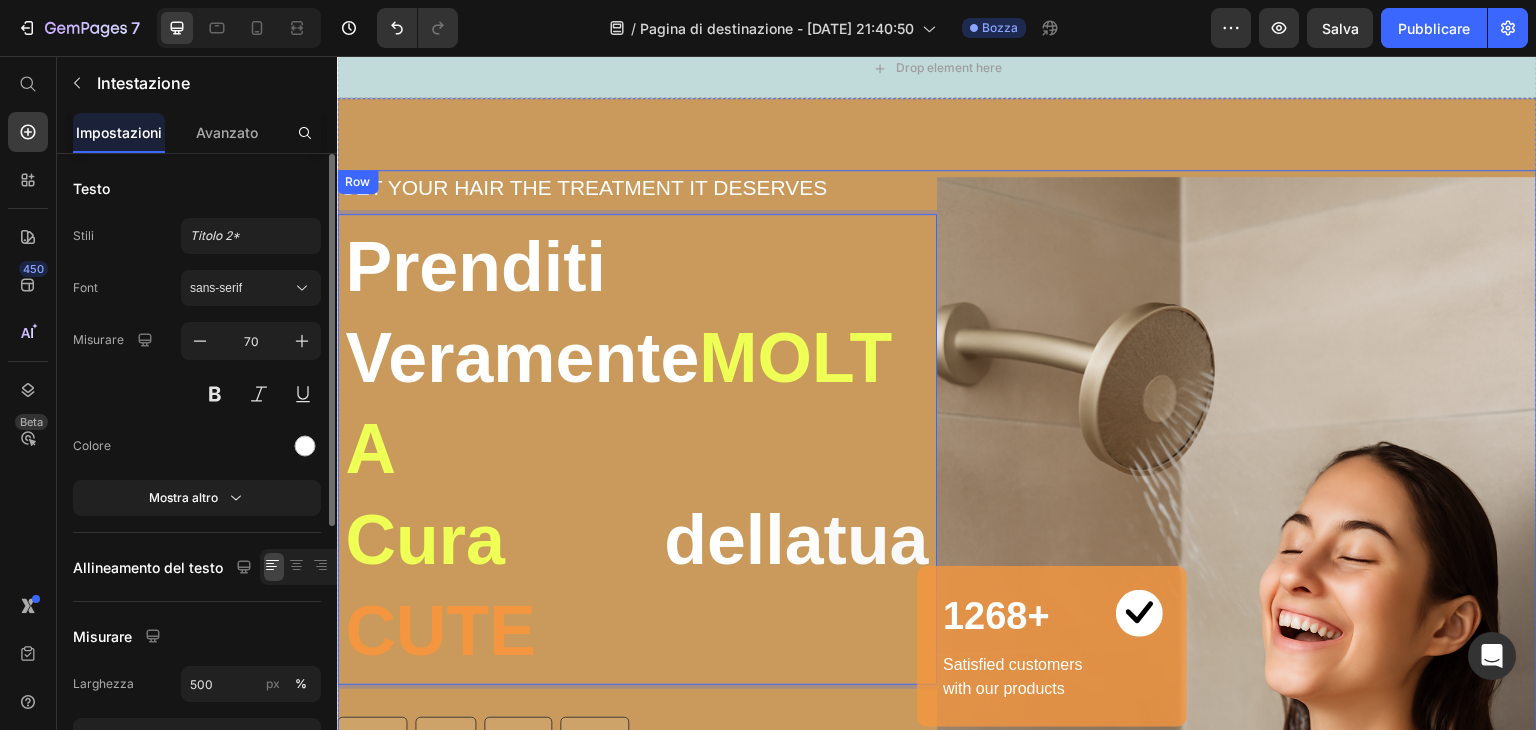 scroll, scrollTop: 200, scrollLeft: 0, axis: vertical 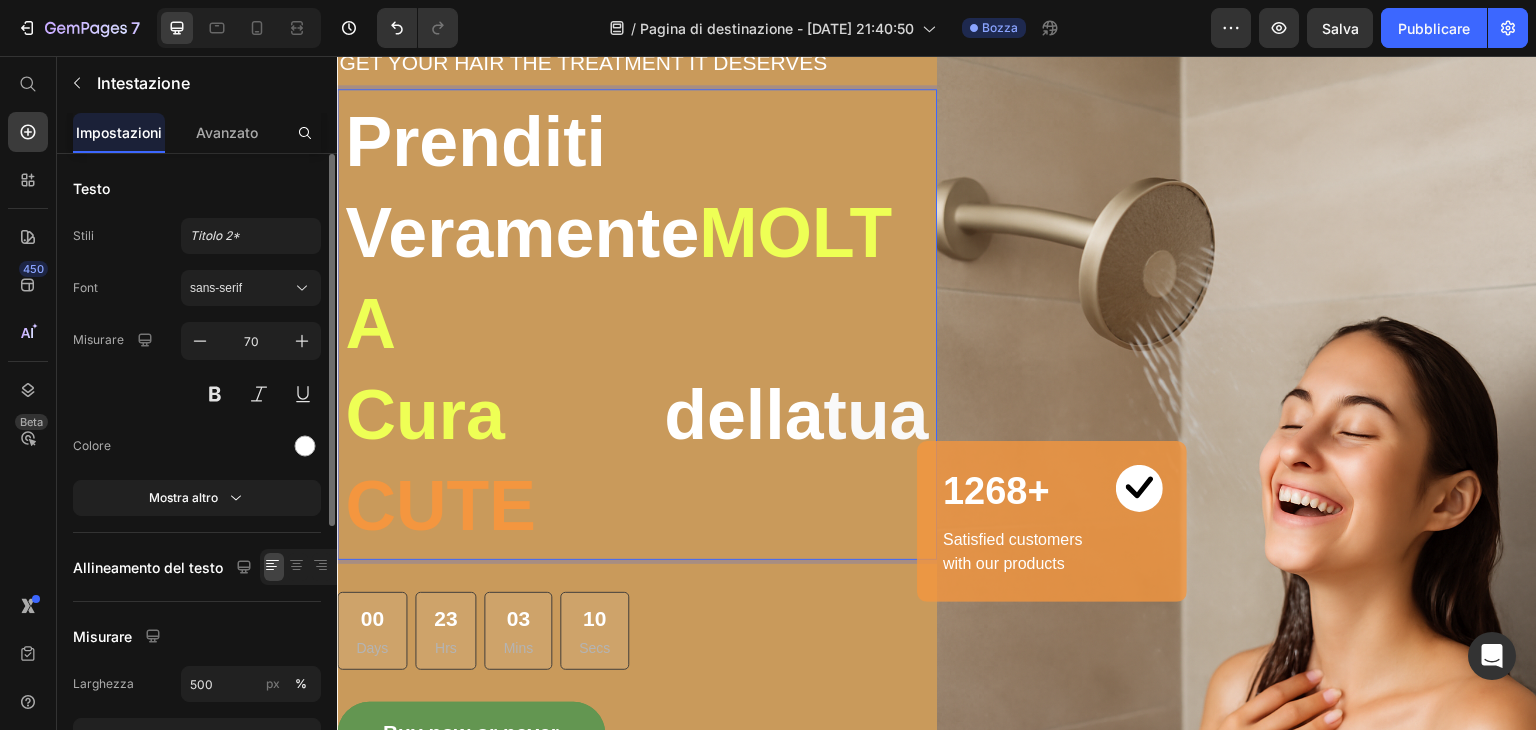 click on "Cura" at bounding box center [583, 415] 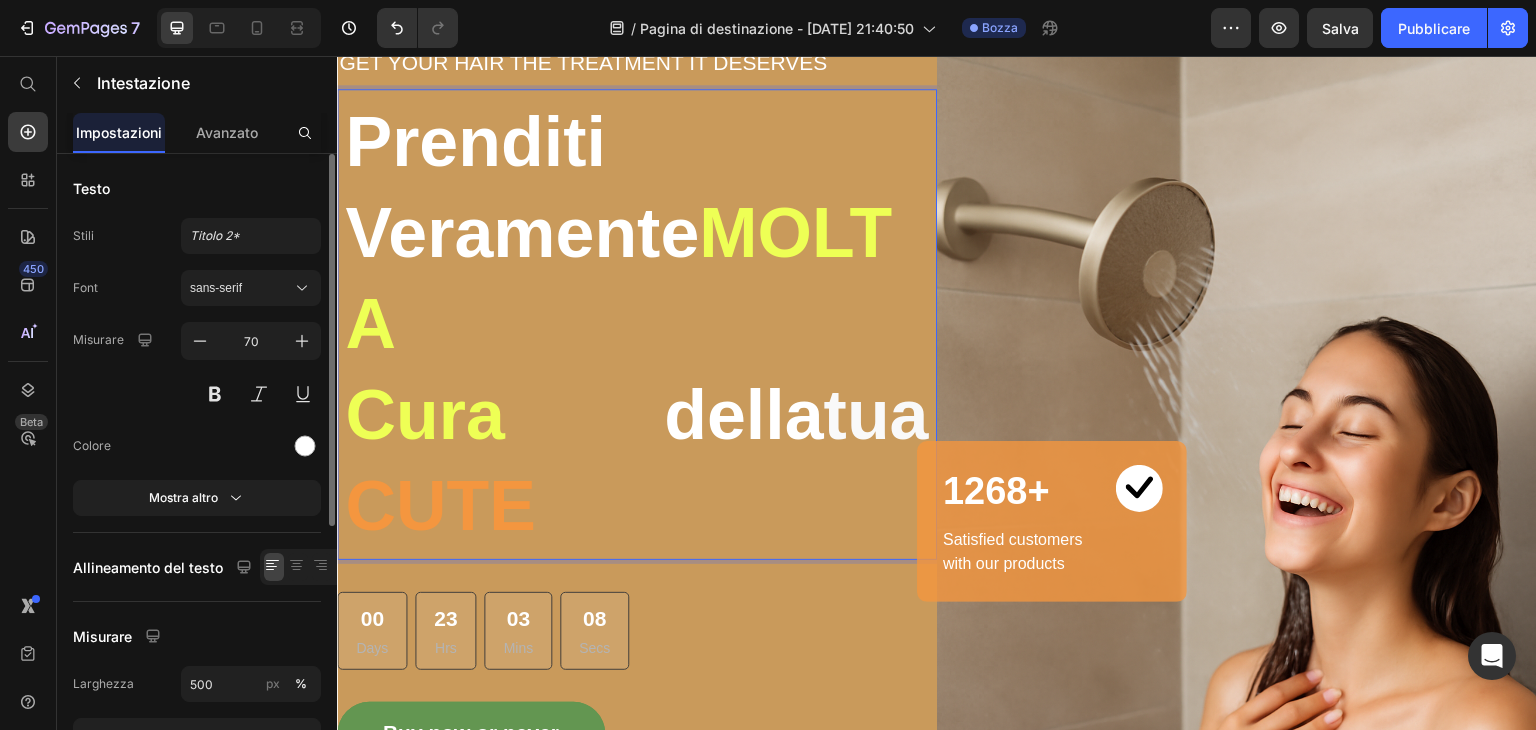 click on "MOLTA Cura" at bounding box center (618, 324) 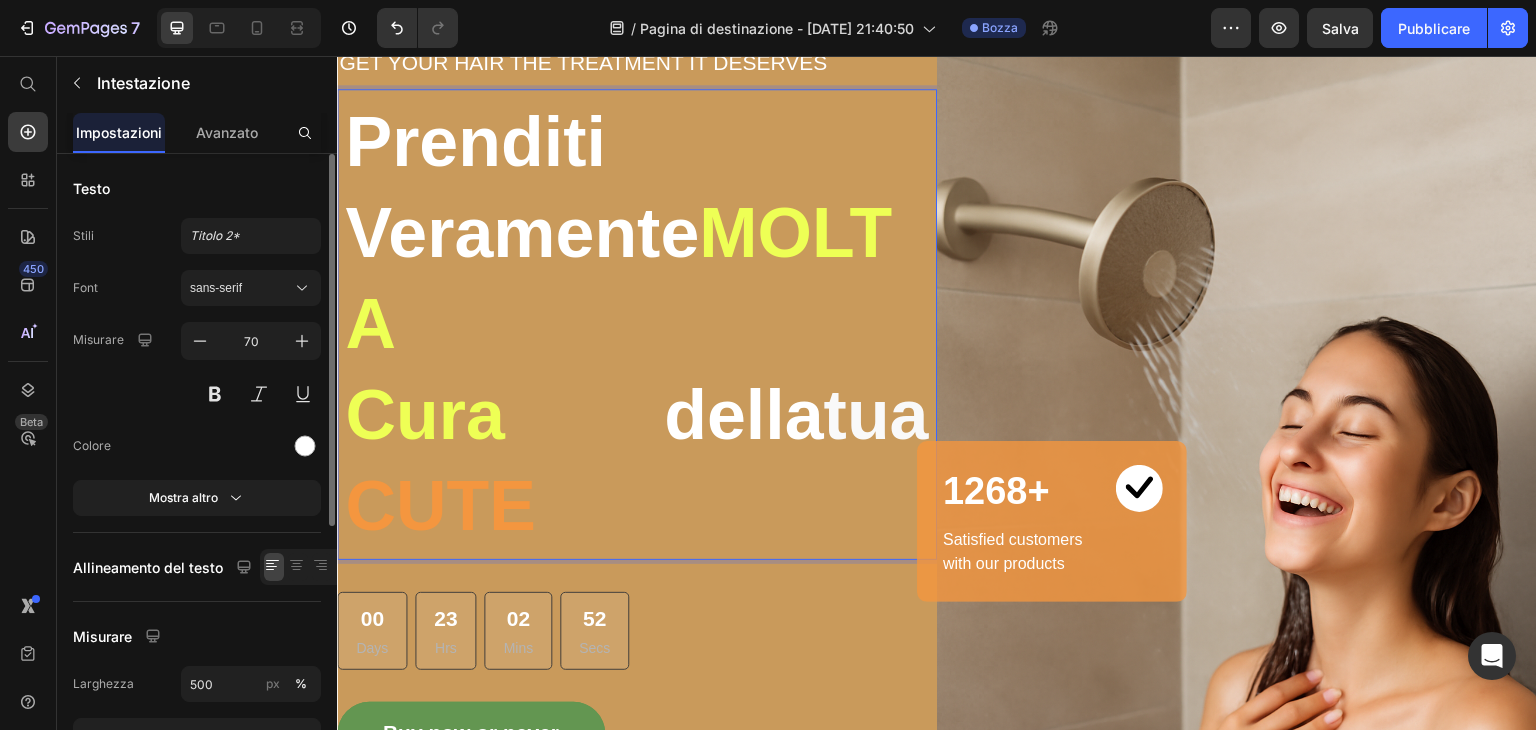 click on "della" at bounding box center [744, 415] 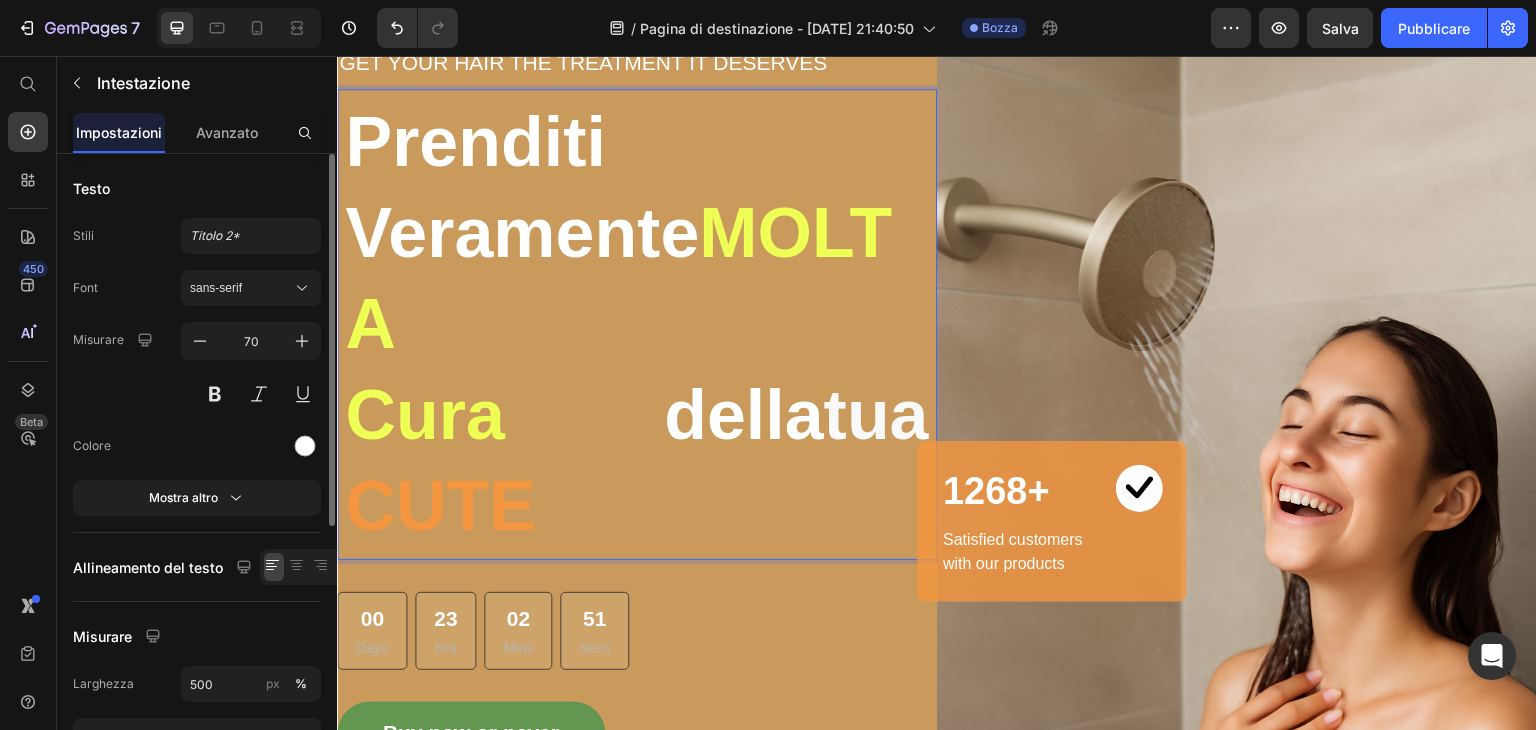 click on "MOLTA Cura" at bounding box center [618, 324] 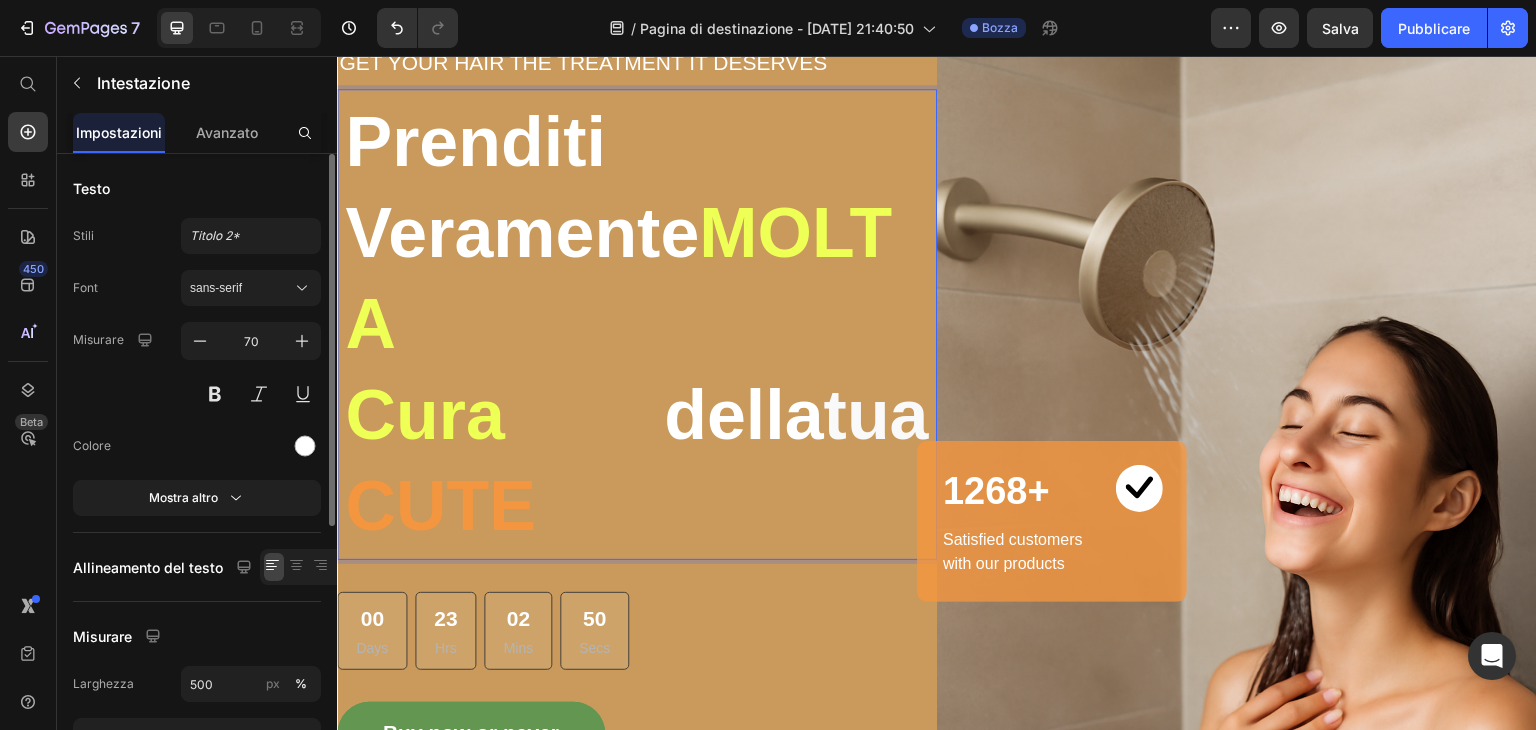 click on "Prenditi Veramente  MOLTA Cura  Cura  della  tua  CUTE" at bounding box center [637, 324] 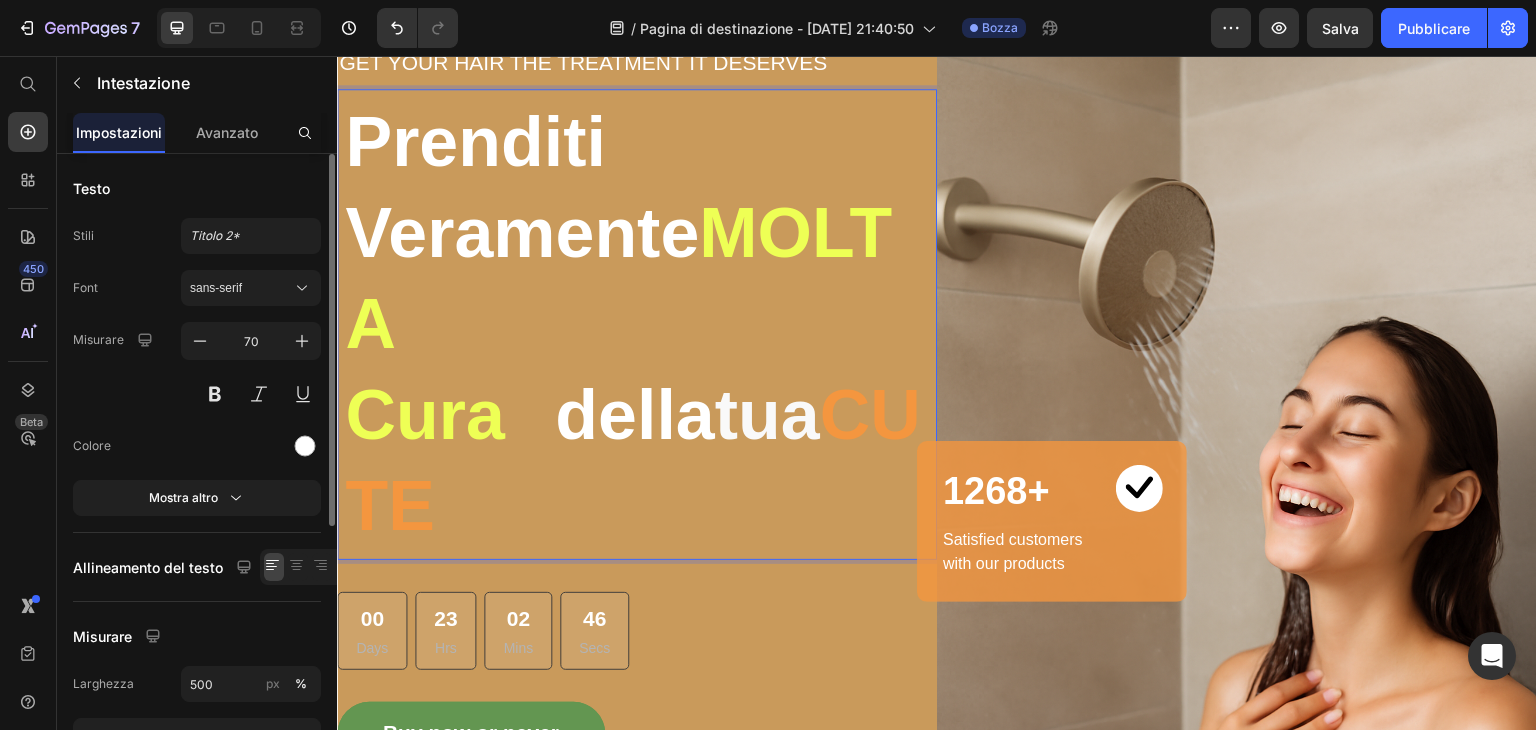 scroll, scrollTop: 234, scrollLeft: 0, axis: vertical 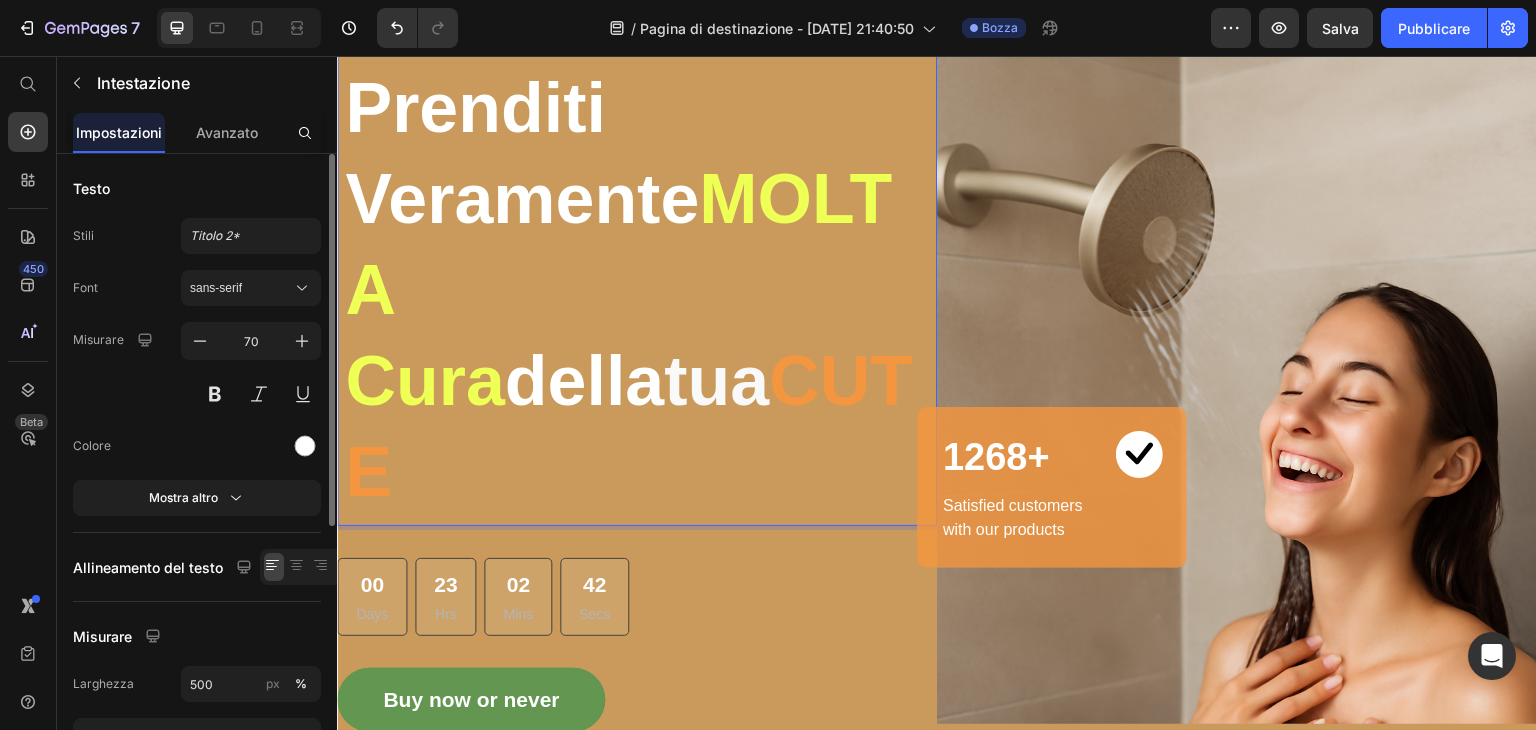 click on "MOLTA Cura" at bounding box center [618, 290] 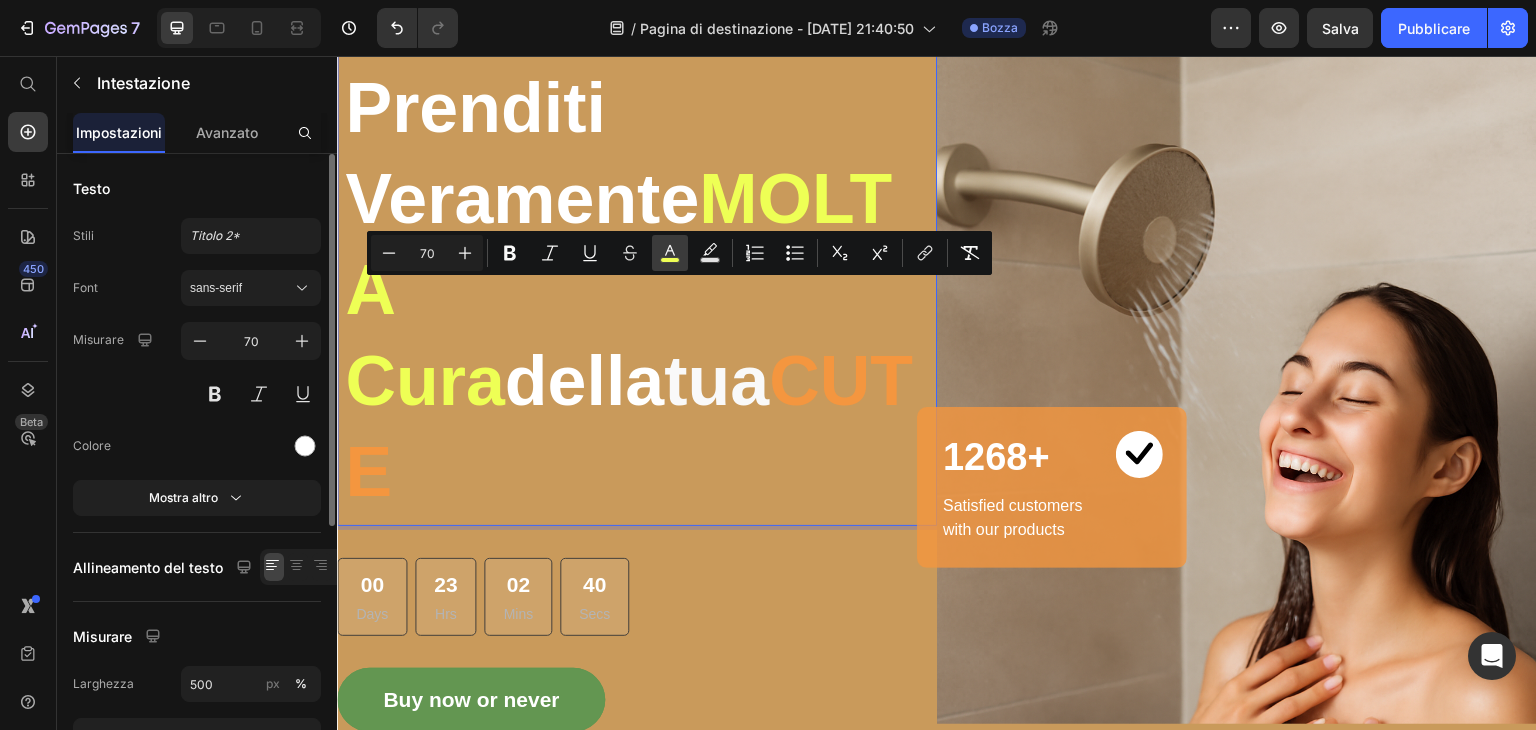 click 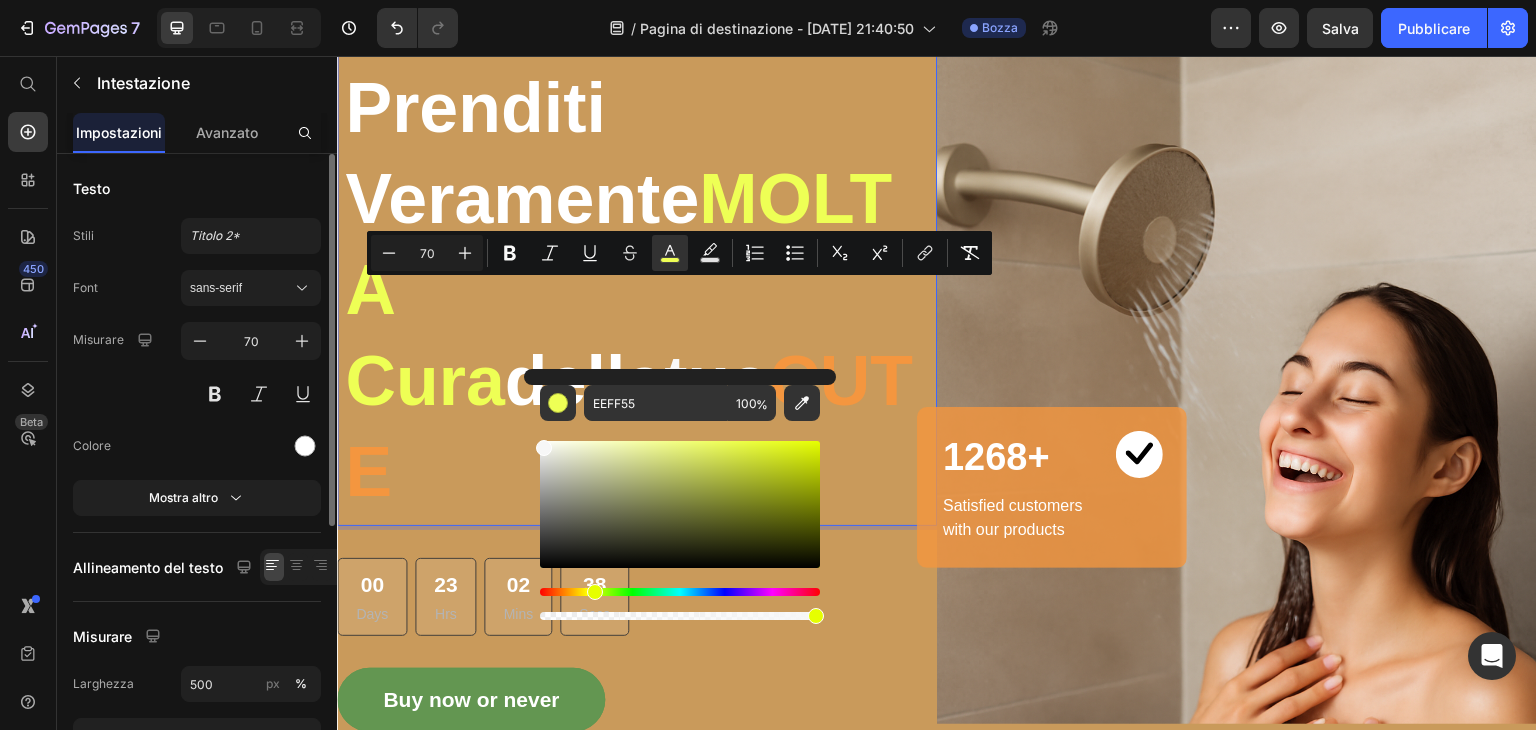 type on "F7F7F7" 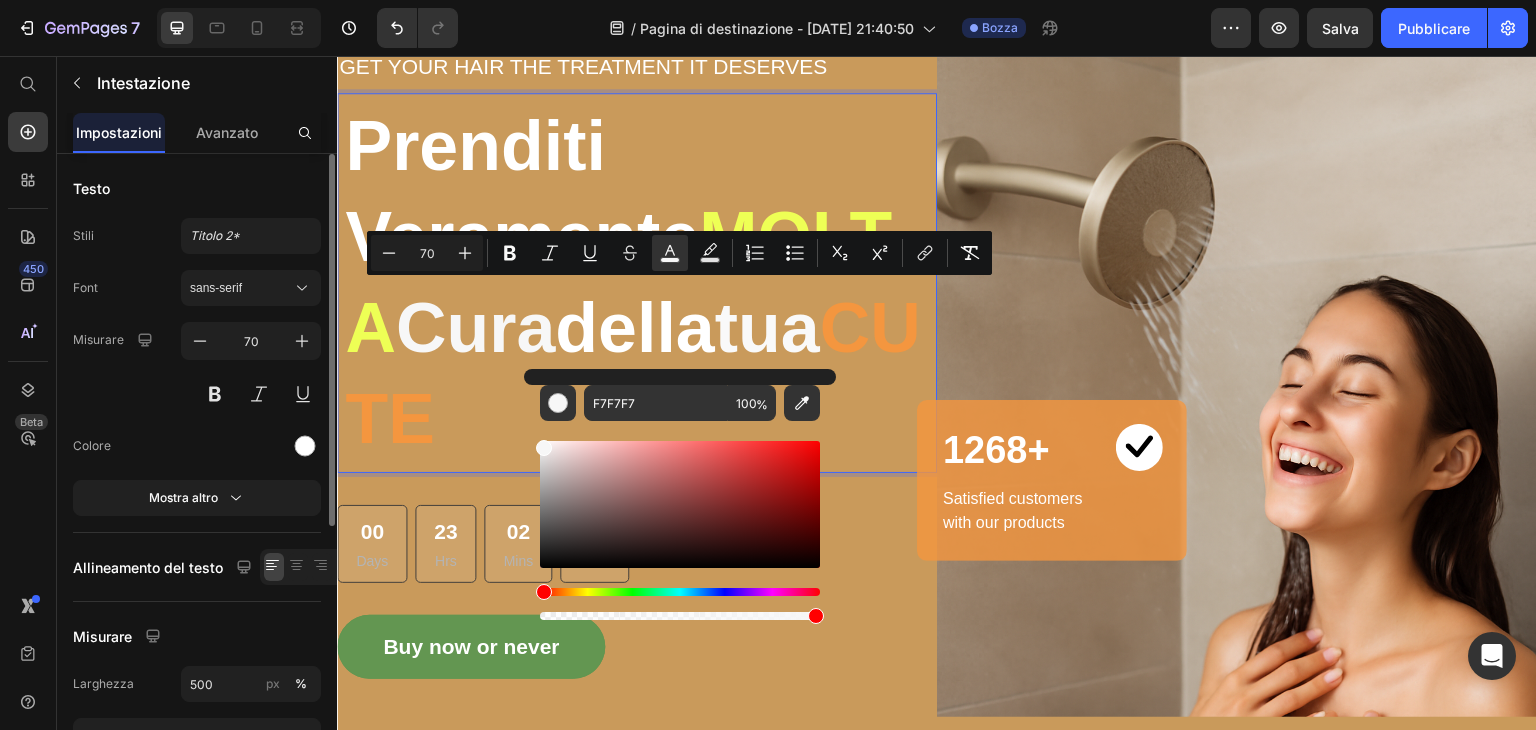 drag, startPoint x: 900, startPoint y: 532, endPoint x: 448, endPoint y: 387, distance: 474.68832 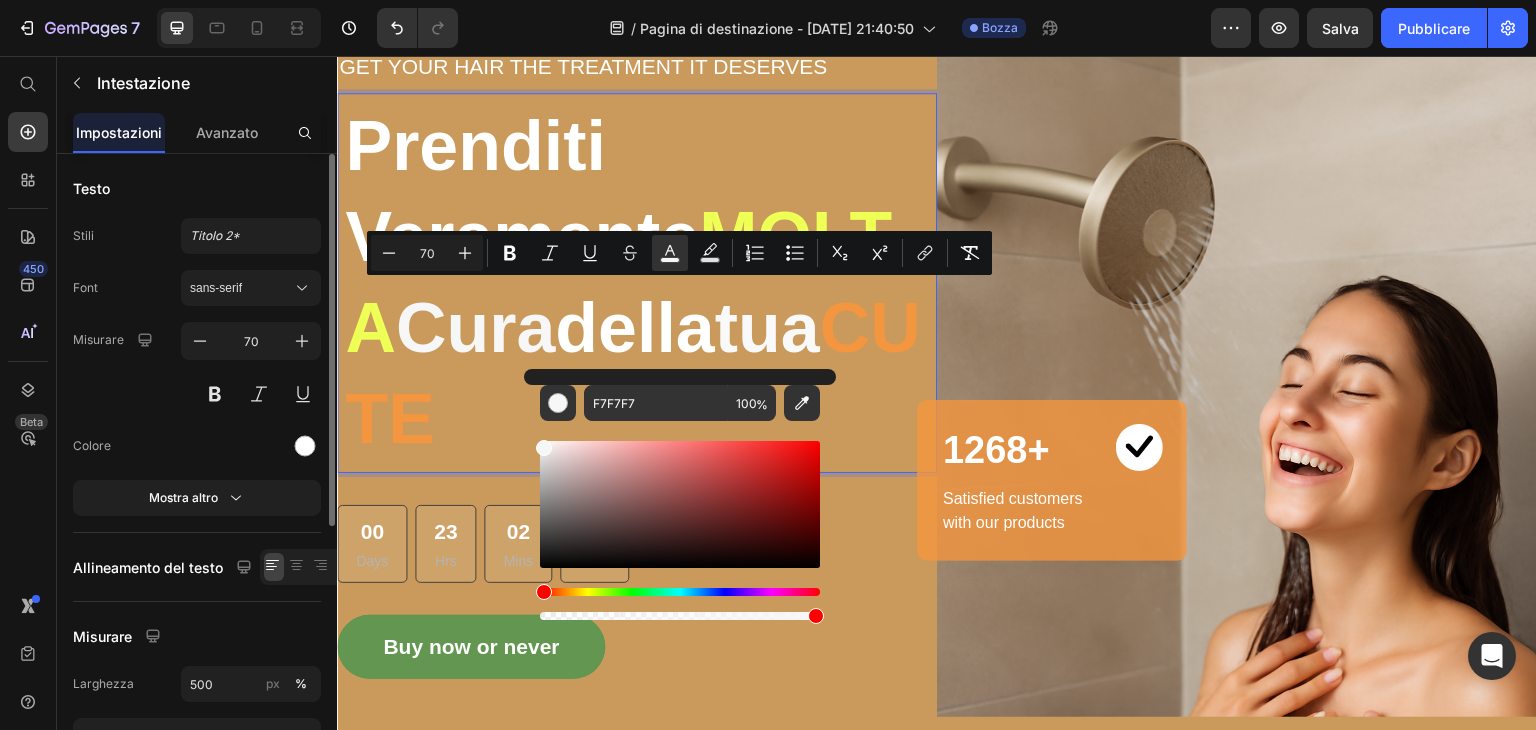 click on "Prenditi Veramente  MOLTA  Cura  della  tua  CUTE" at bounding box center (637, 283) 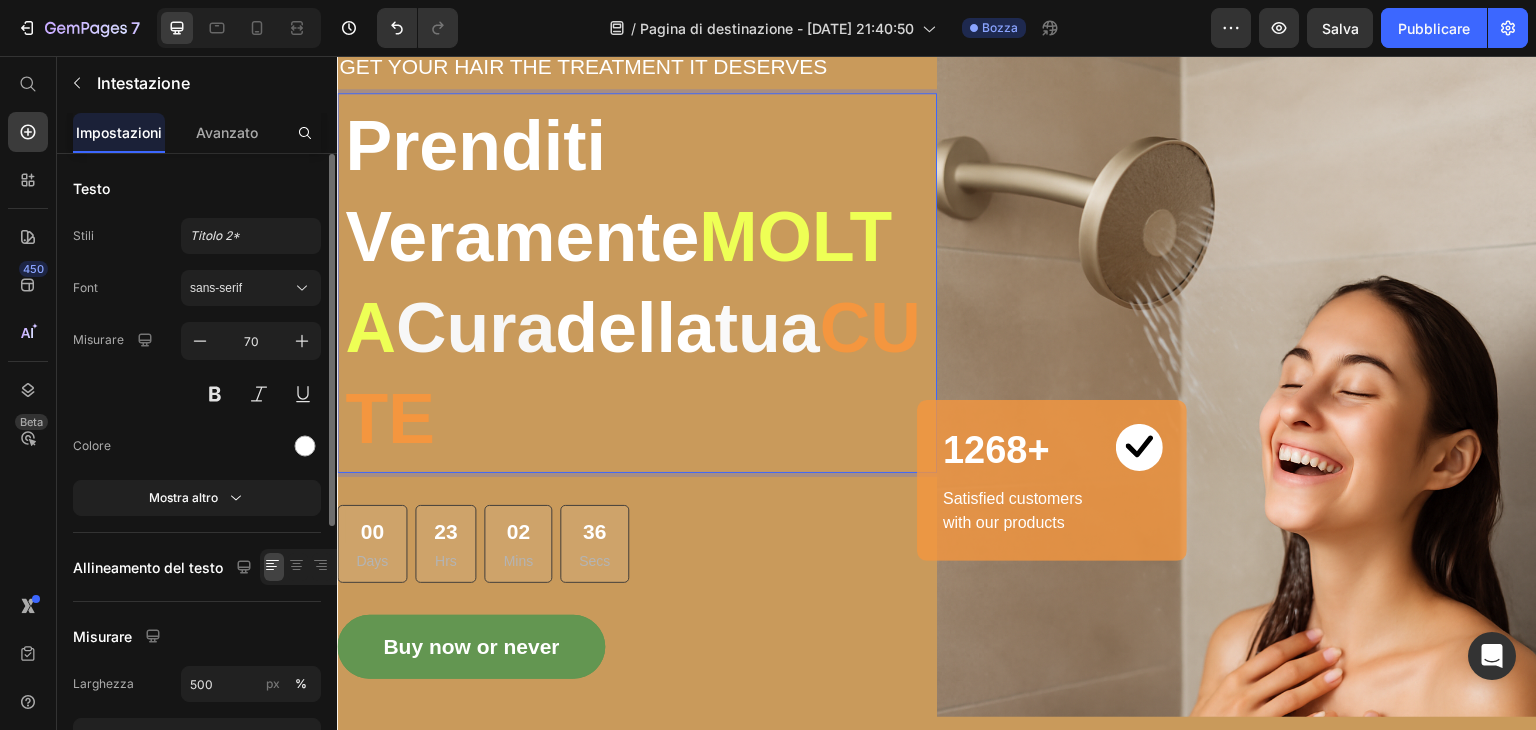 click on "MOLTA" at bounding box center [618, 282] 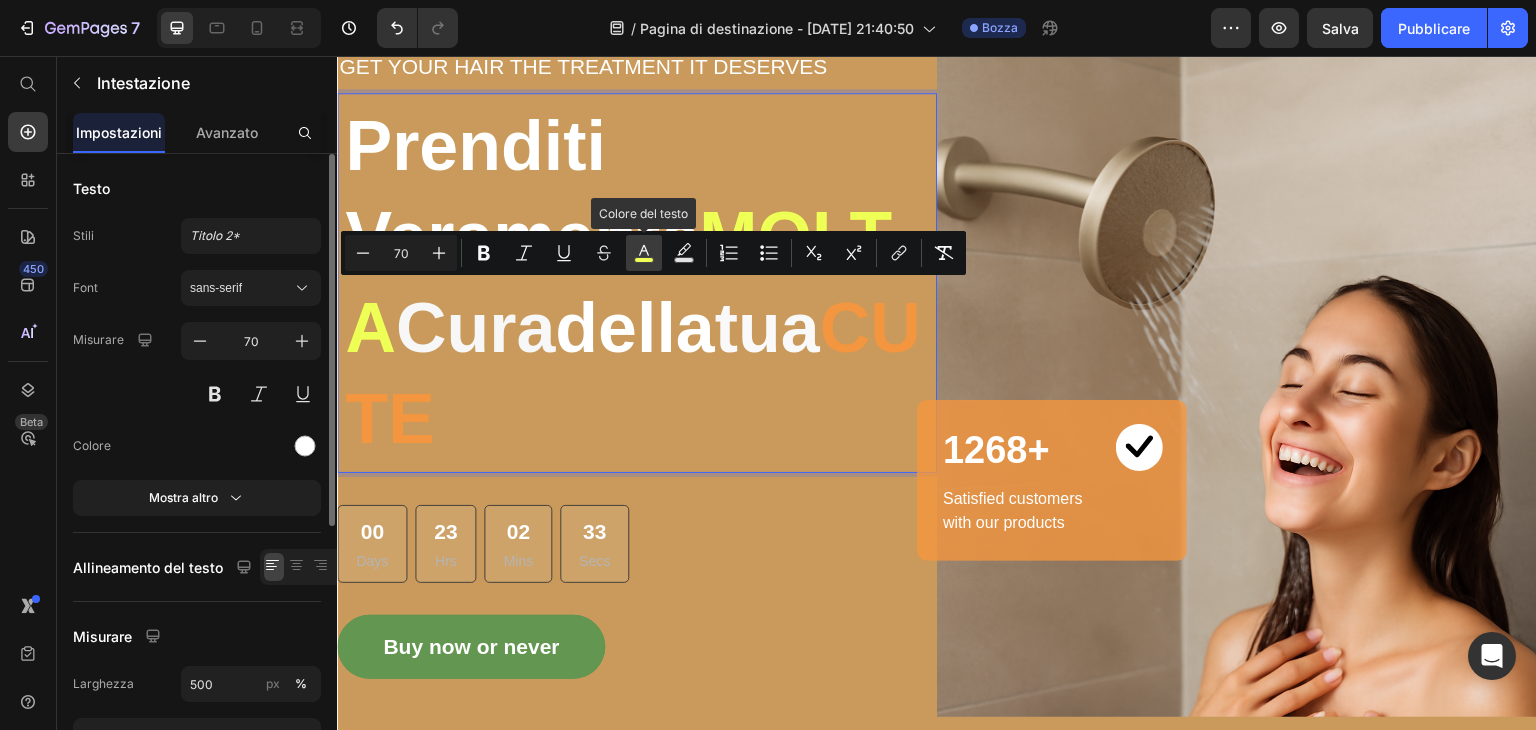 click 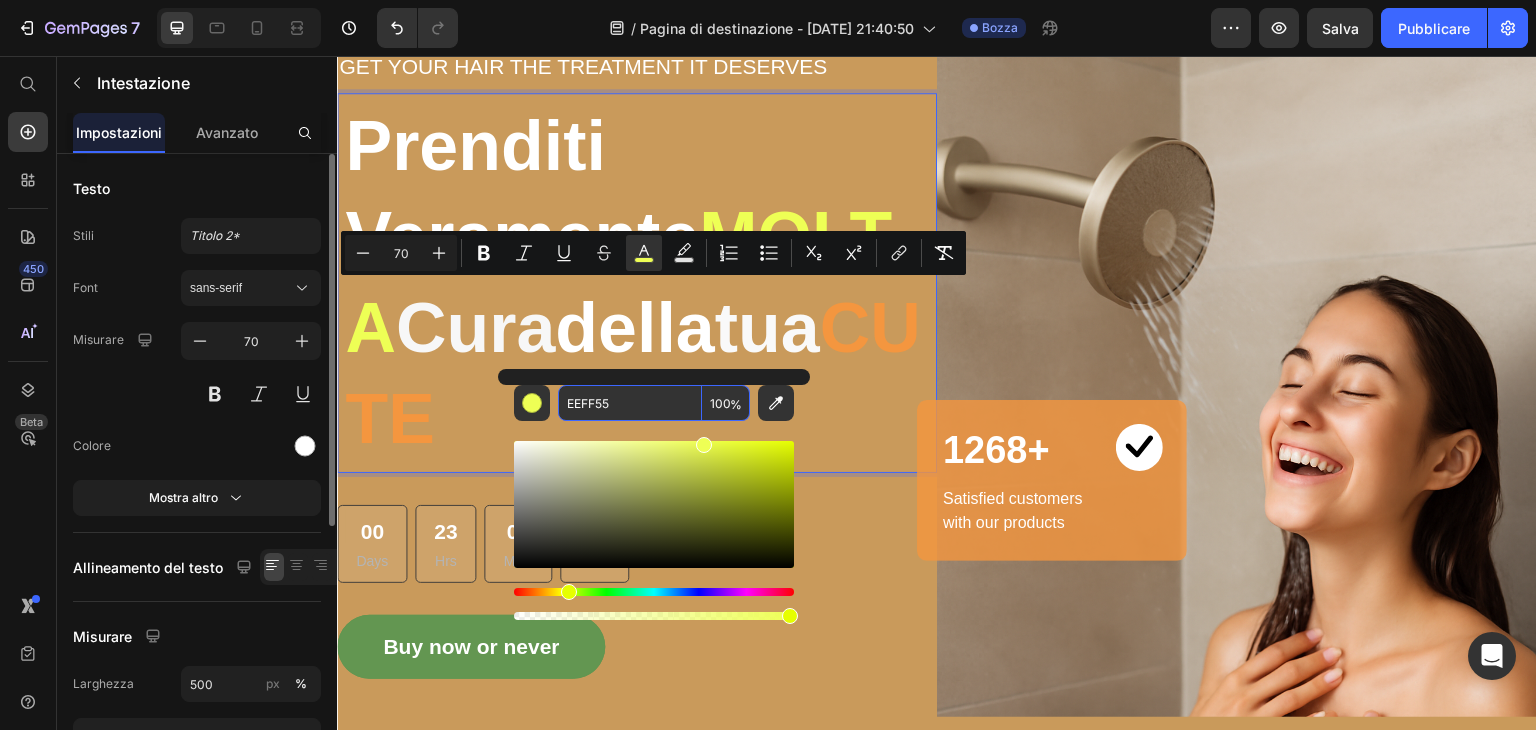 click on "EEFF55" at bounding box center [630, 403] 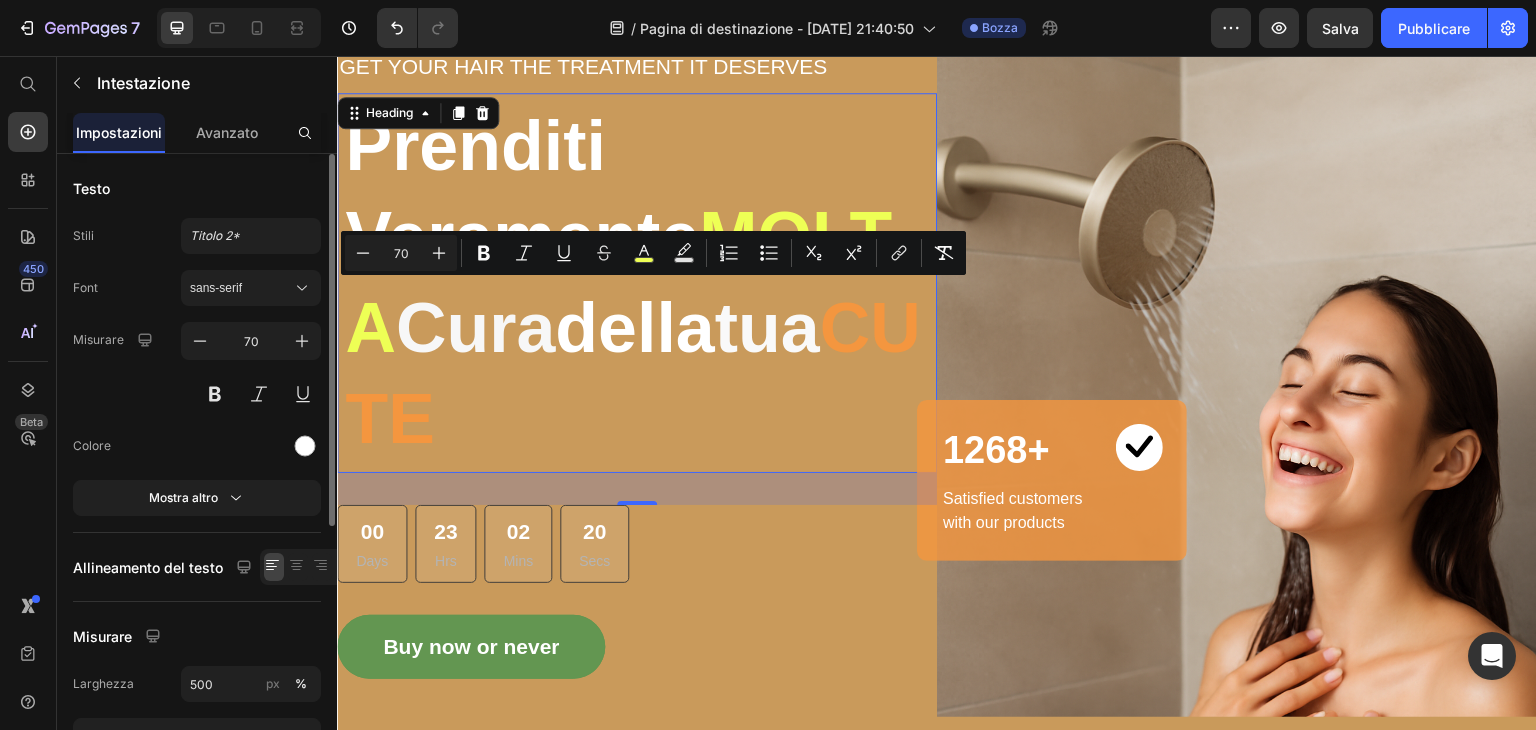click on "Prenditi Veramente  MOLTA  Cura  della  tua  CUTE" at bounding box center [637, 283] 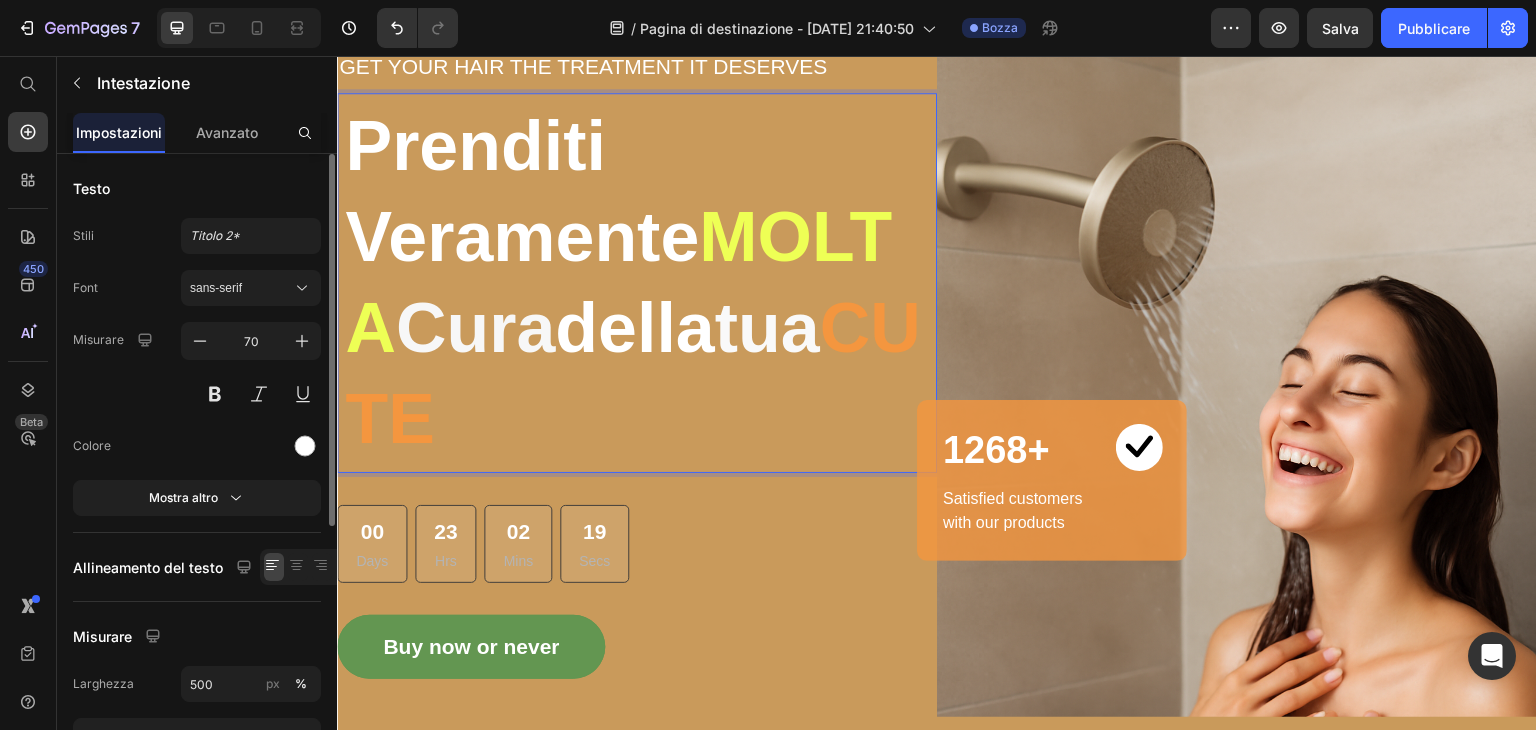 click on "MOLTA" at bounding box center (618, 282) 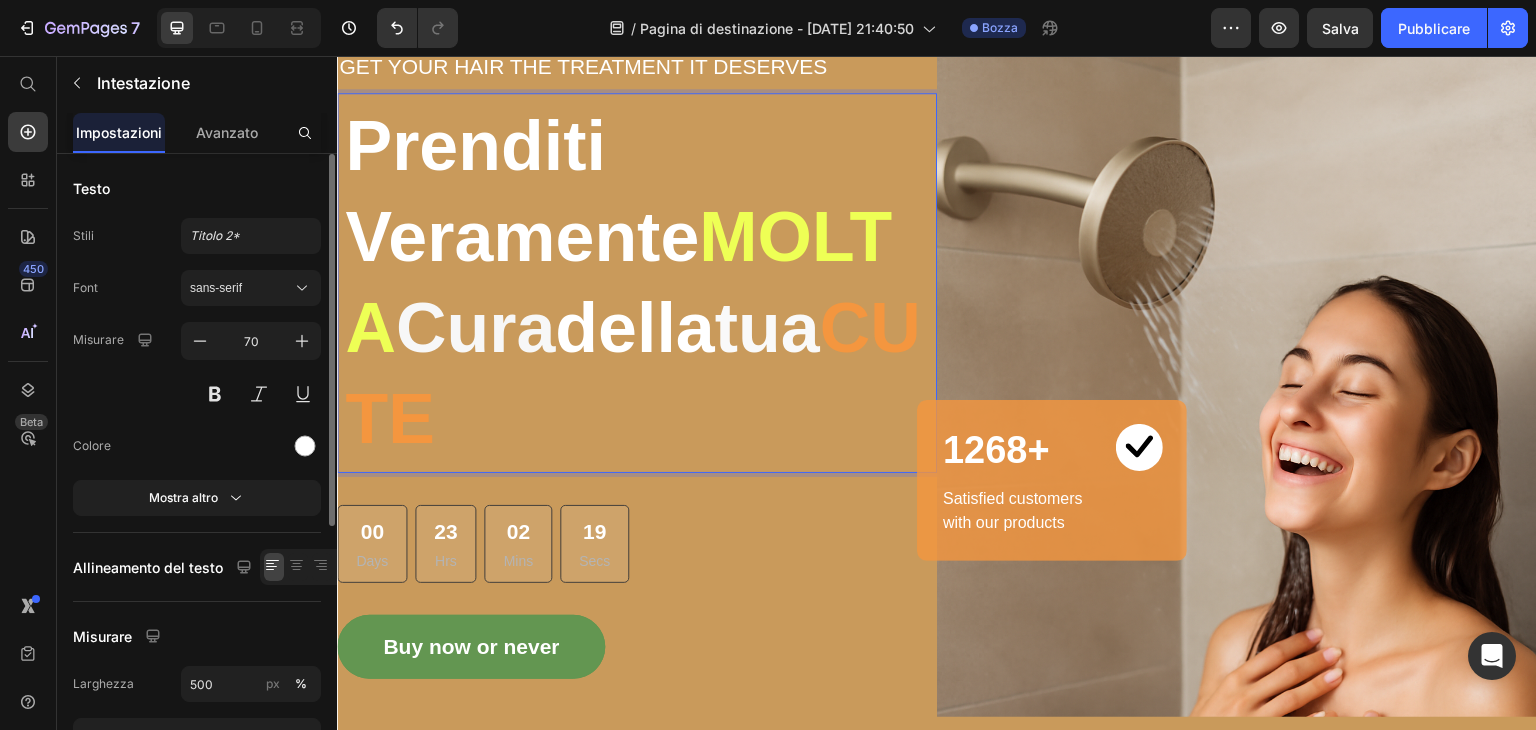 click on "MOLTA" at bounding box center (618, 282) 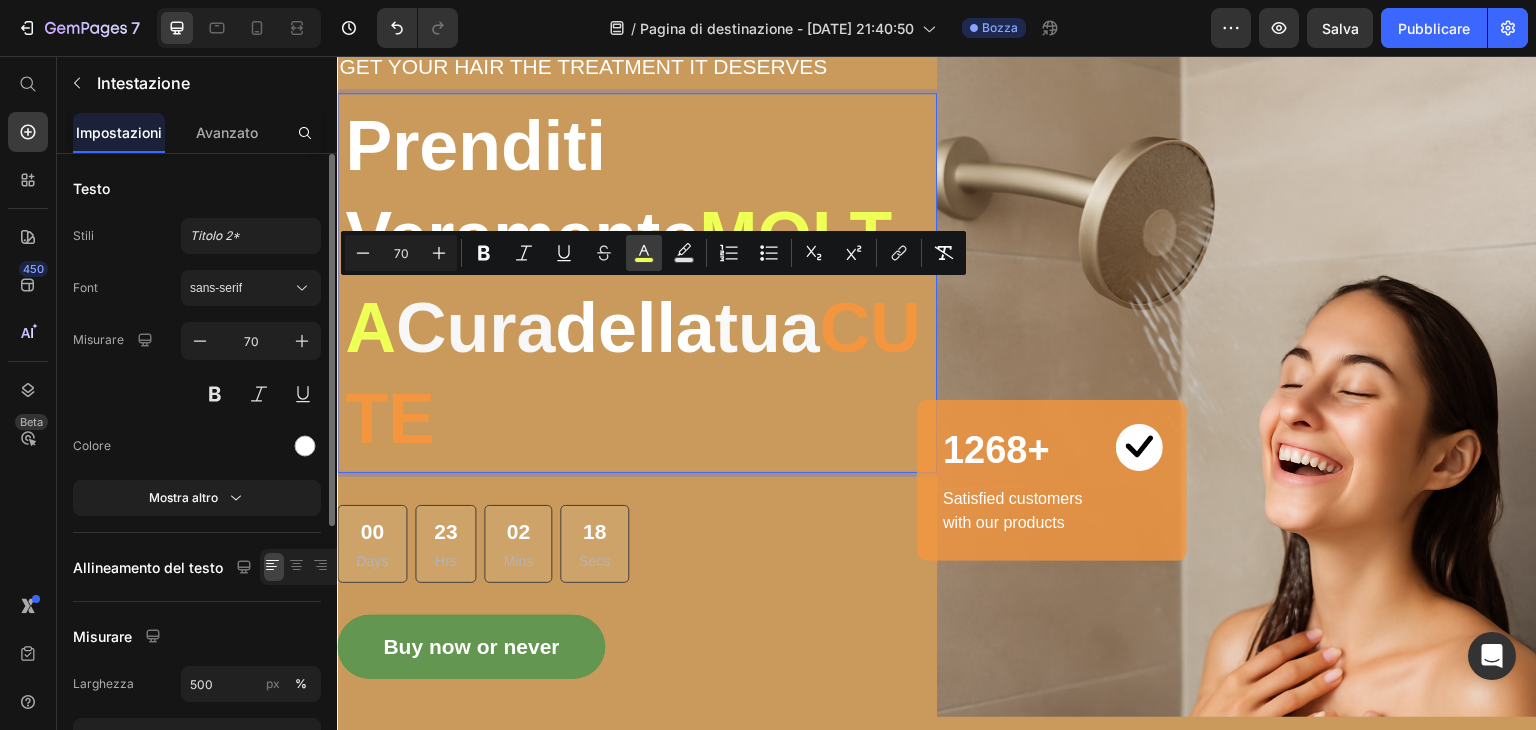 click 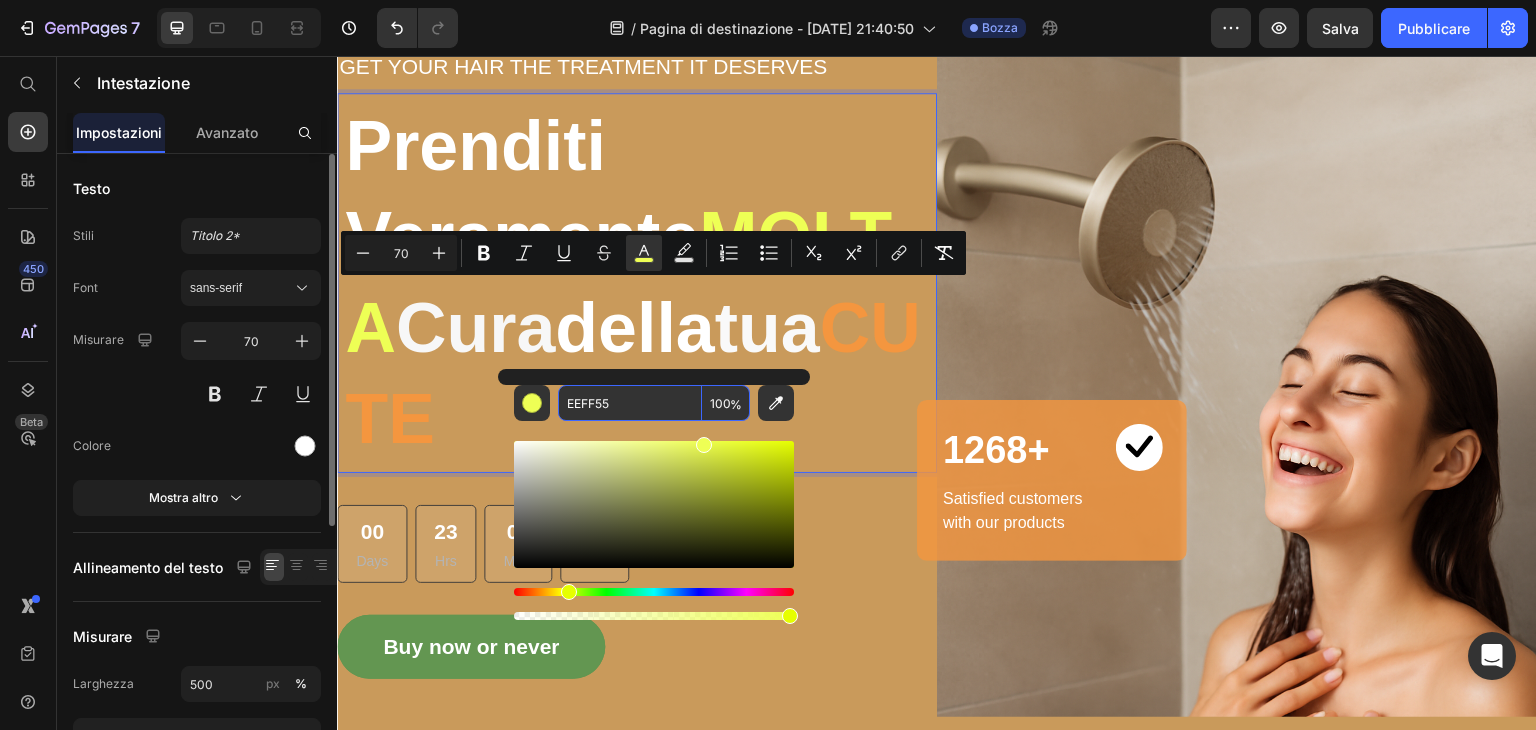 click on "EEFF55" at bounding box center [630, 403] 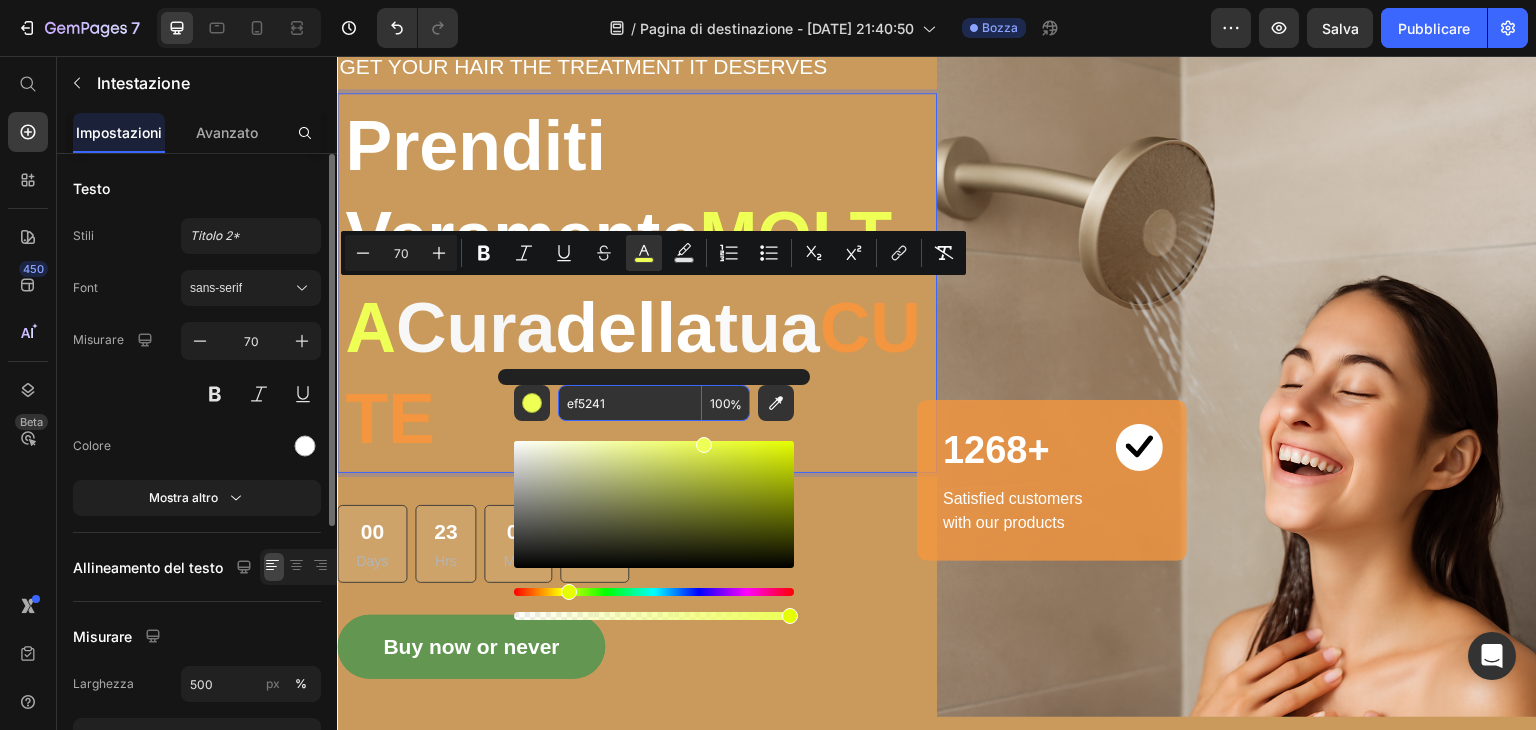 type on "EF5241" 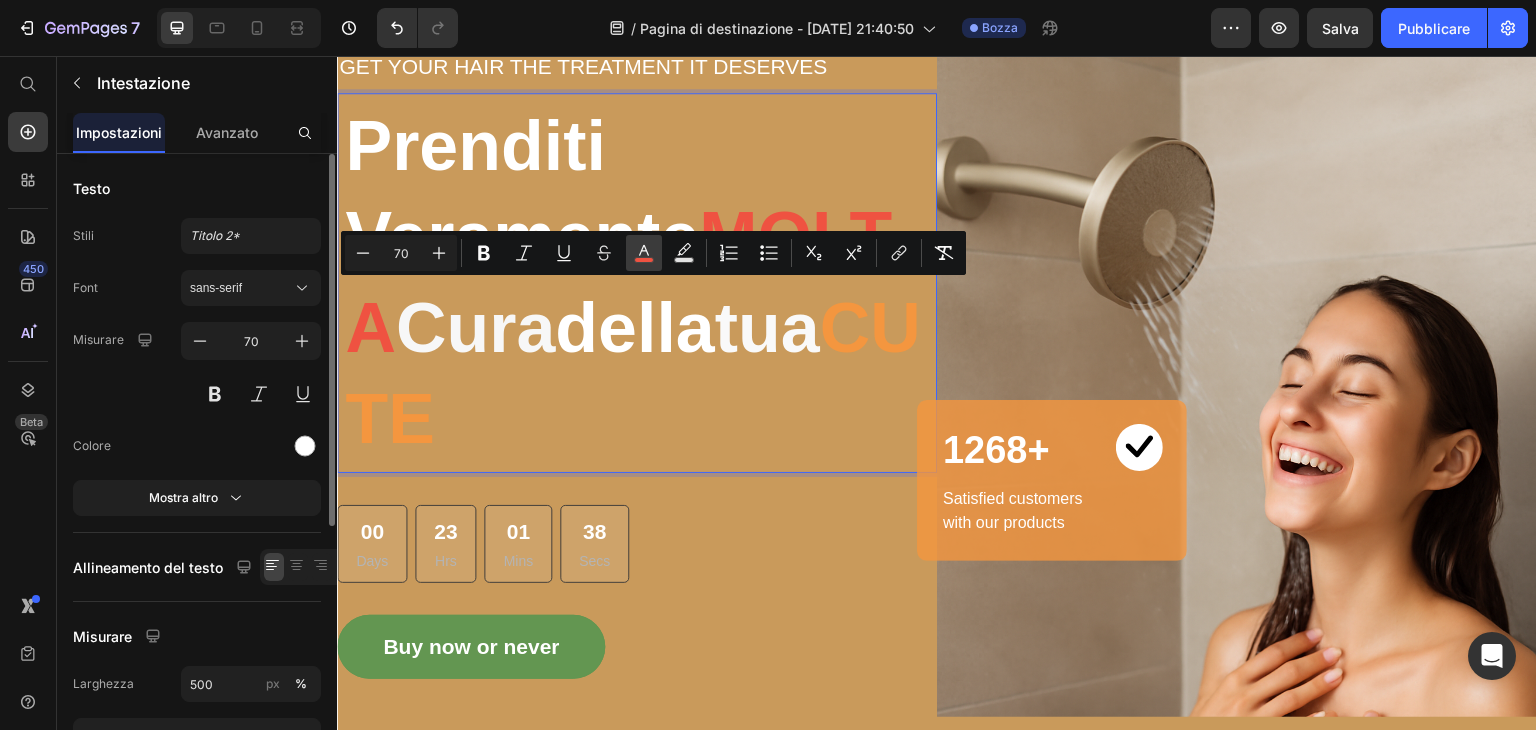 click 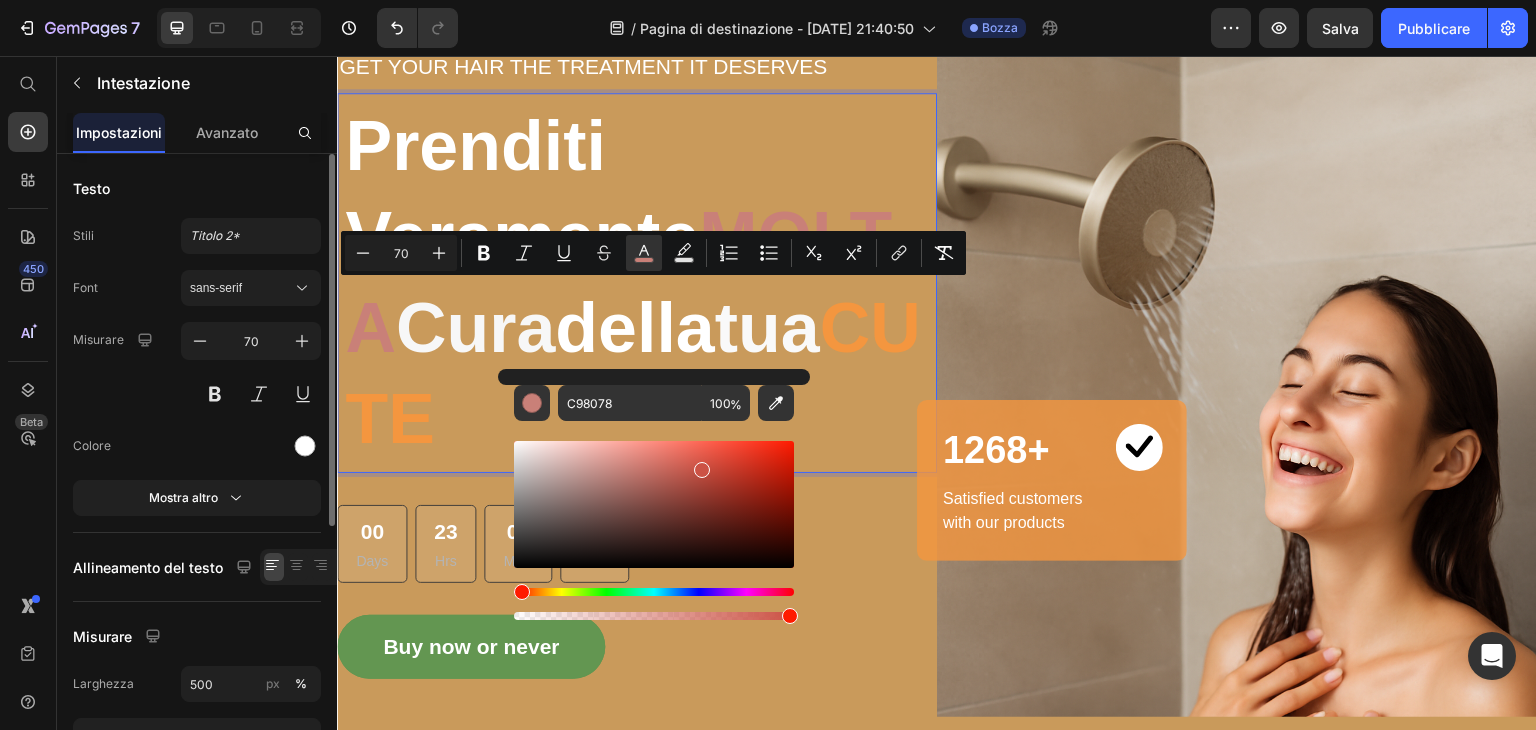 type on "CC5245" 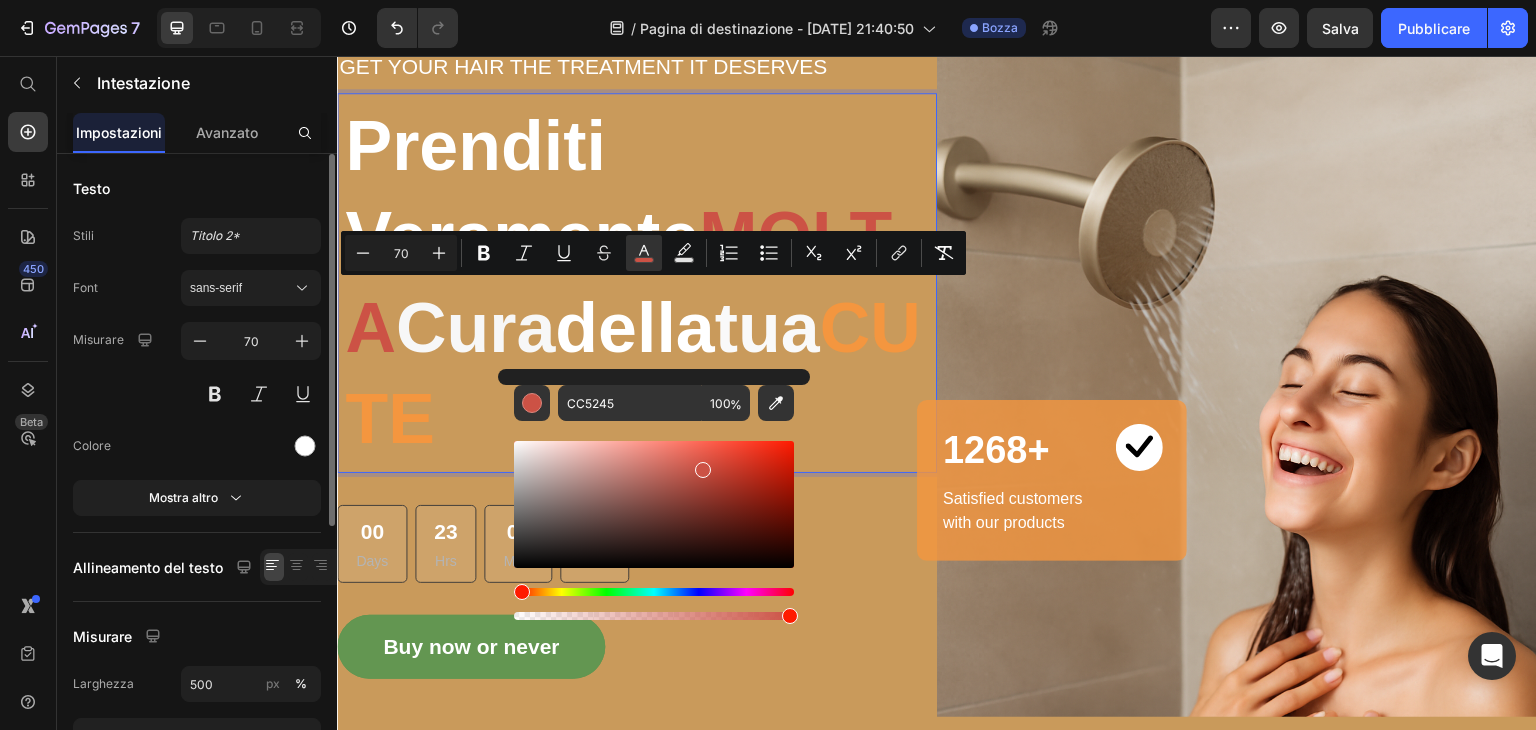 drag, startPoint x: 644, startPoint y: 489, endPoint x: 700, endPoint y: 466, distance: 60.53924 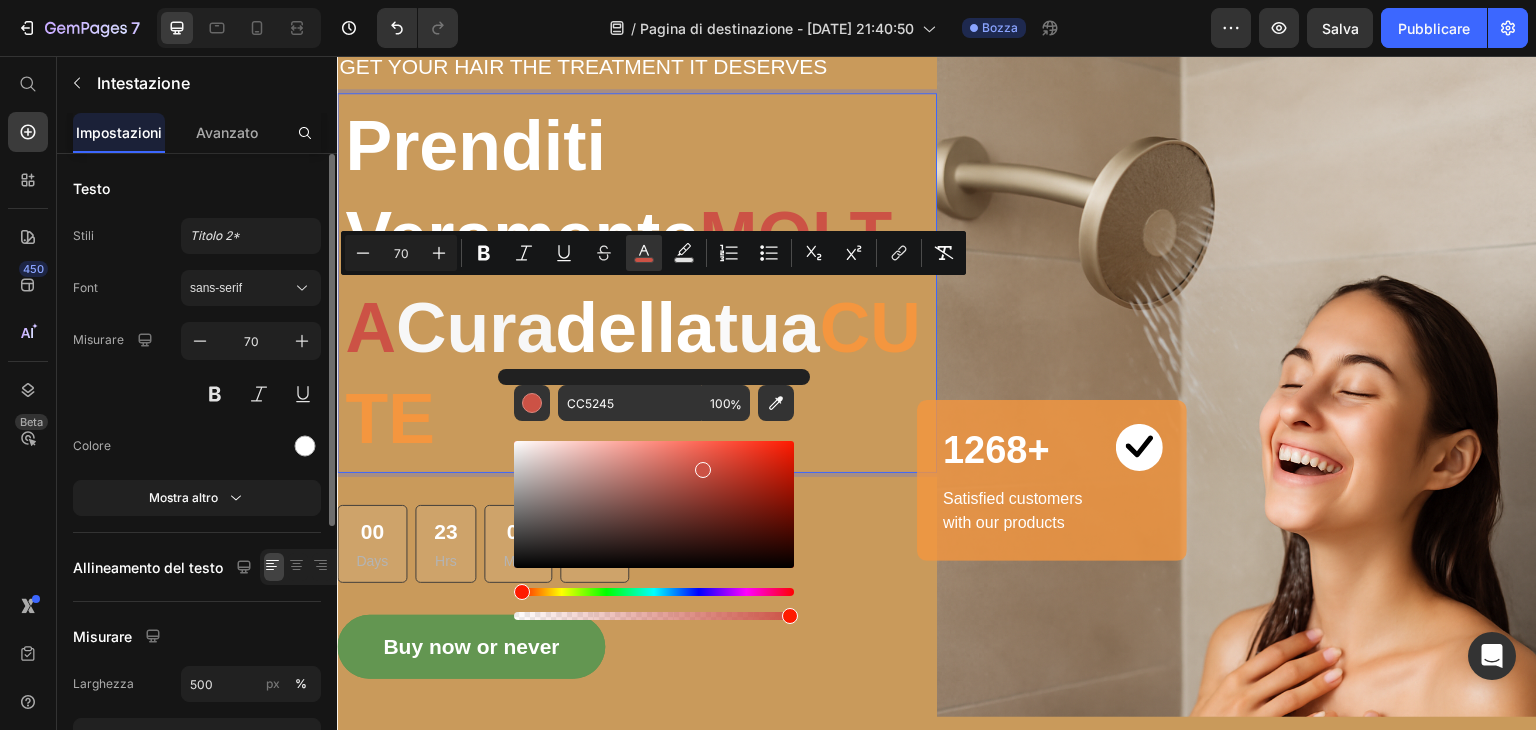 click at bounding box center [654, 504] 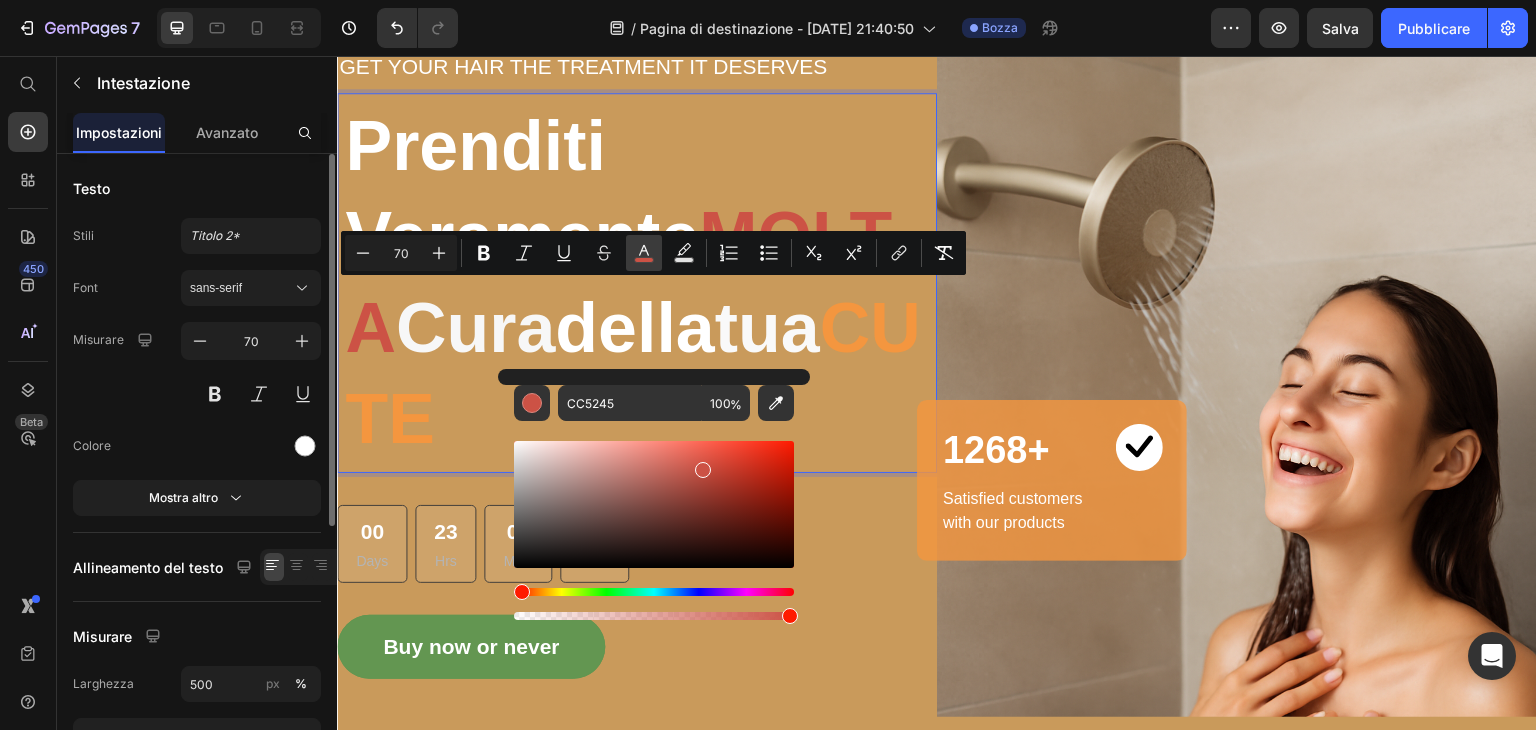 click 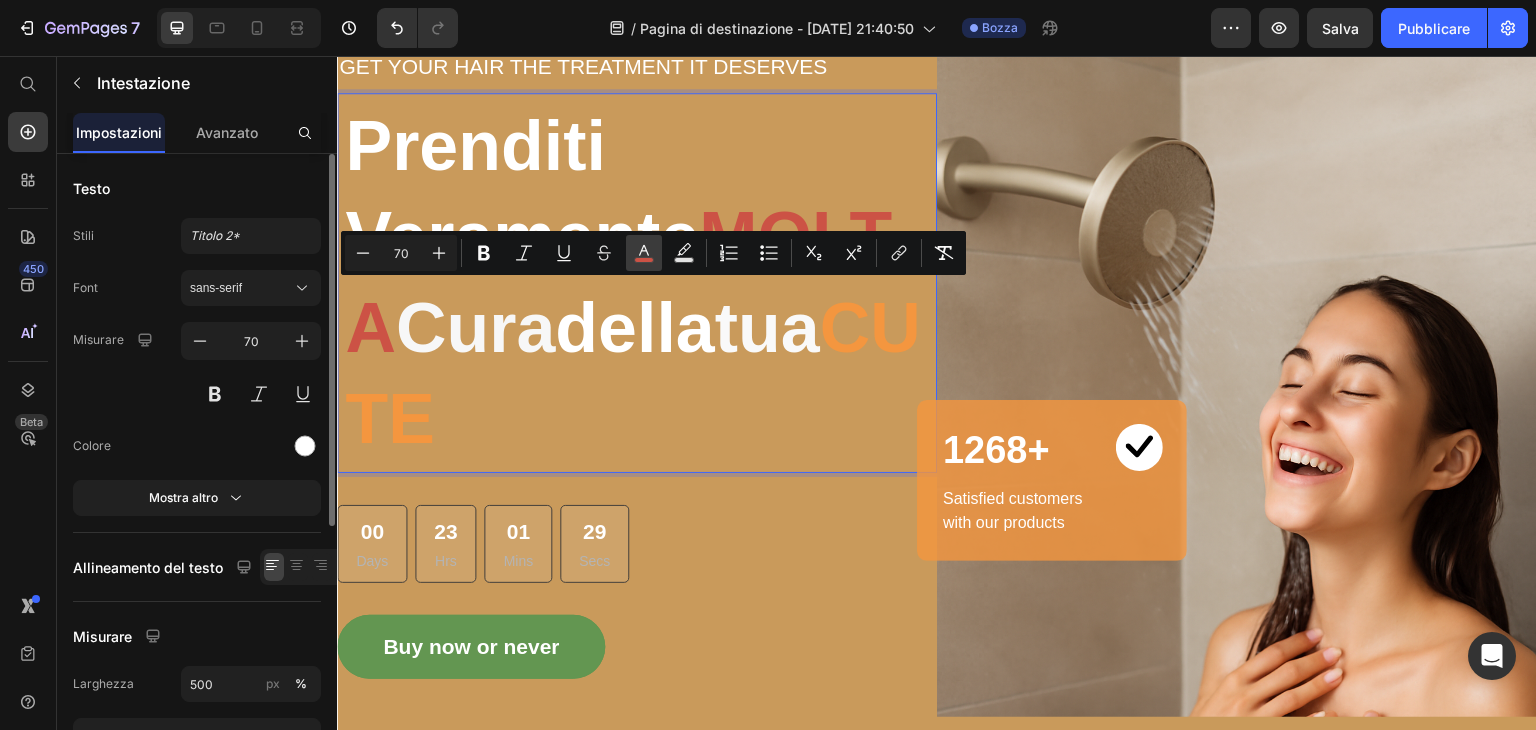 click 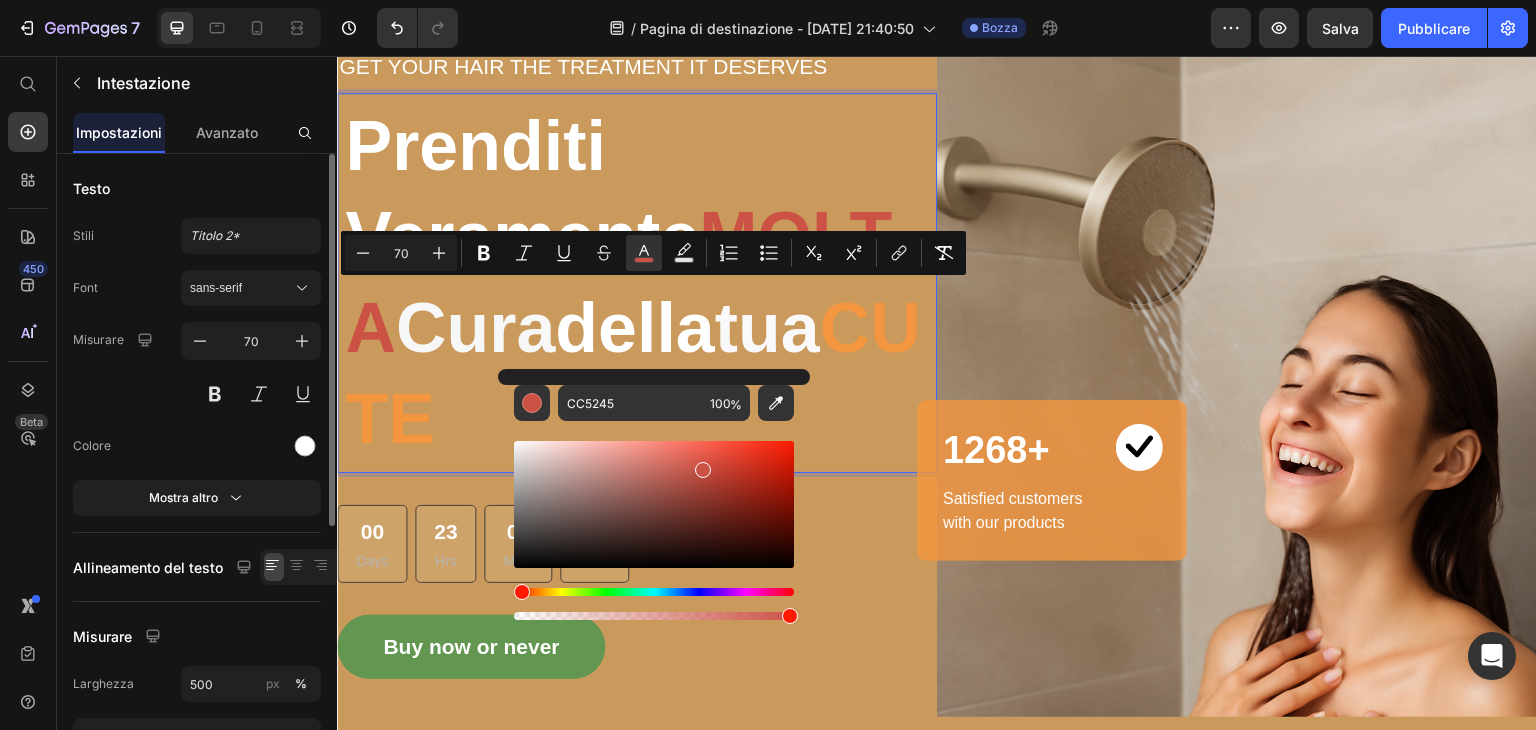 scroll, scrollTop: 400, scrollLeft: 0, axis: vertical 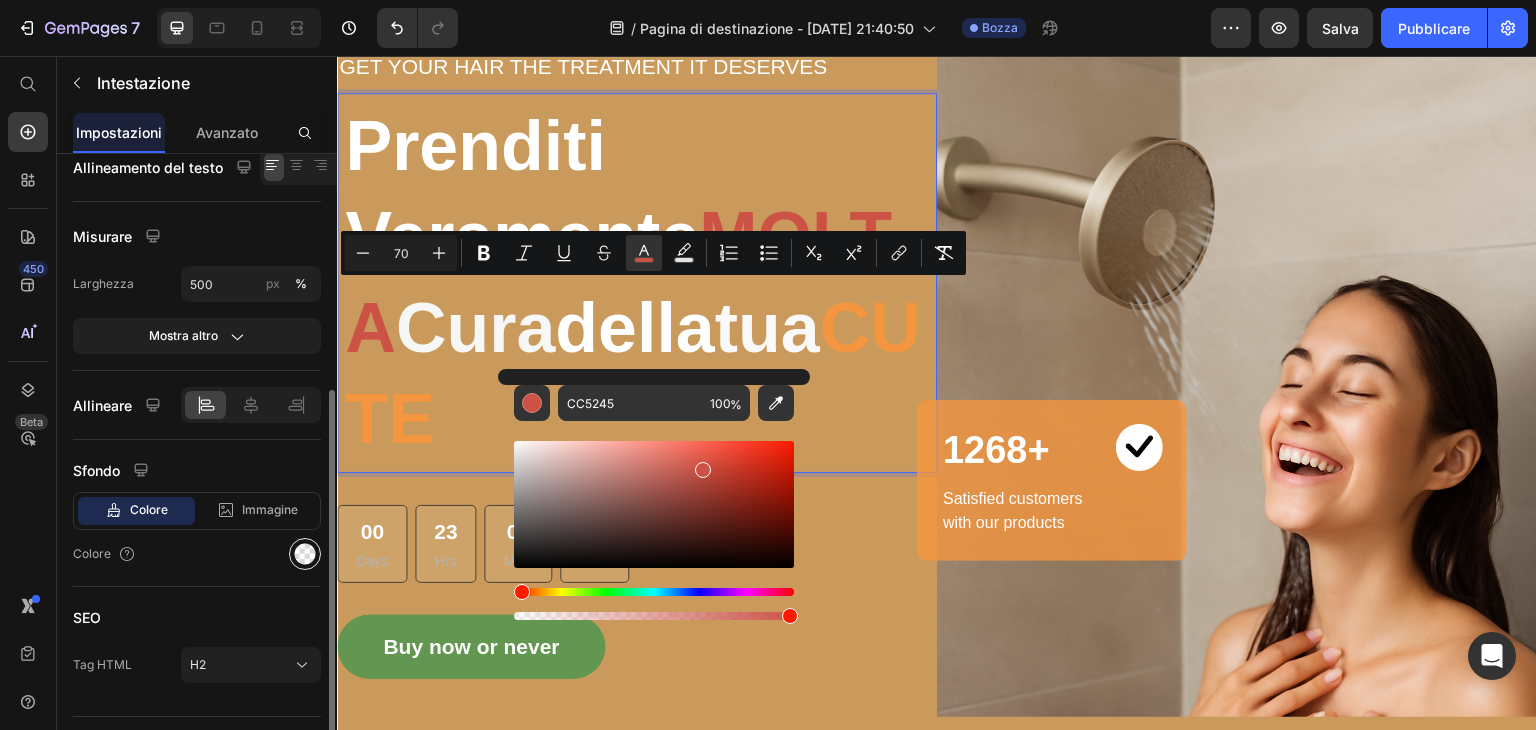 click at bounding box center (305, 554) 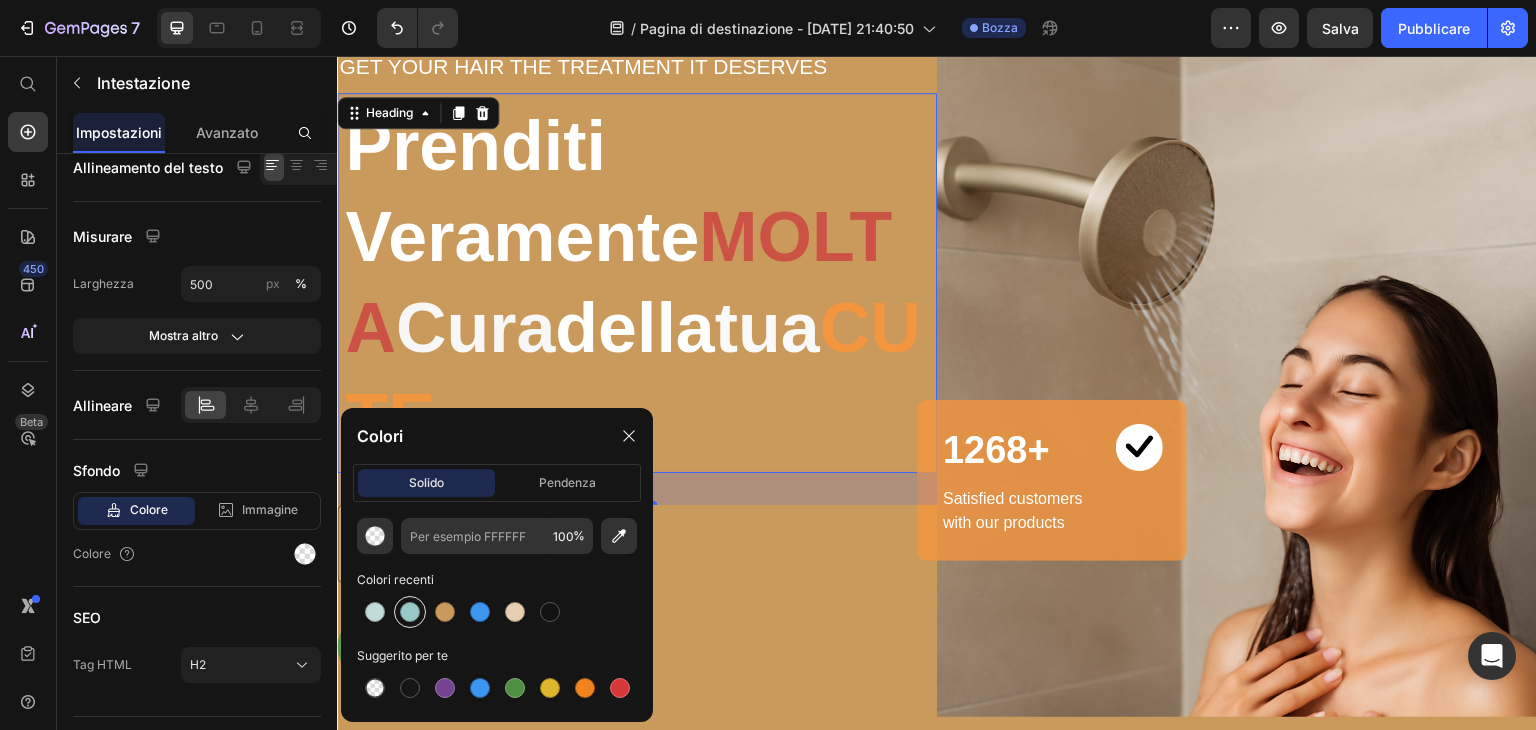 click at bounding box center [410, 612] 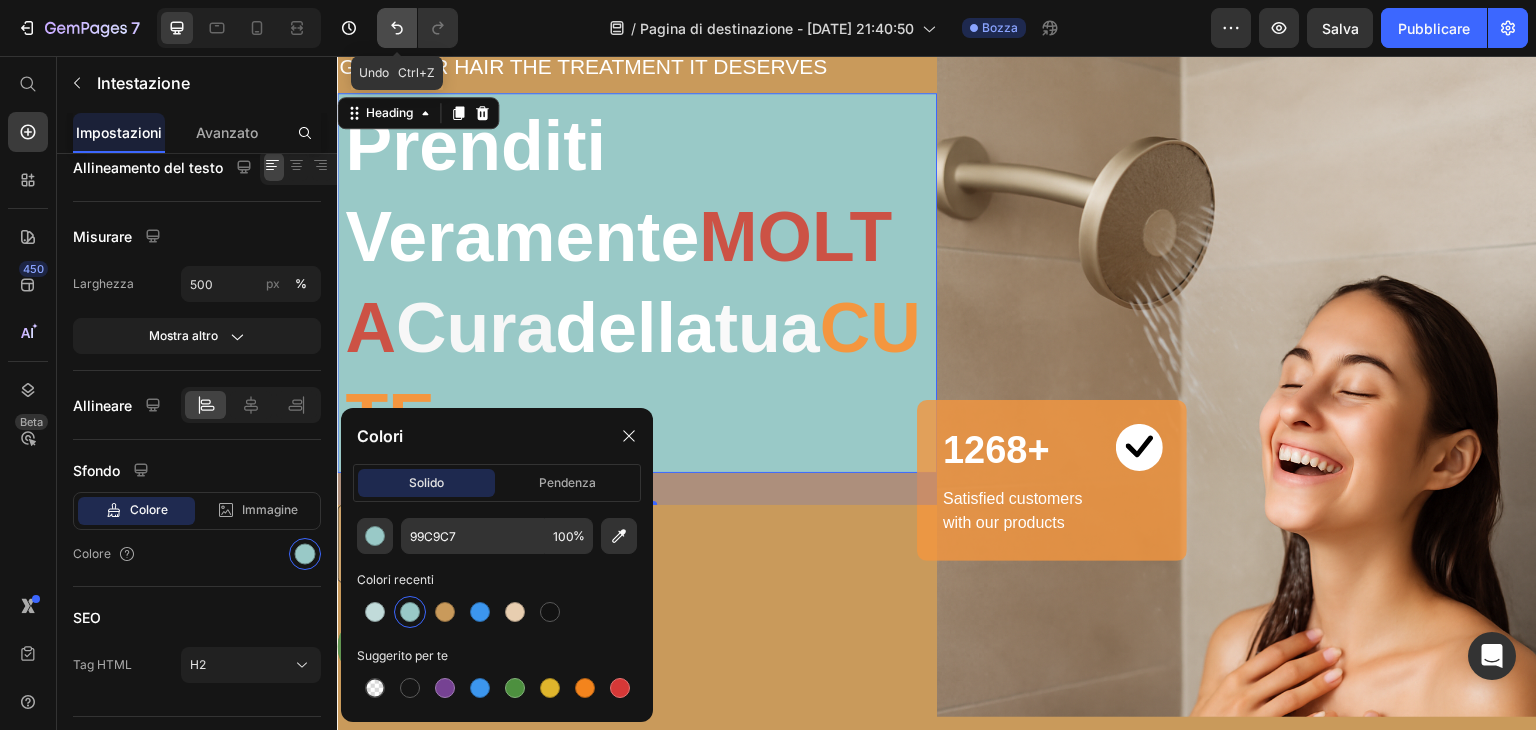 click 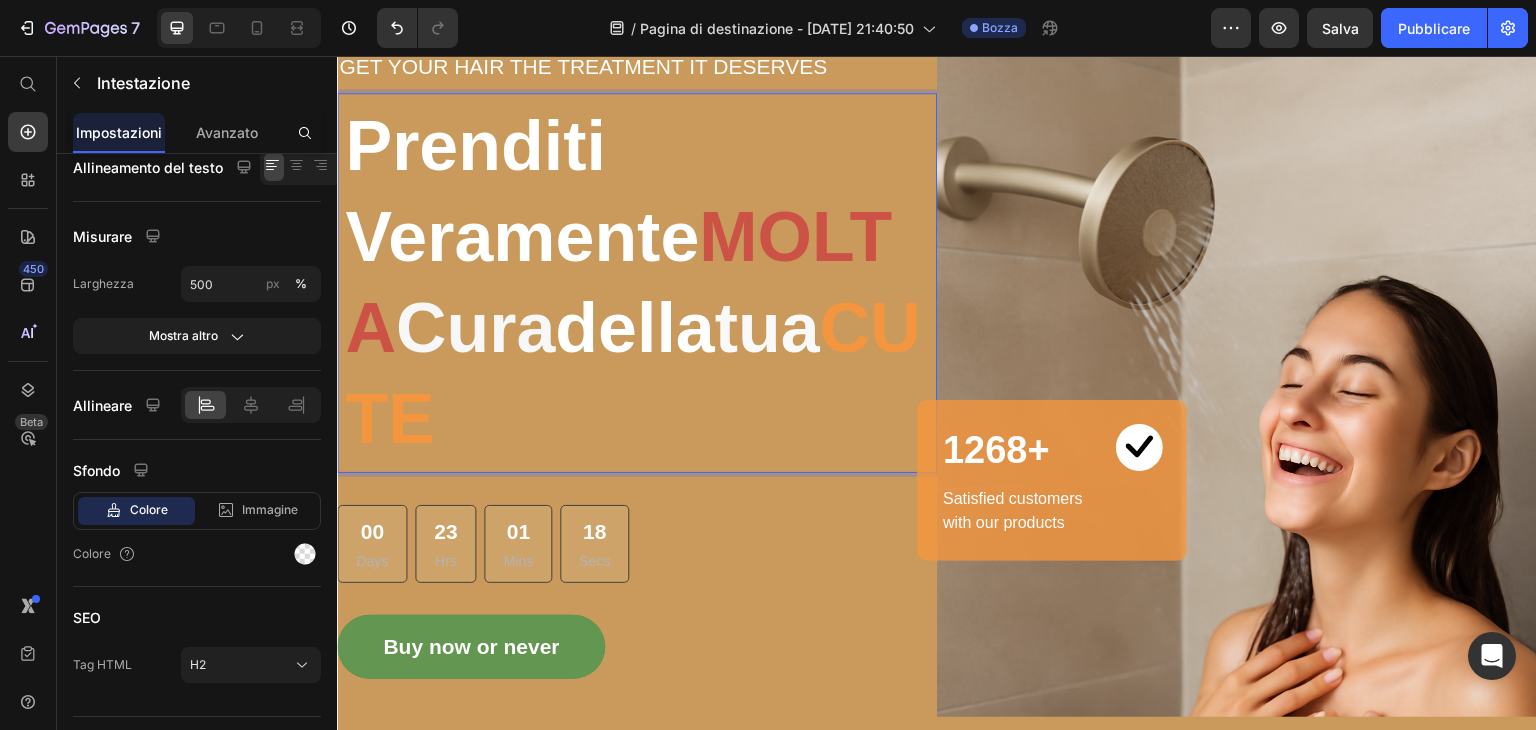 click on "Prenditi Veramente  MOLTA  Cura  della  tua  CUTE" at bounding box center (637, 283) 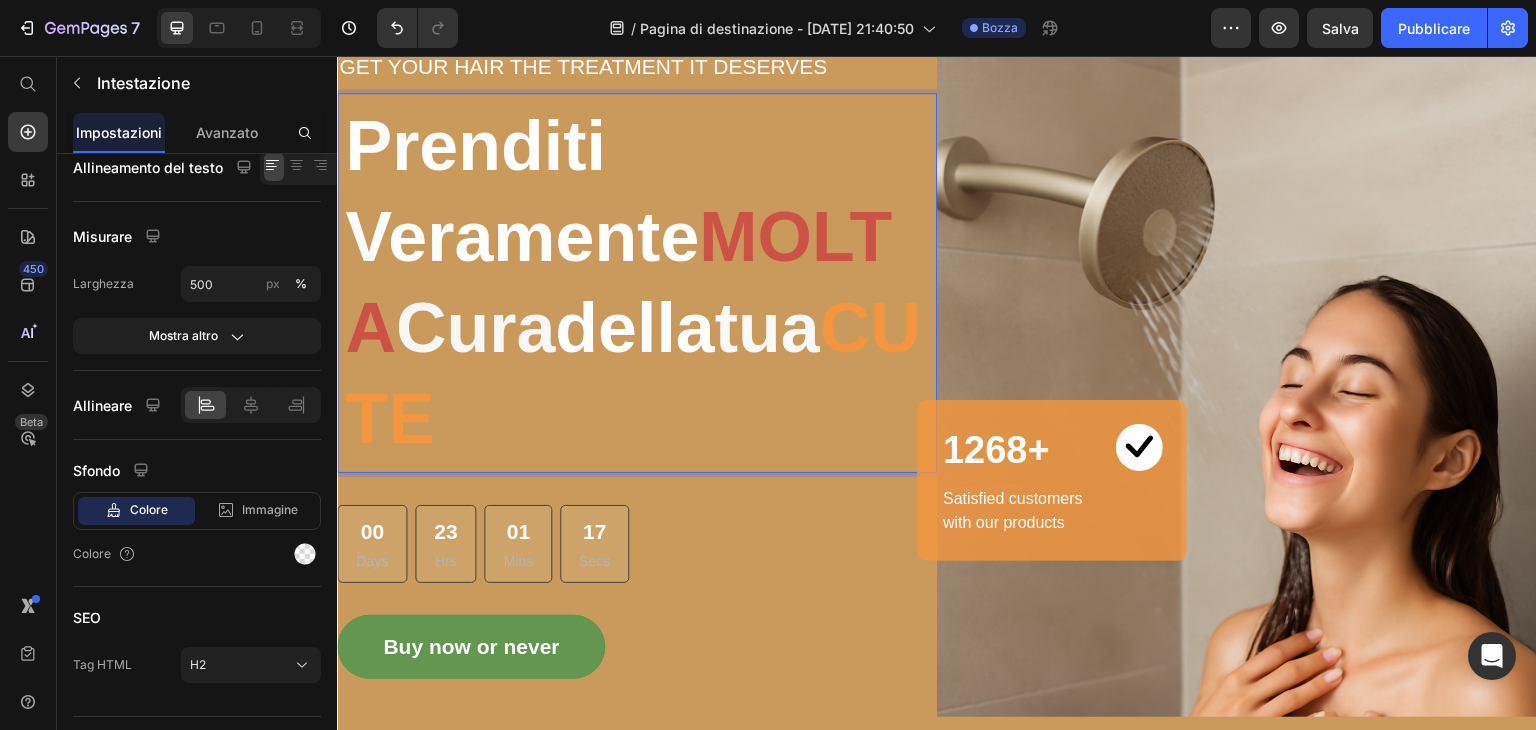 click on "MOLTA" at bounding box center (618, 282) 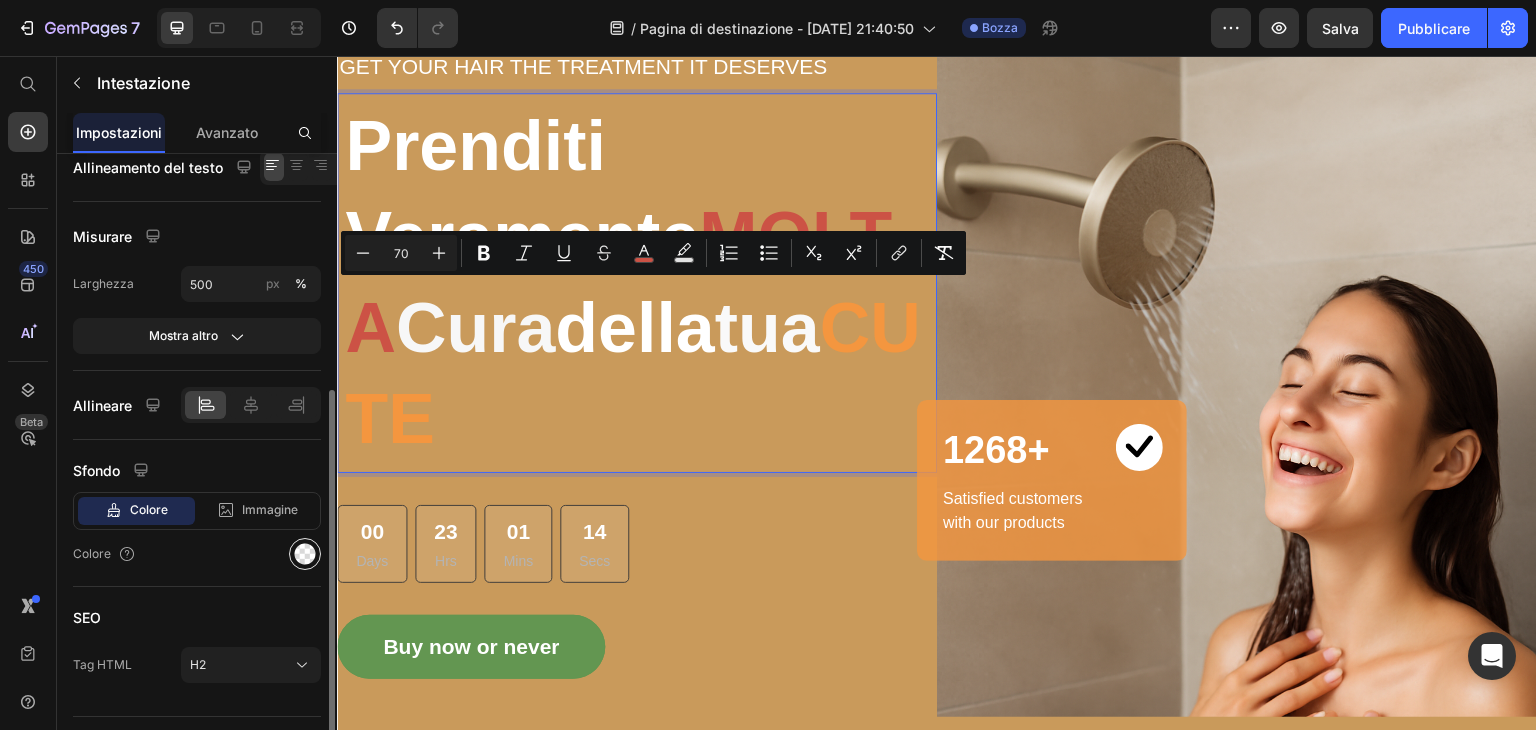 click at bounding box center (305, 554) 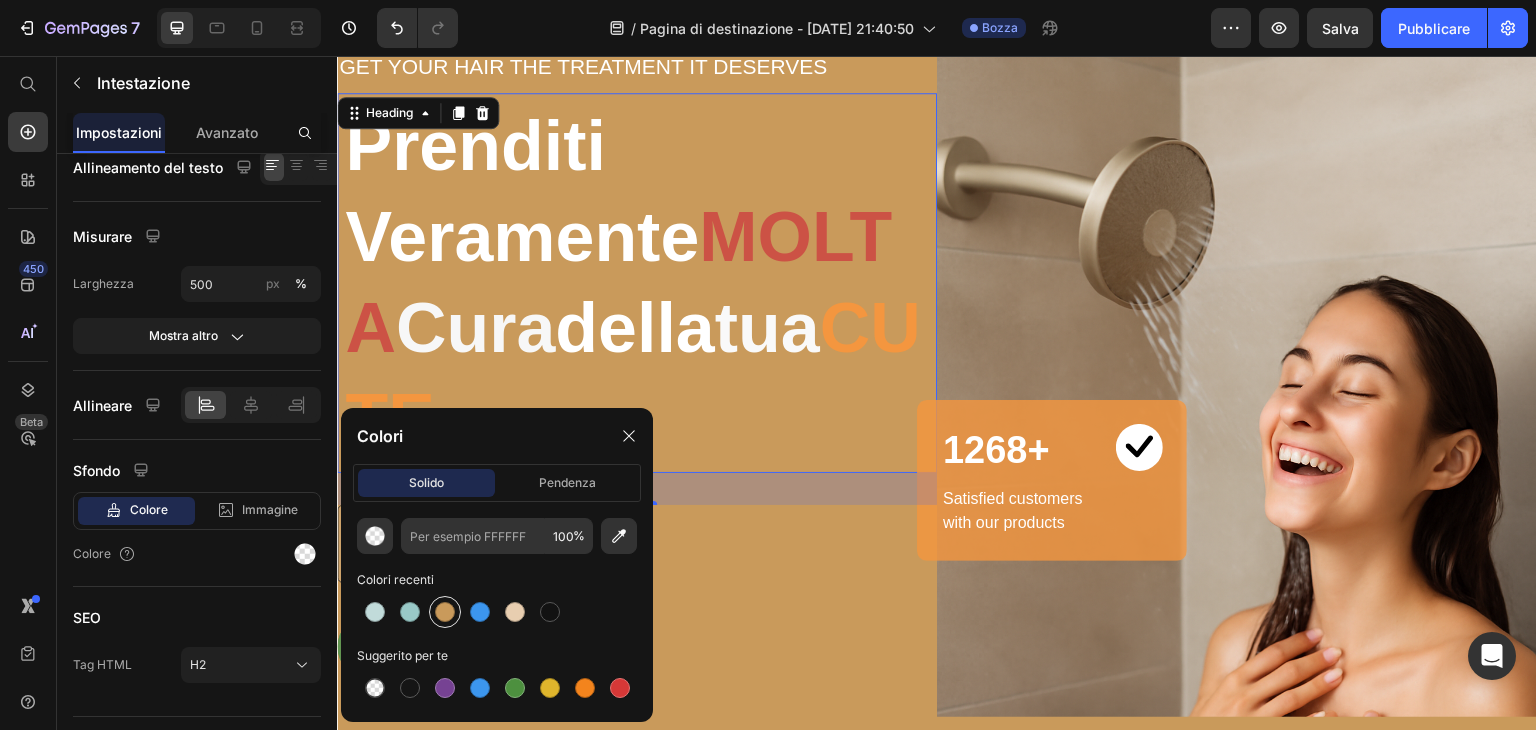 click at bounding box center (445, 612) 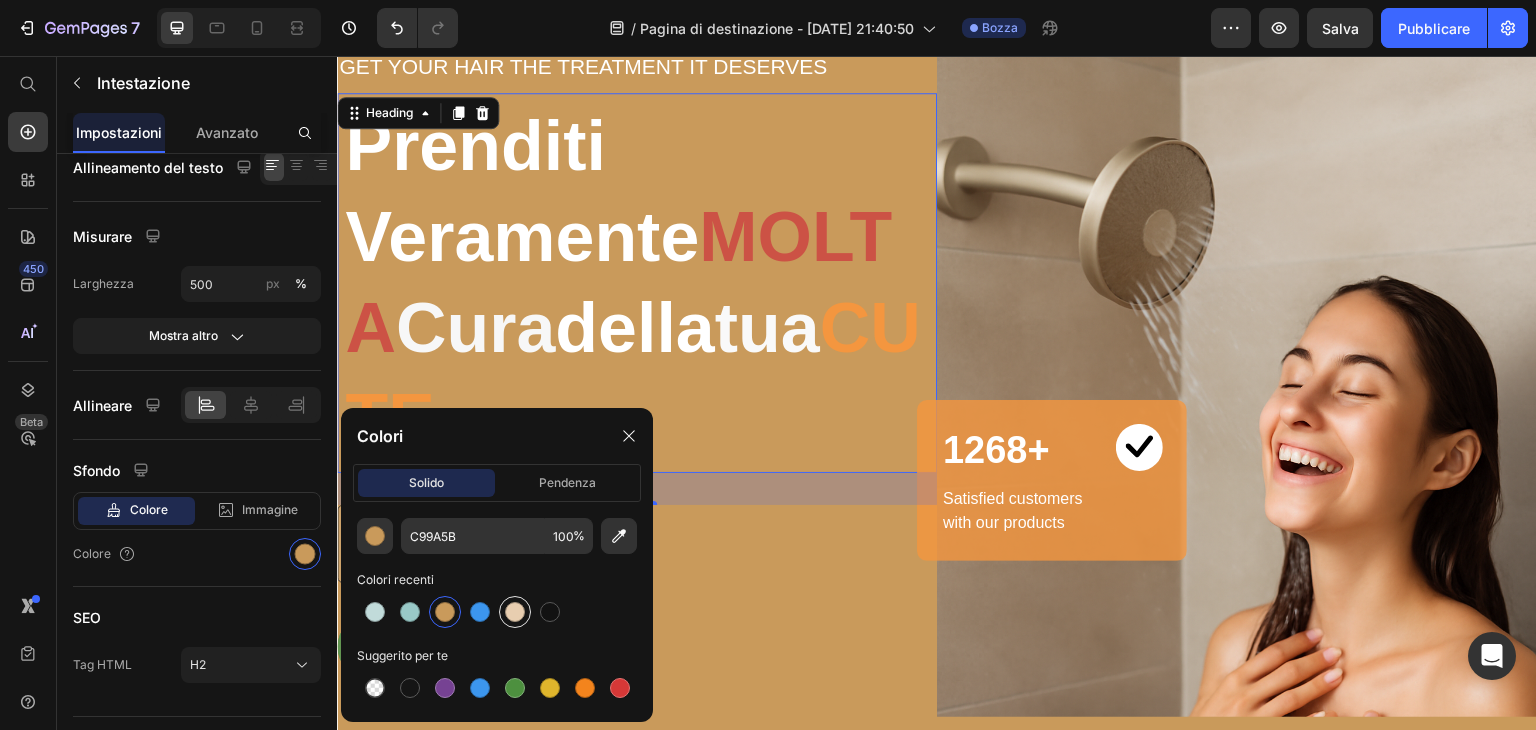 click at bounding box center (515, 612) 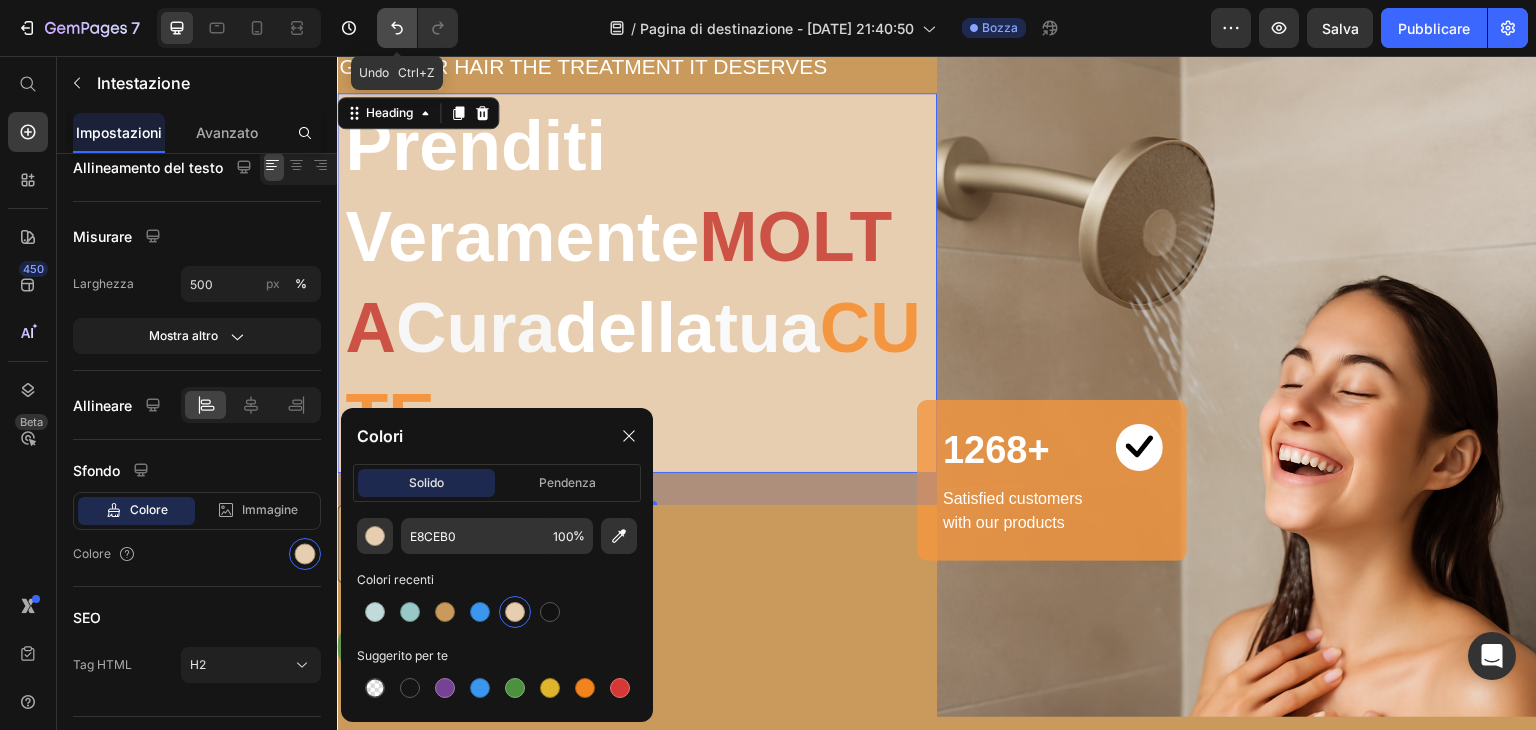 click 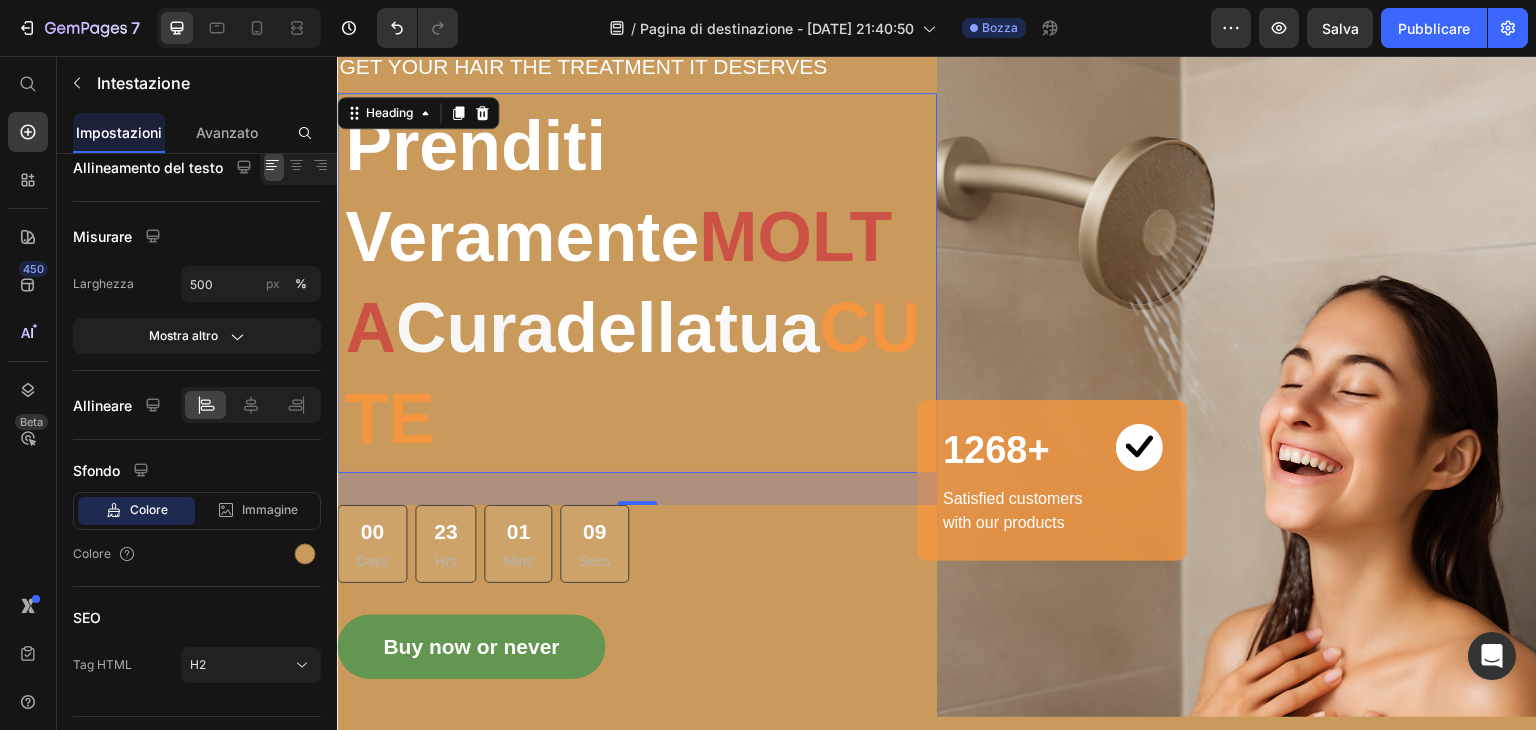 click on "Prenditi Veramente  MOLTA  Cura  della  tua  CUTE" at bounding box center [637, 283] 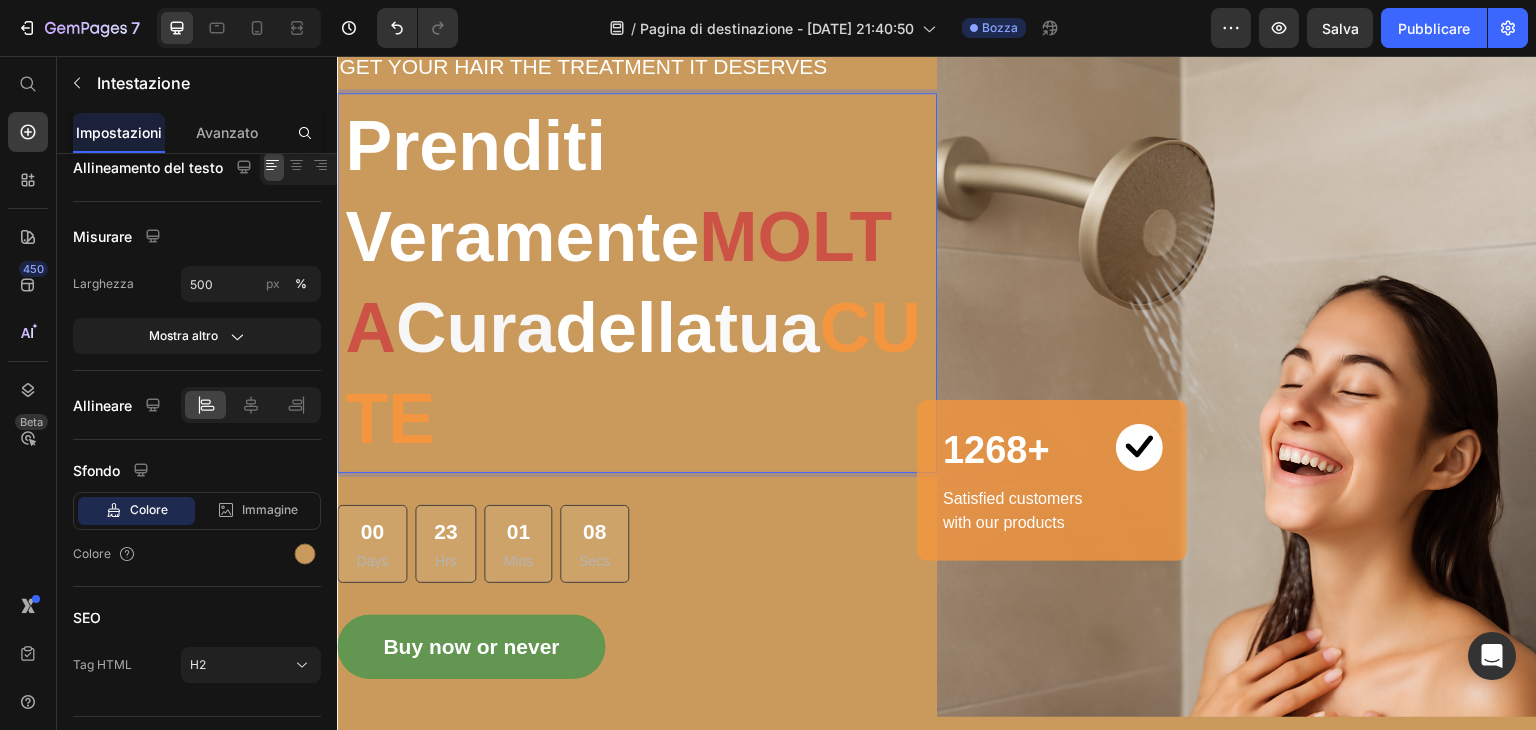 click on "MOLTA" at bounding box center (618, 282) 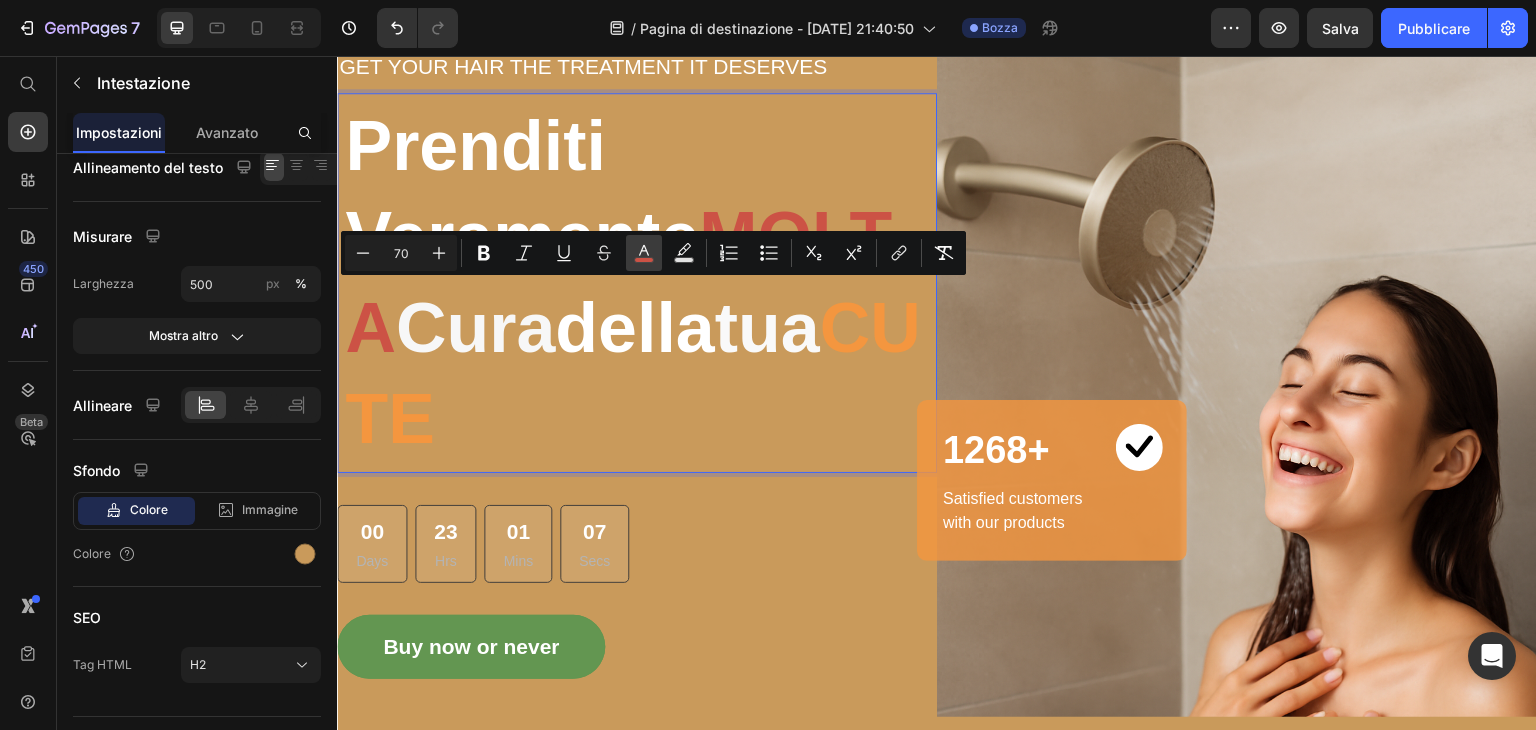 click 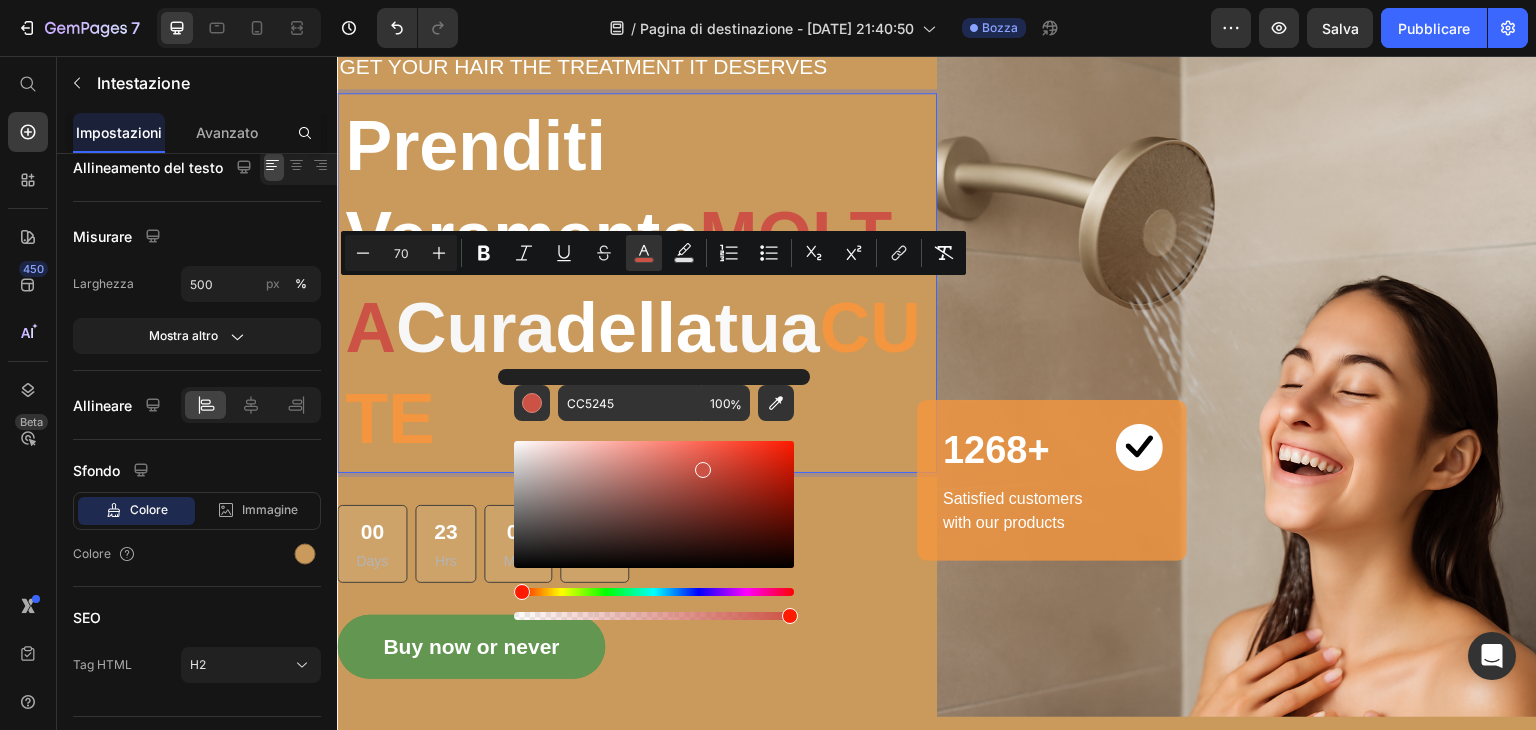click at bounding box center (654, 592) 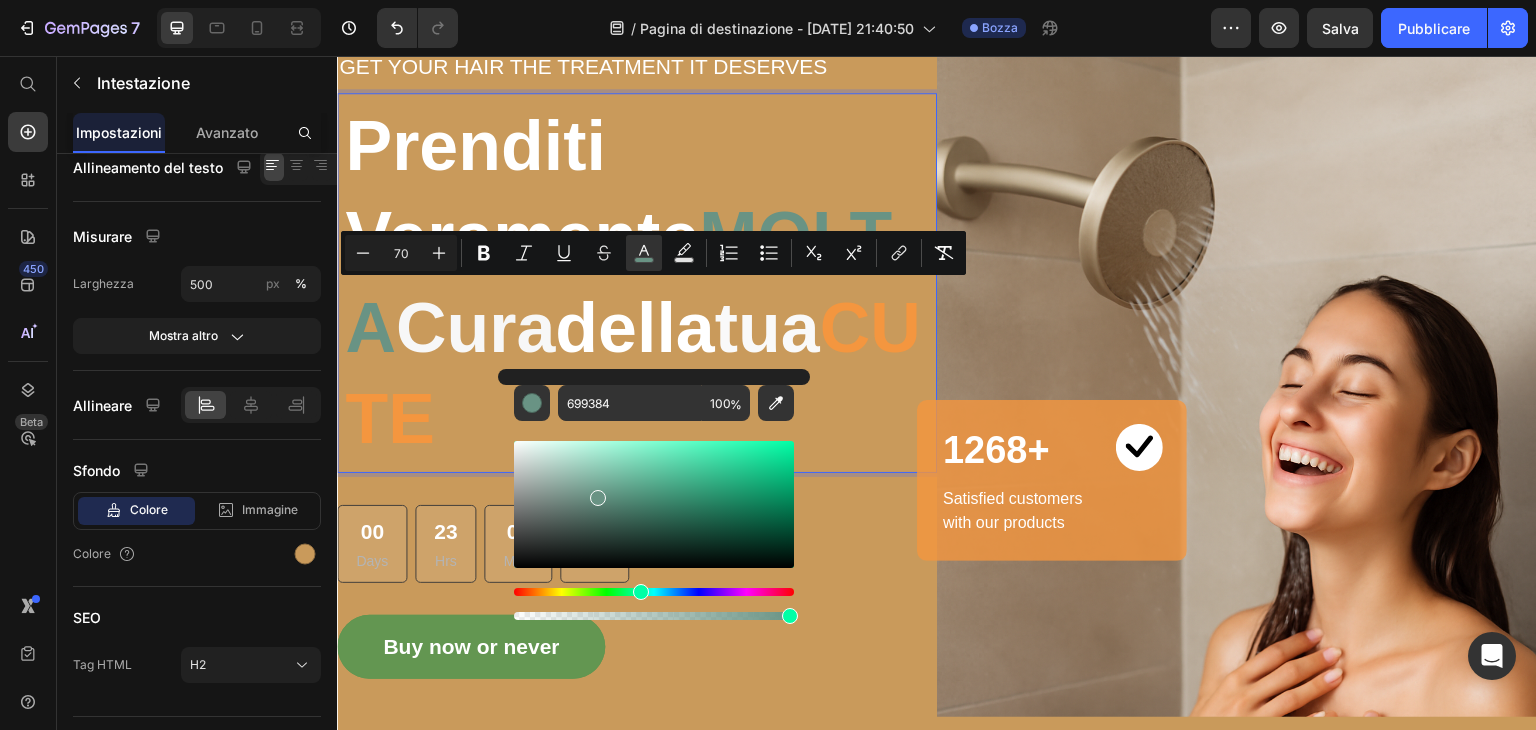 drag, startPoint x: 646, startPoint y: 508, endPoint x: 596, endPoint y: 494, distance: 51.92302 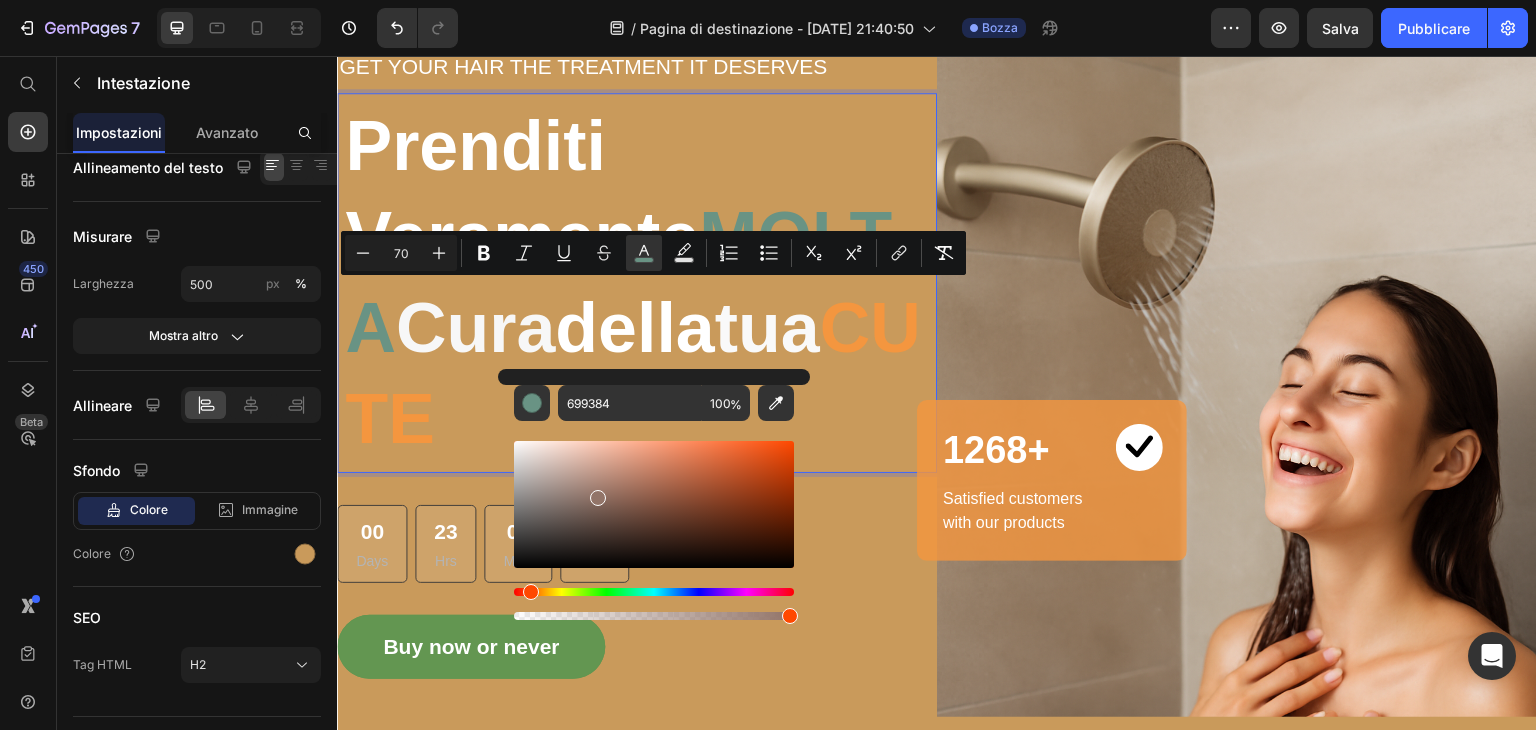 click at bounding box center (654, 592) 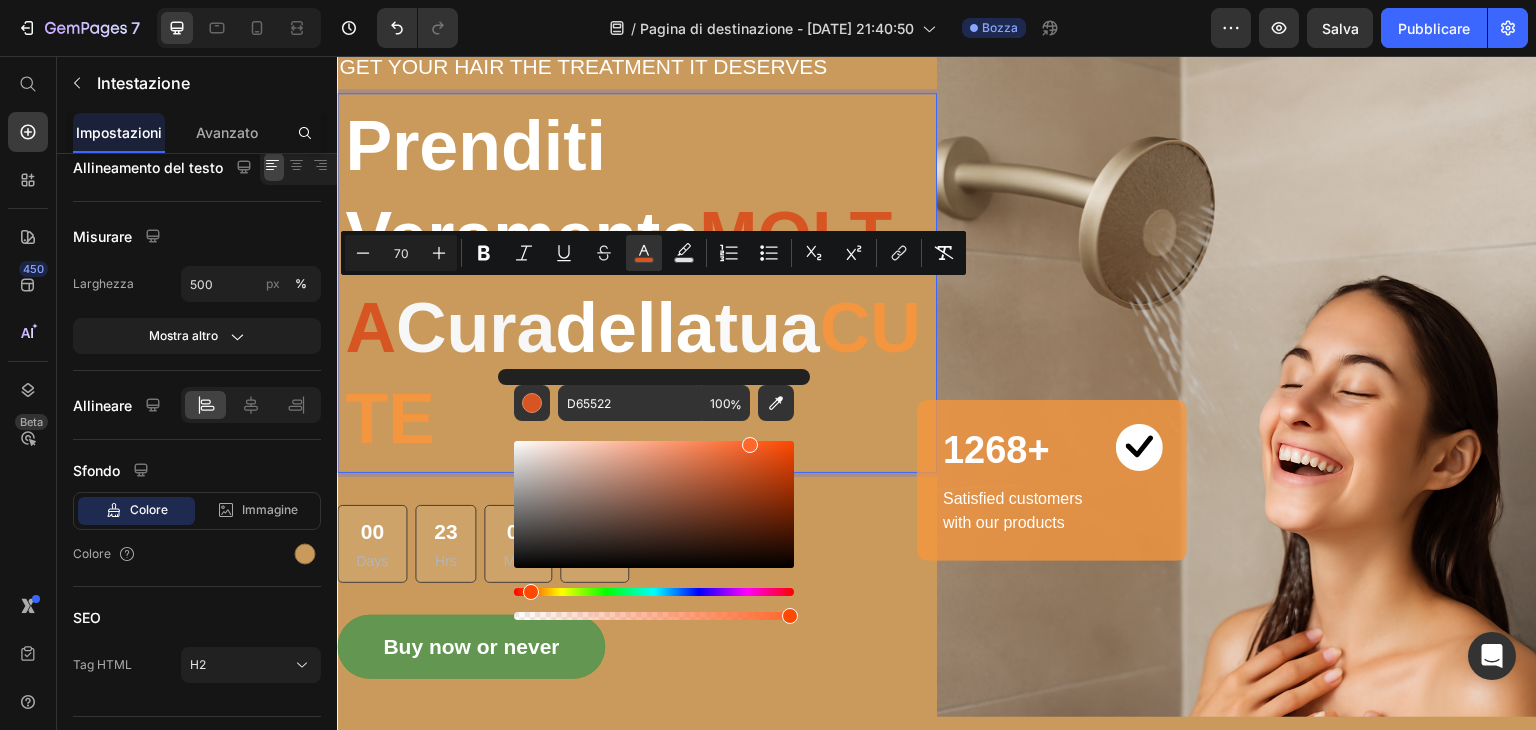 type on "FF672B" 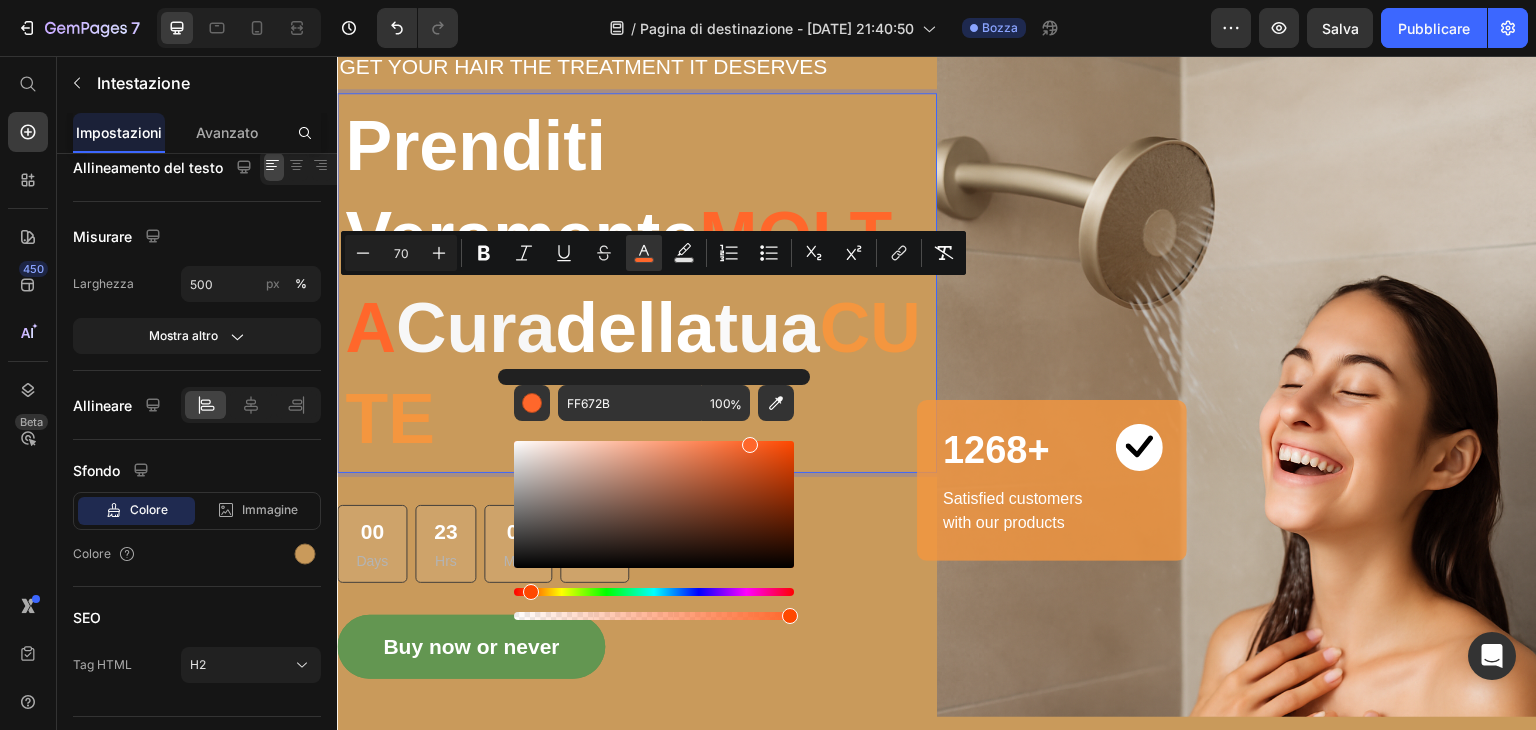 drag, startPoint x: 739, startPoint y: 483, endPoint x: 748, endPoint y: 436, distance: 47.853943 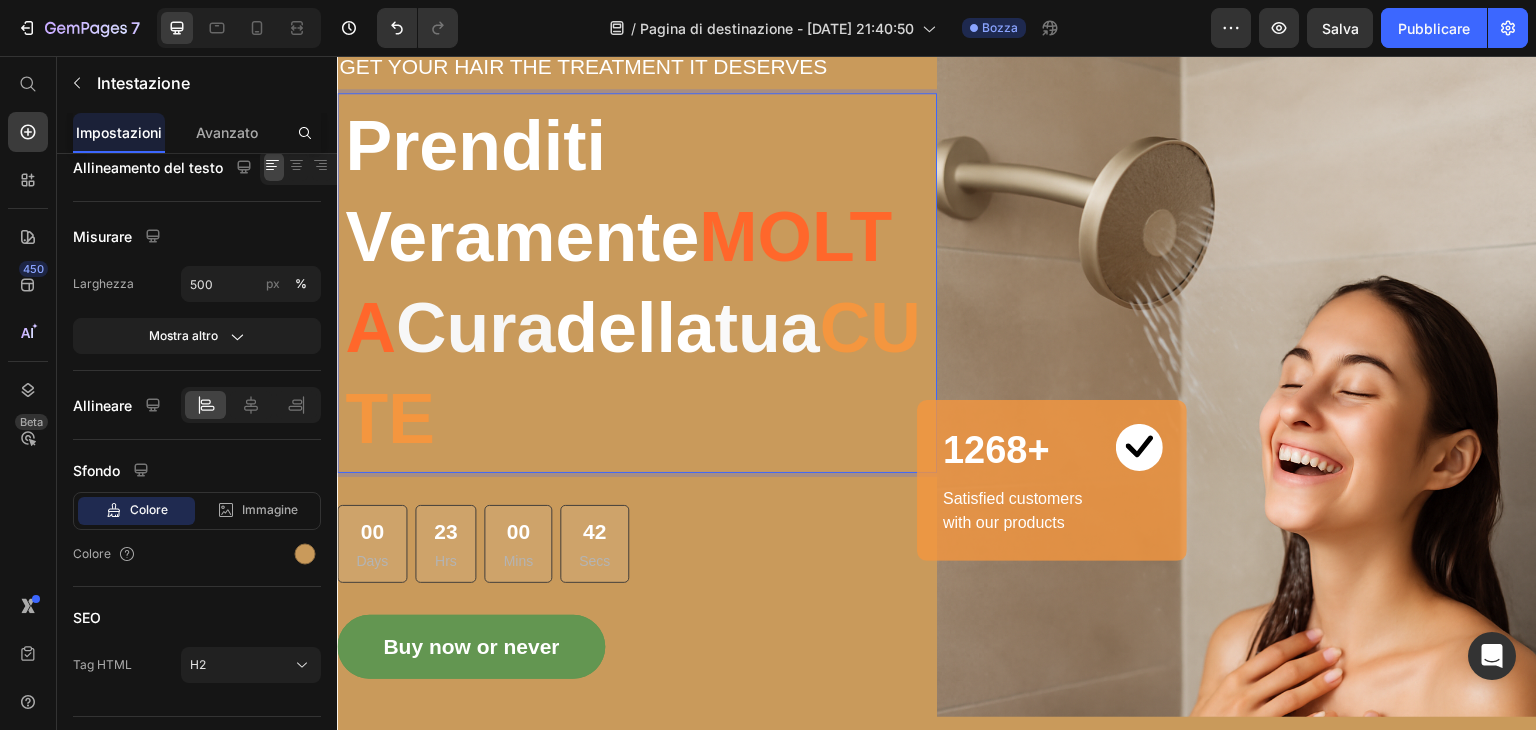click on "della" at bounding box center (635, 328) 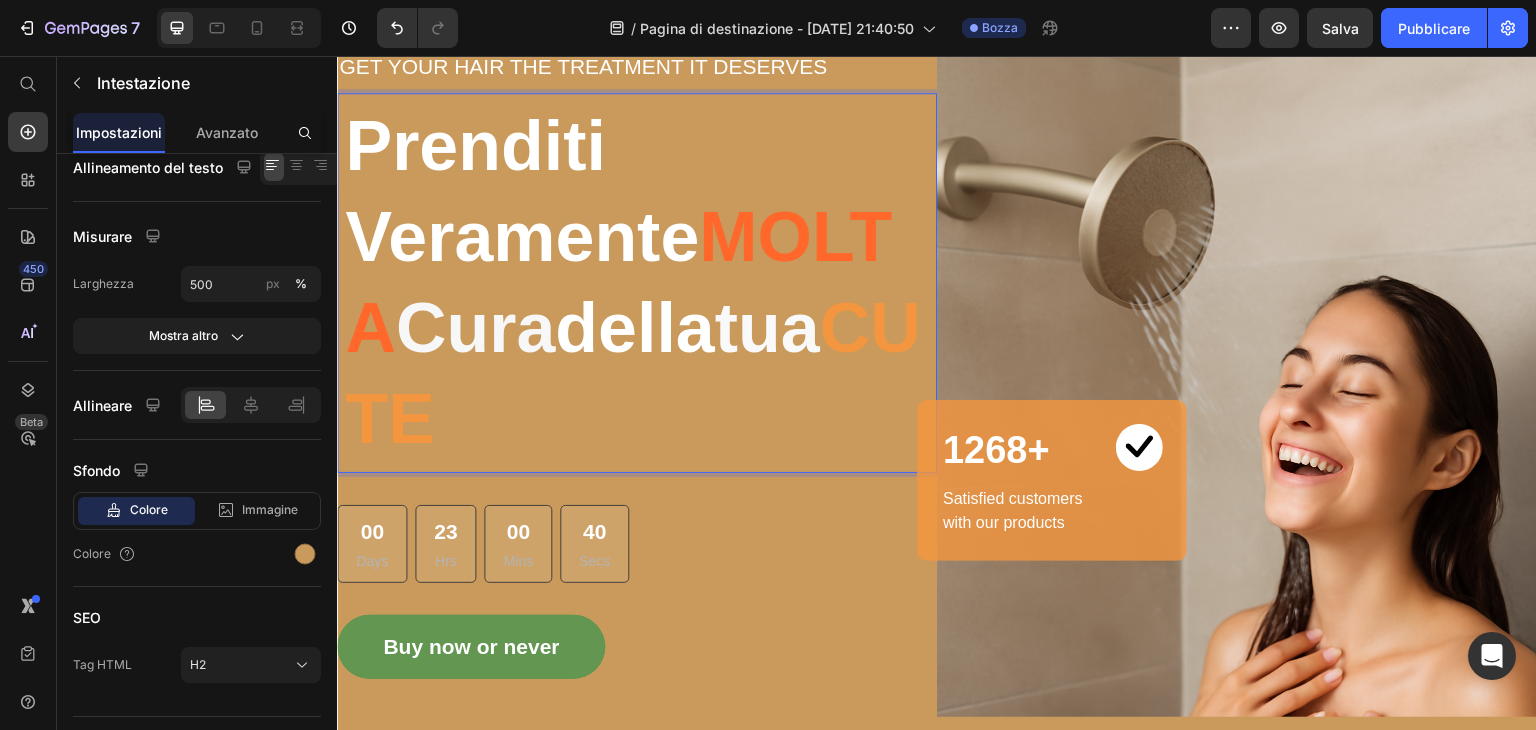 click on "CUTE" at bounding box center (633, 373) 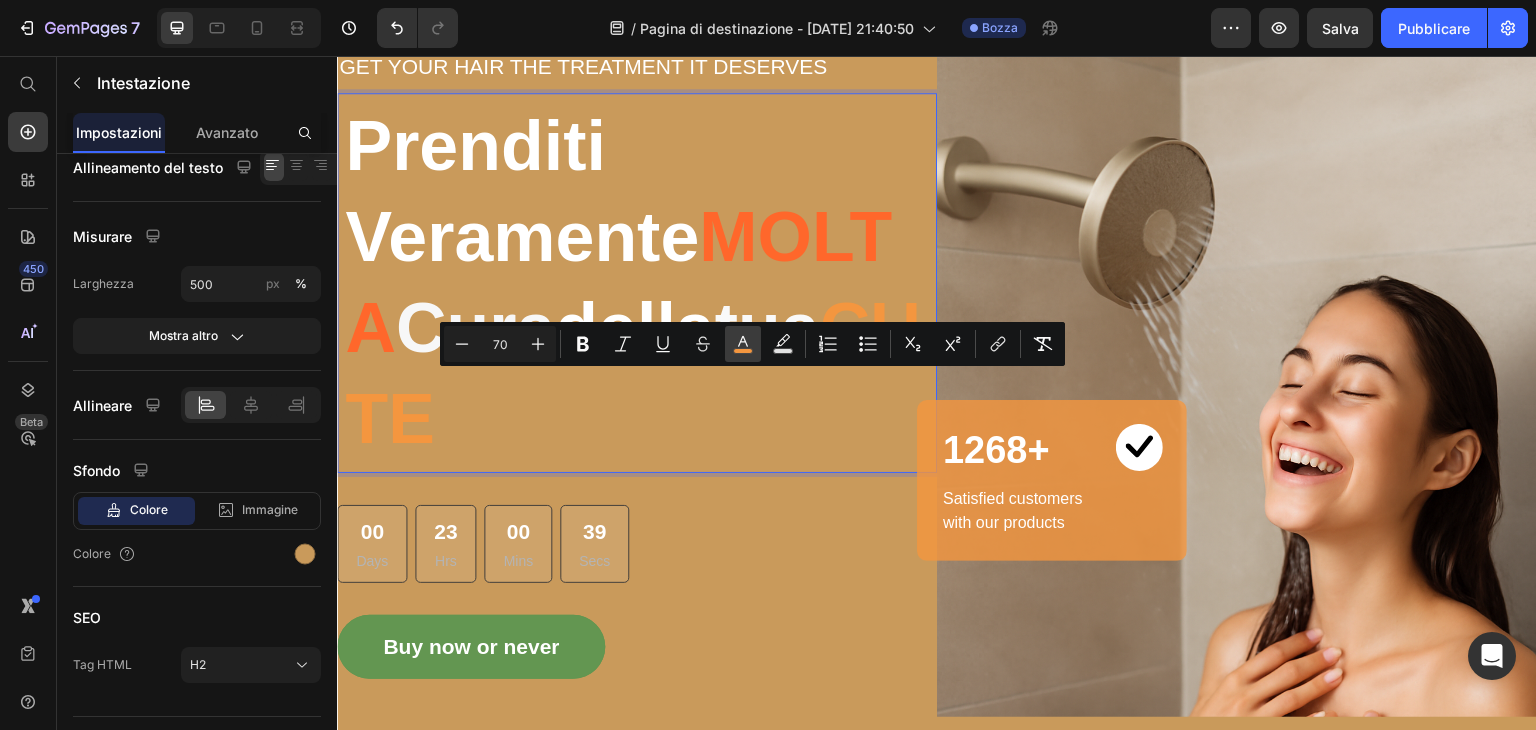 click on "colore" at bounding box center [743, 344] 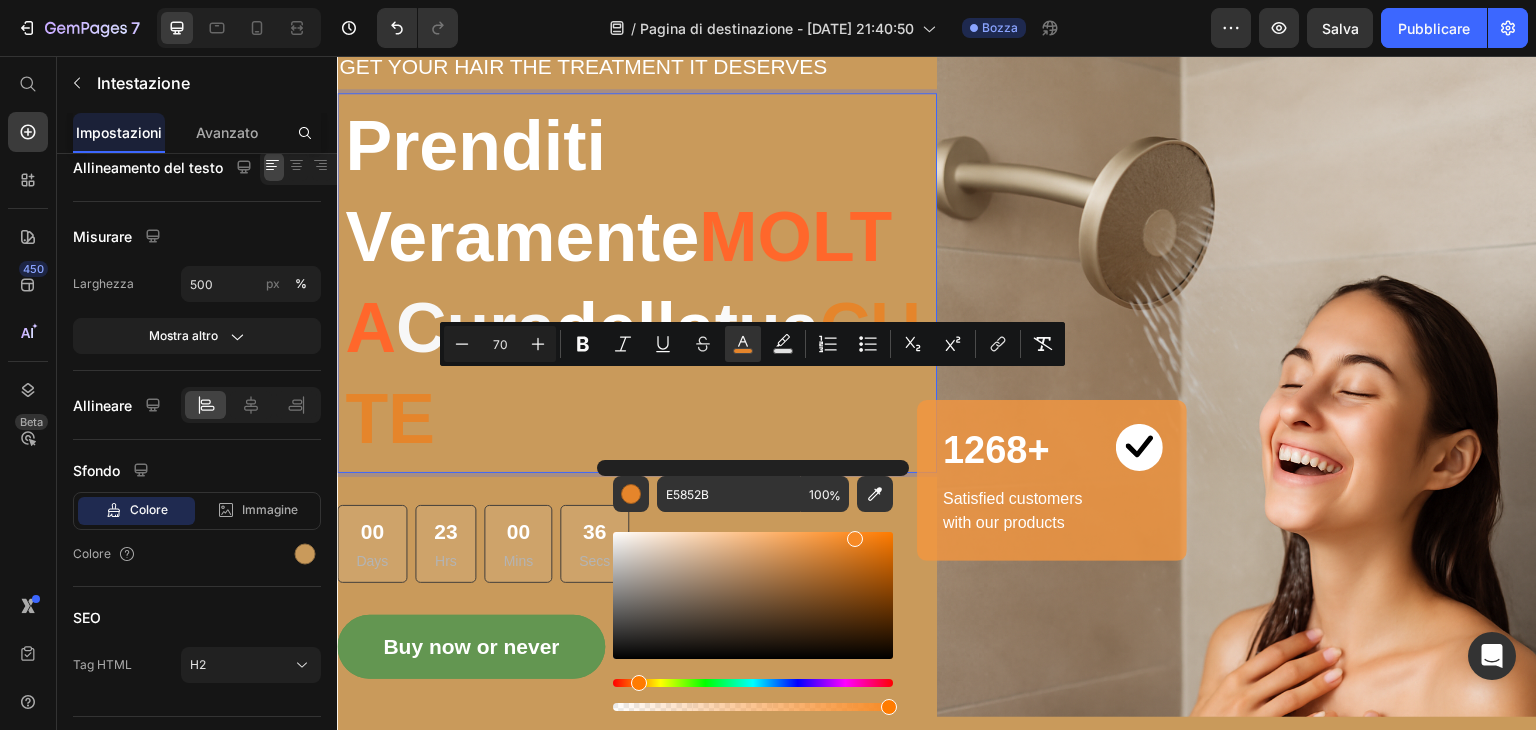 type on "F78A25" 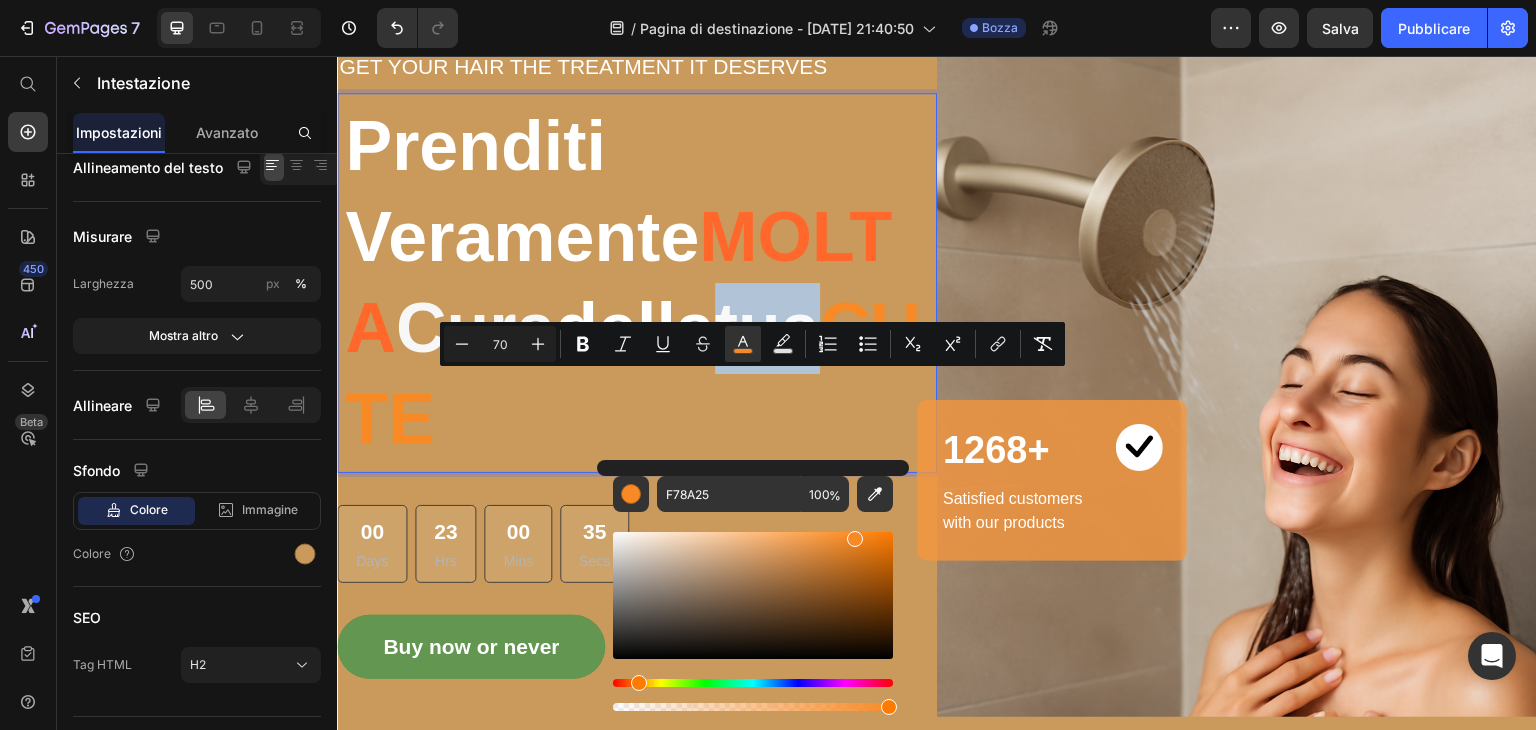 drag, startPoint x: 840, startPoint y: 544, endPoint x: 852, endPoint y: 536, distance: 14.422205 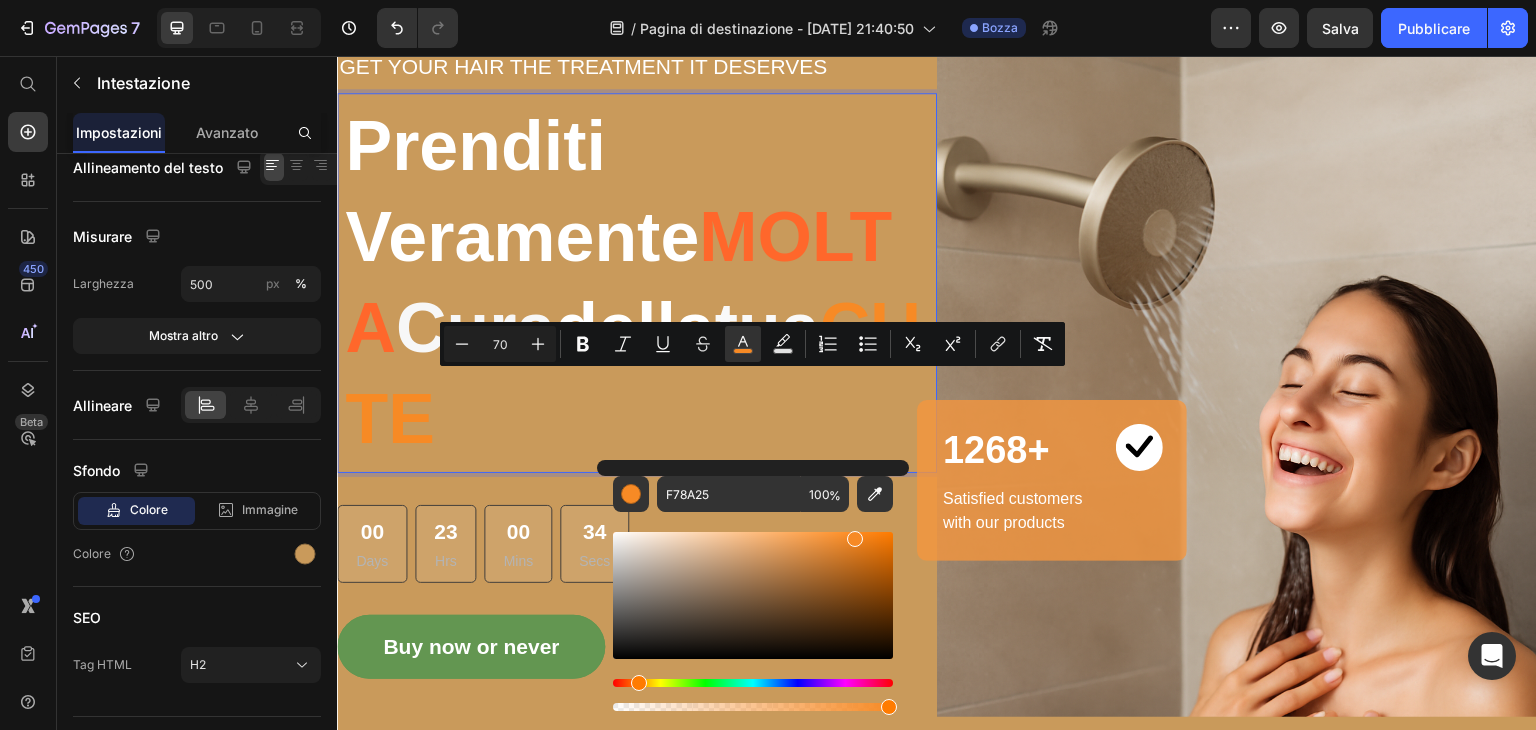 click on "MOLTA" at bounding box center (618, 282) 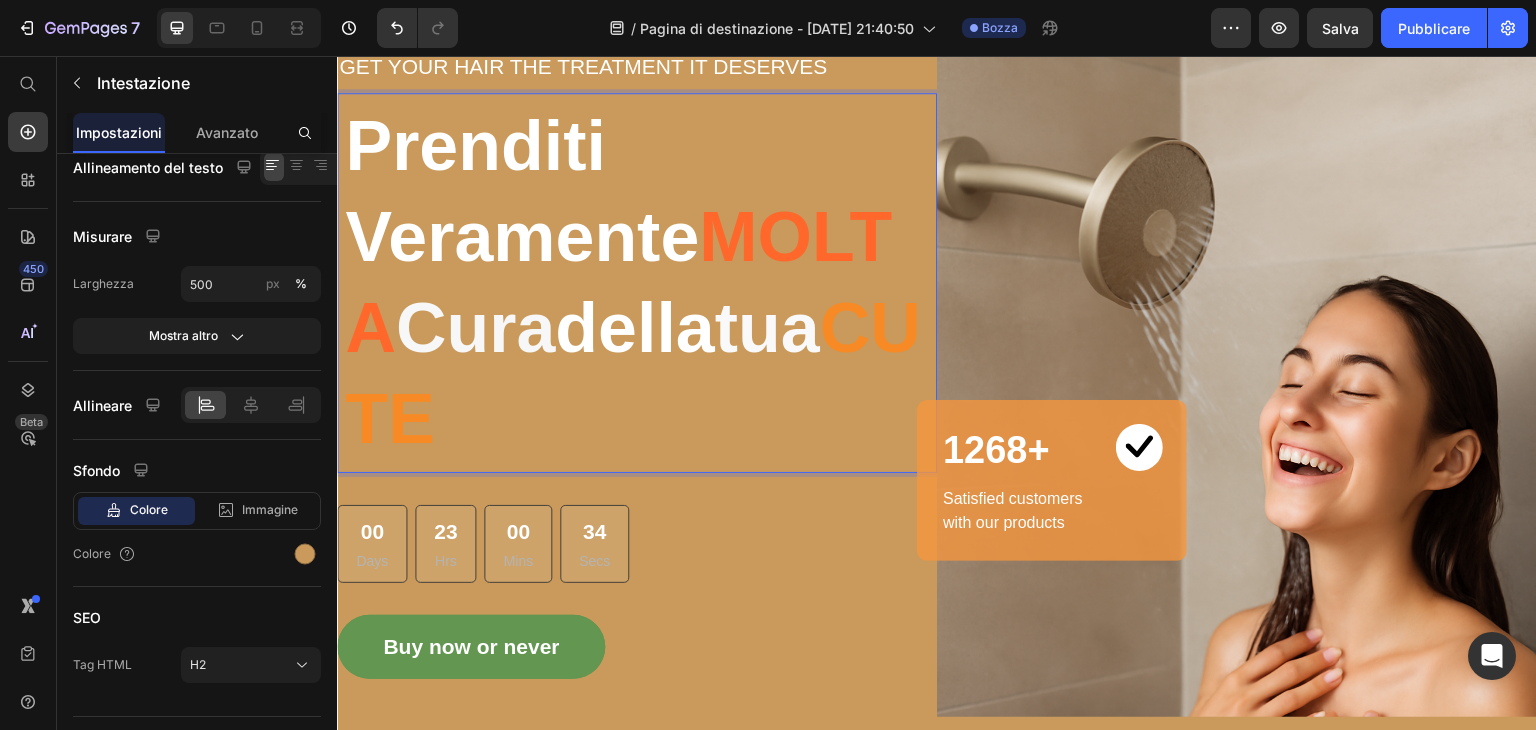 click on "MOLTA" at bounding box center (618, 282) 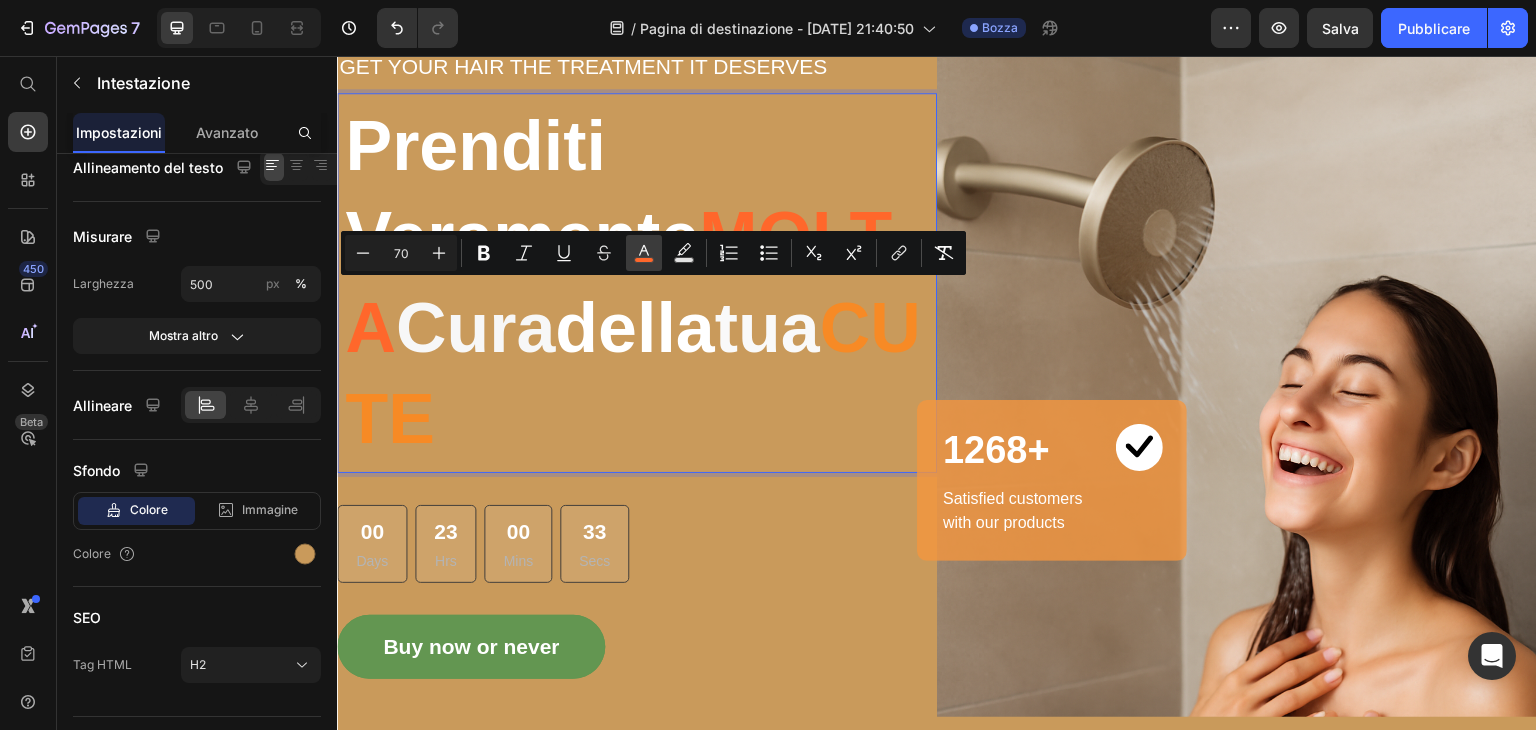 click 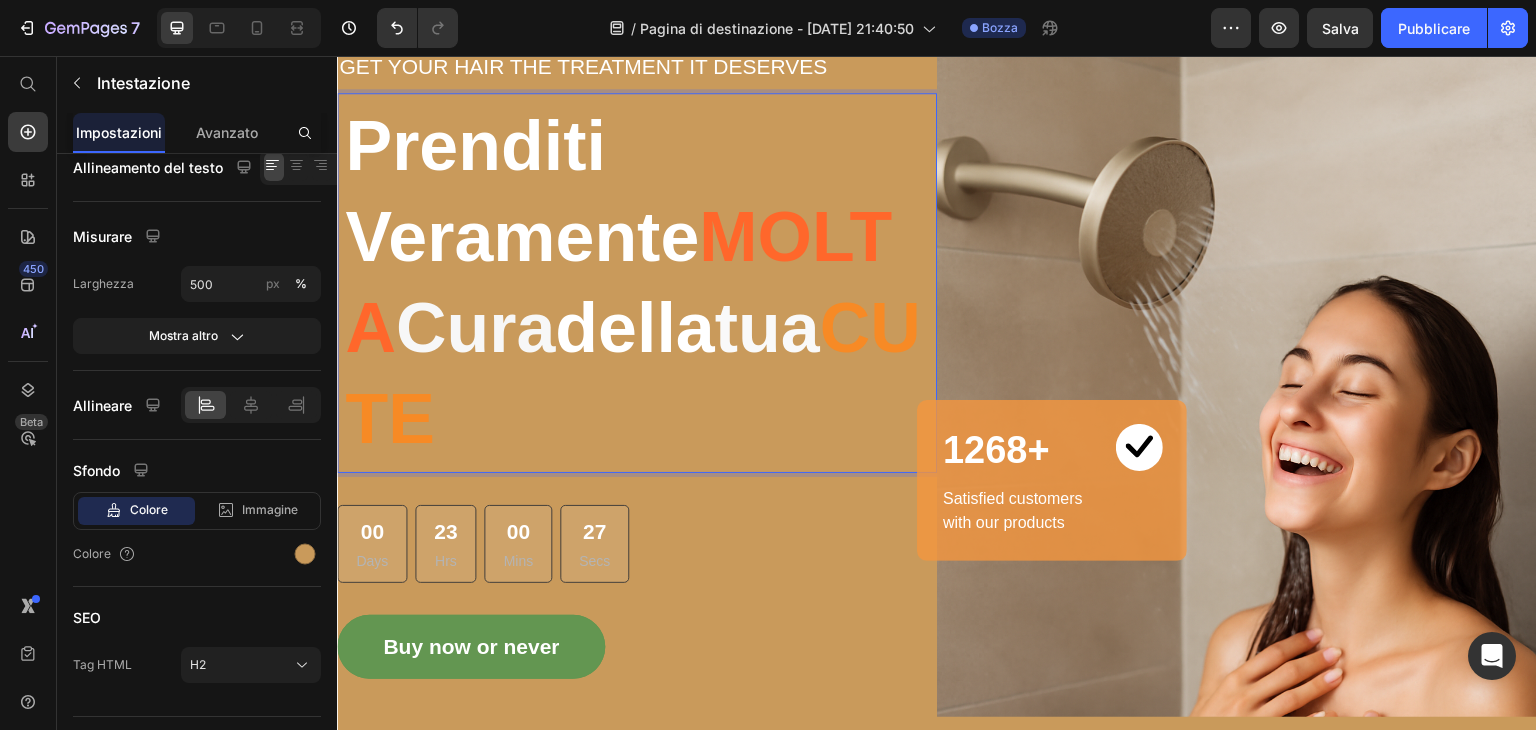 click on "della" at bounding box center [635, 328] 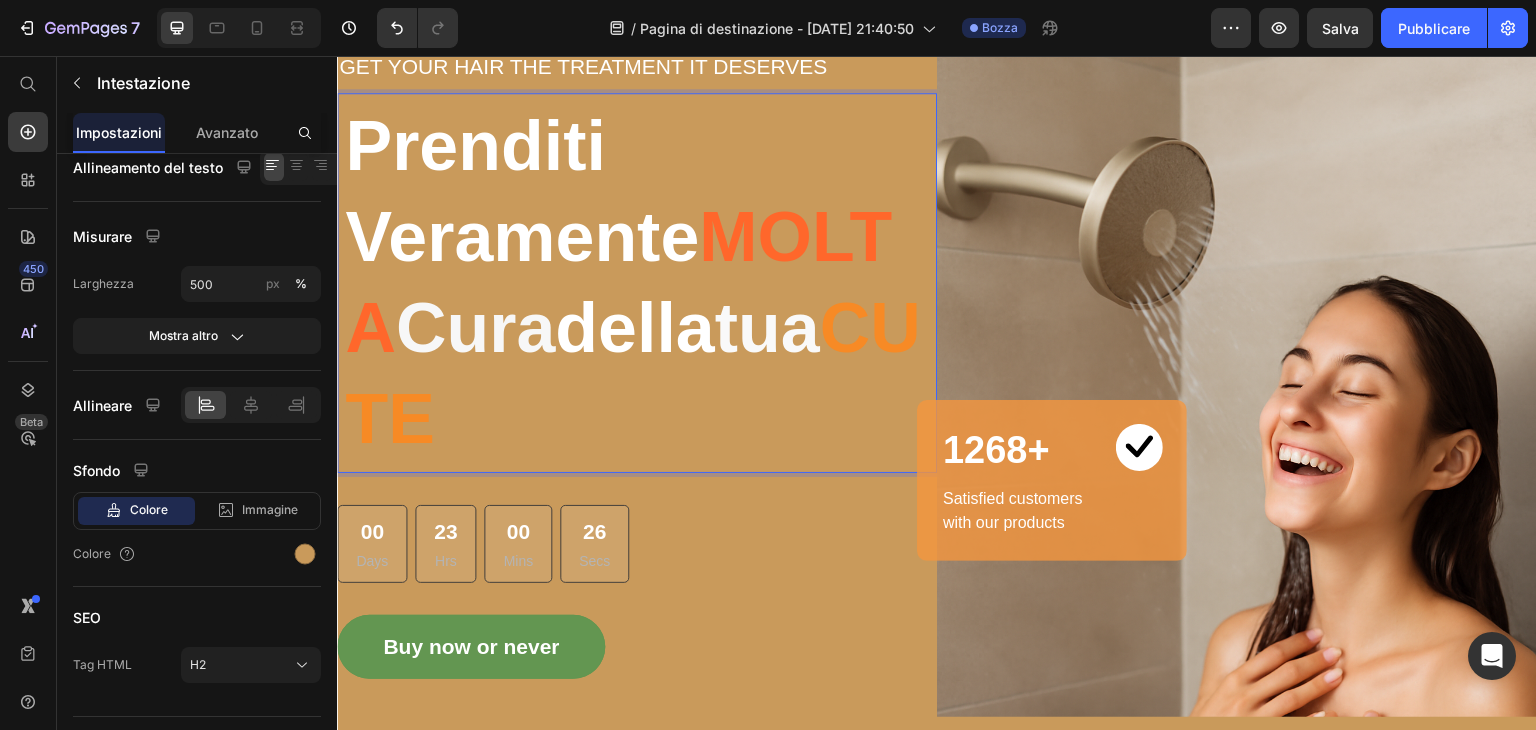 click on "CUTE" at bounding box center (633, 373) 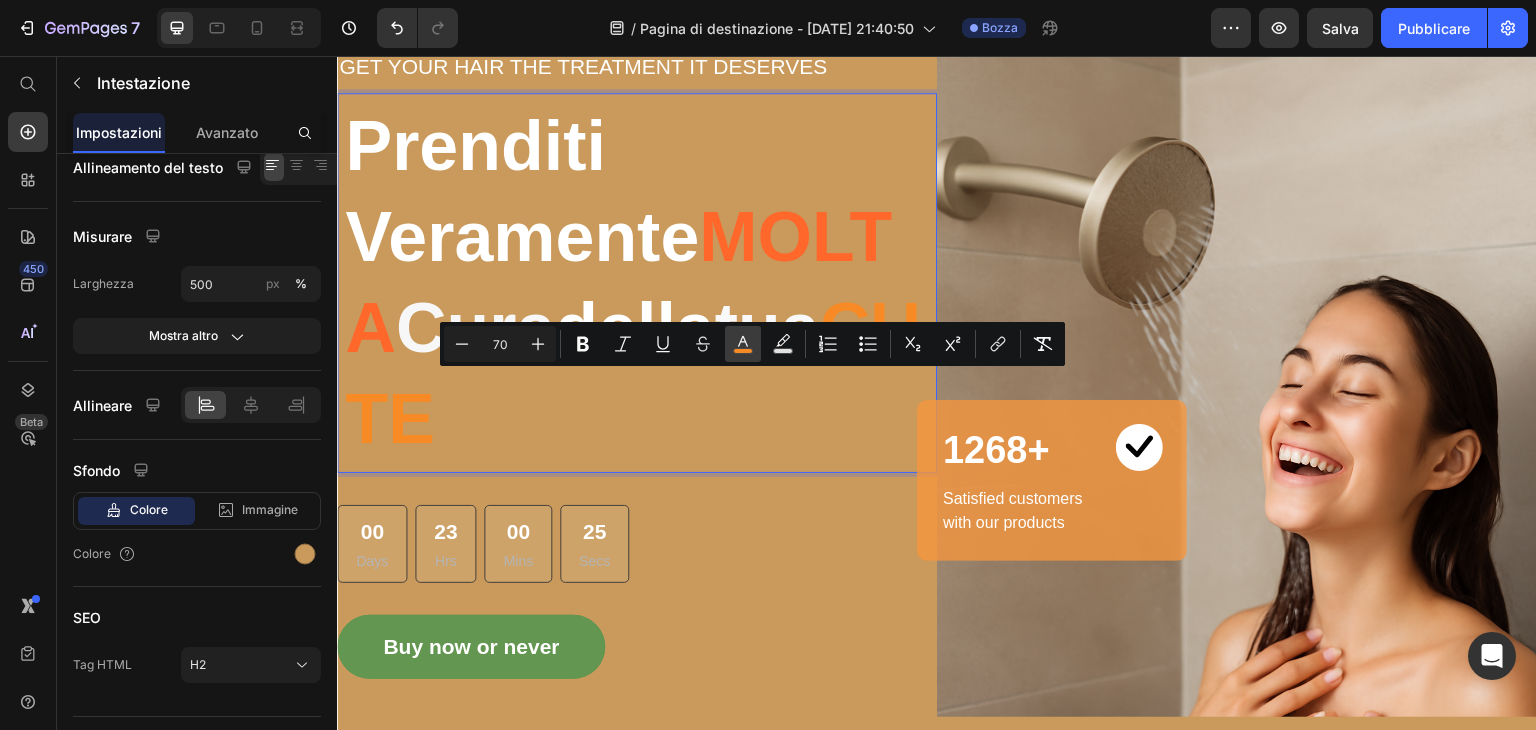 click 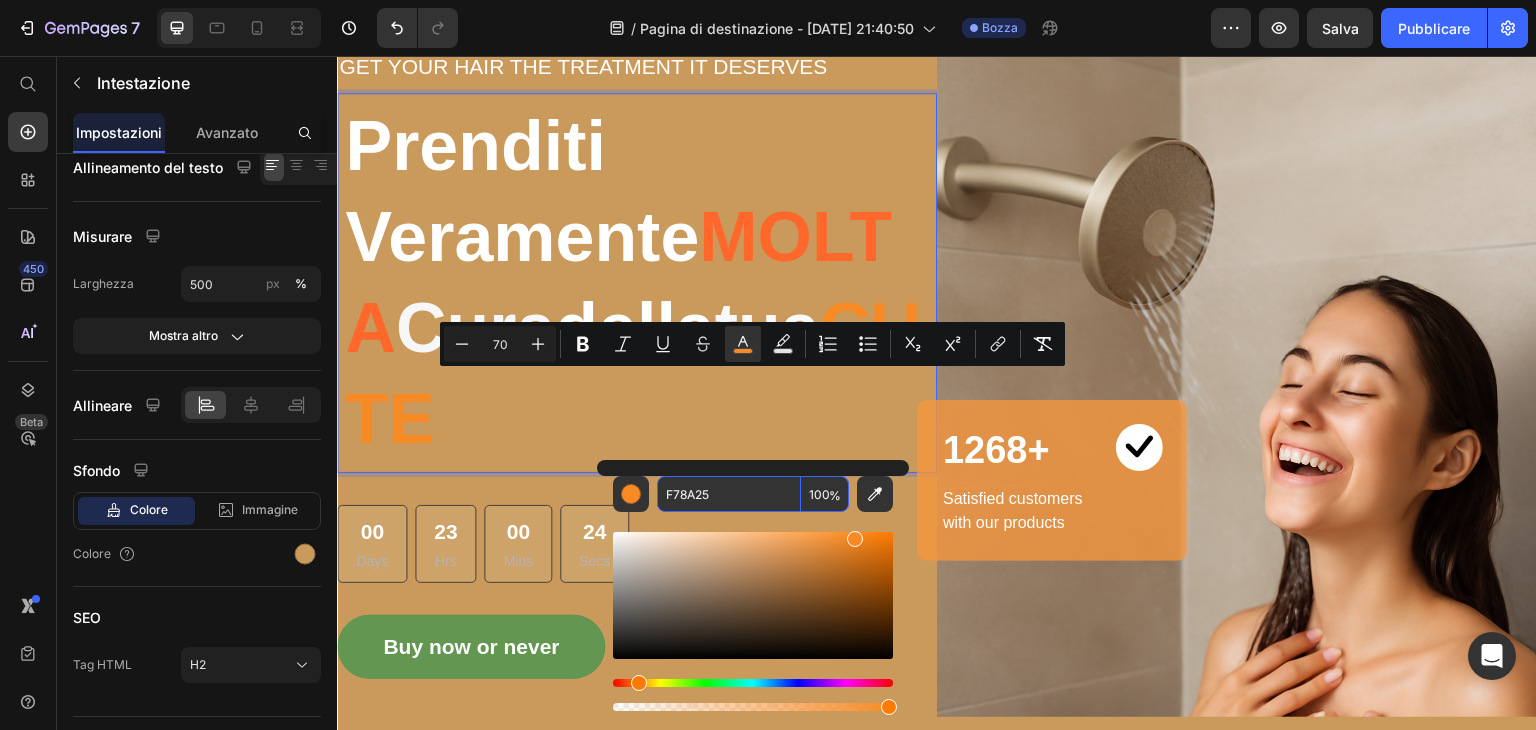 click on "F78A25" at bounding box center [729, 494] 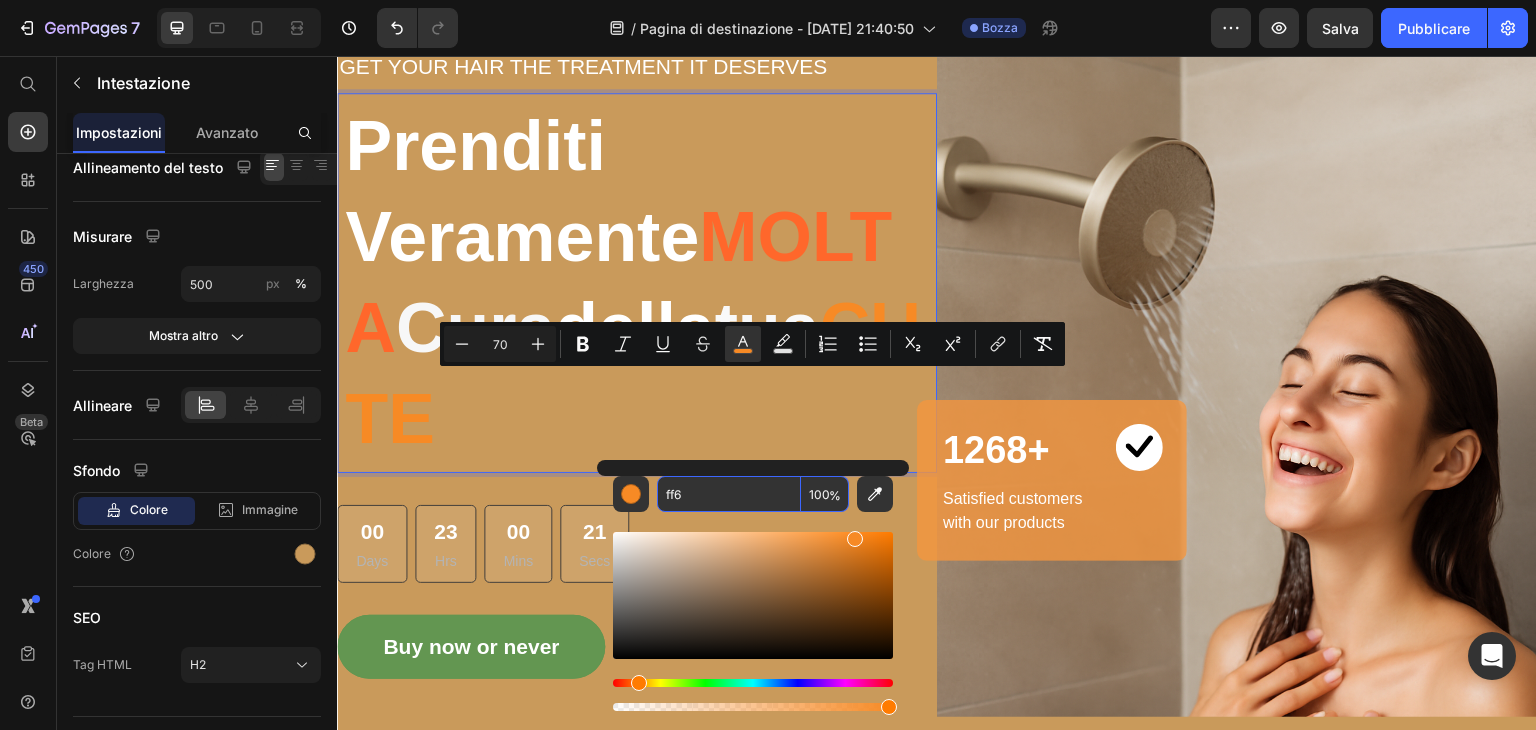 type on "FFFF66" 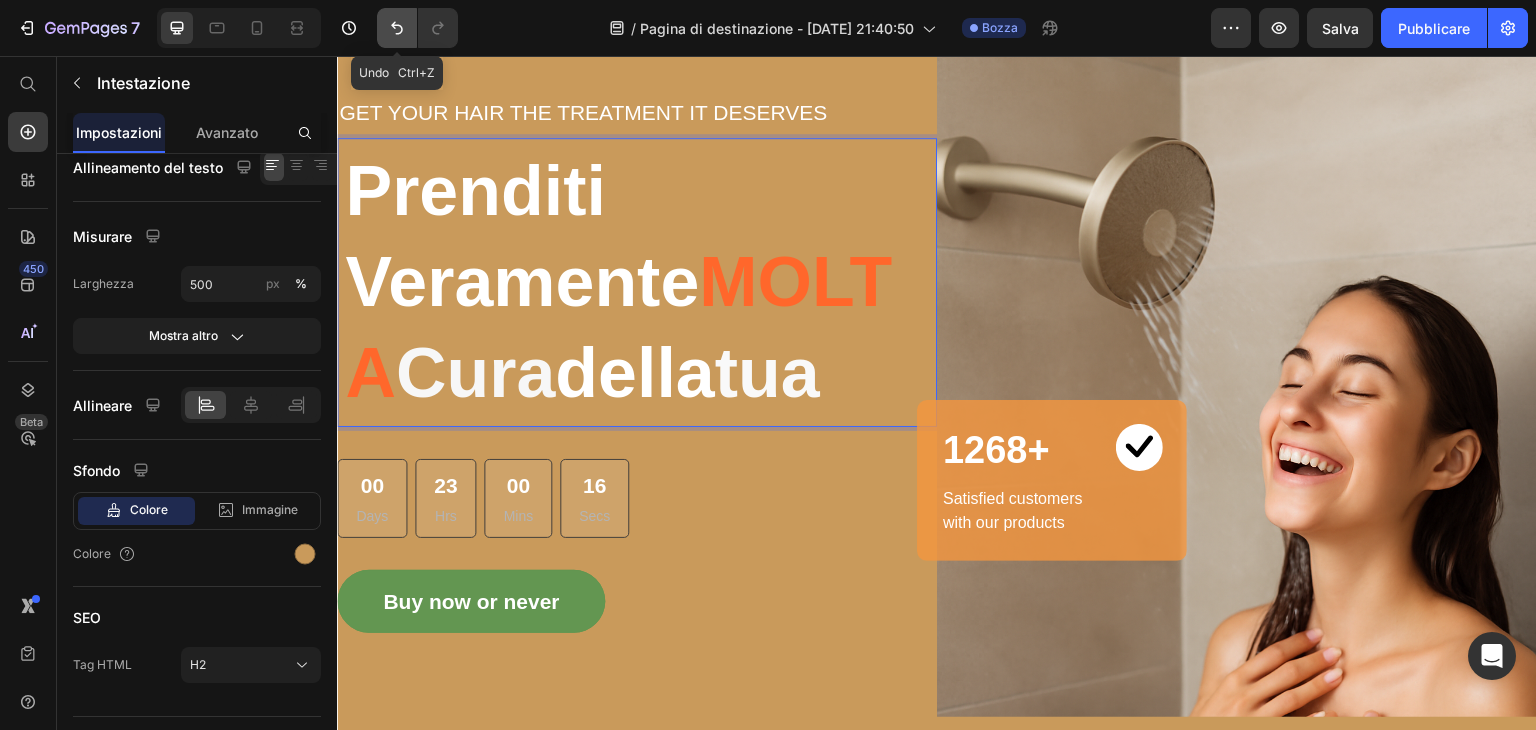 click 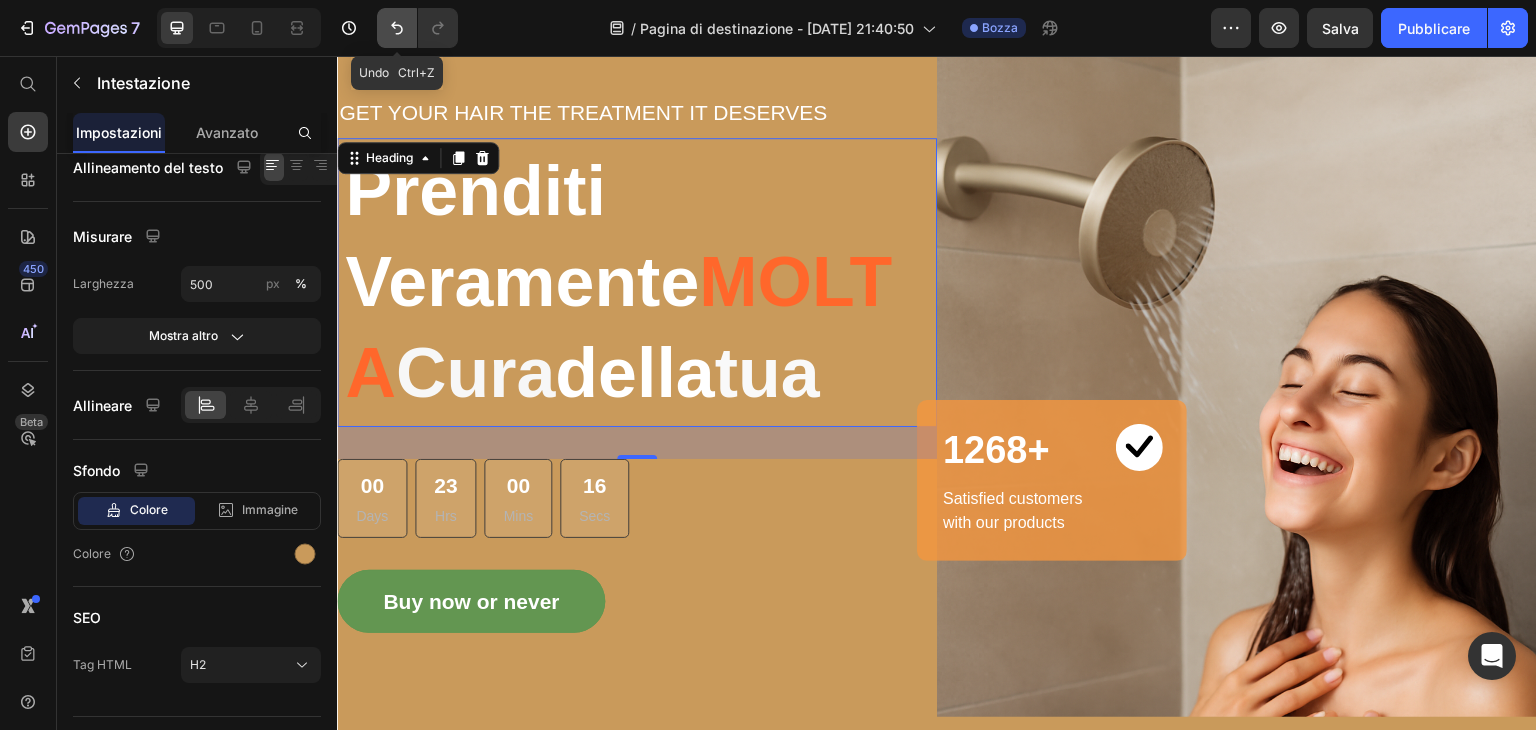 click 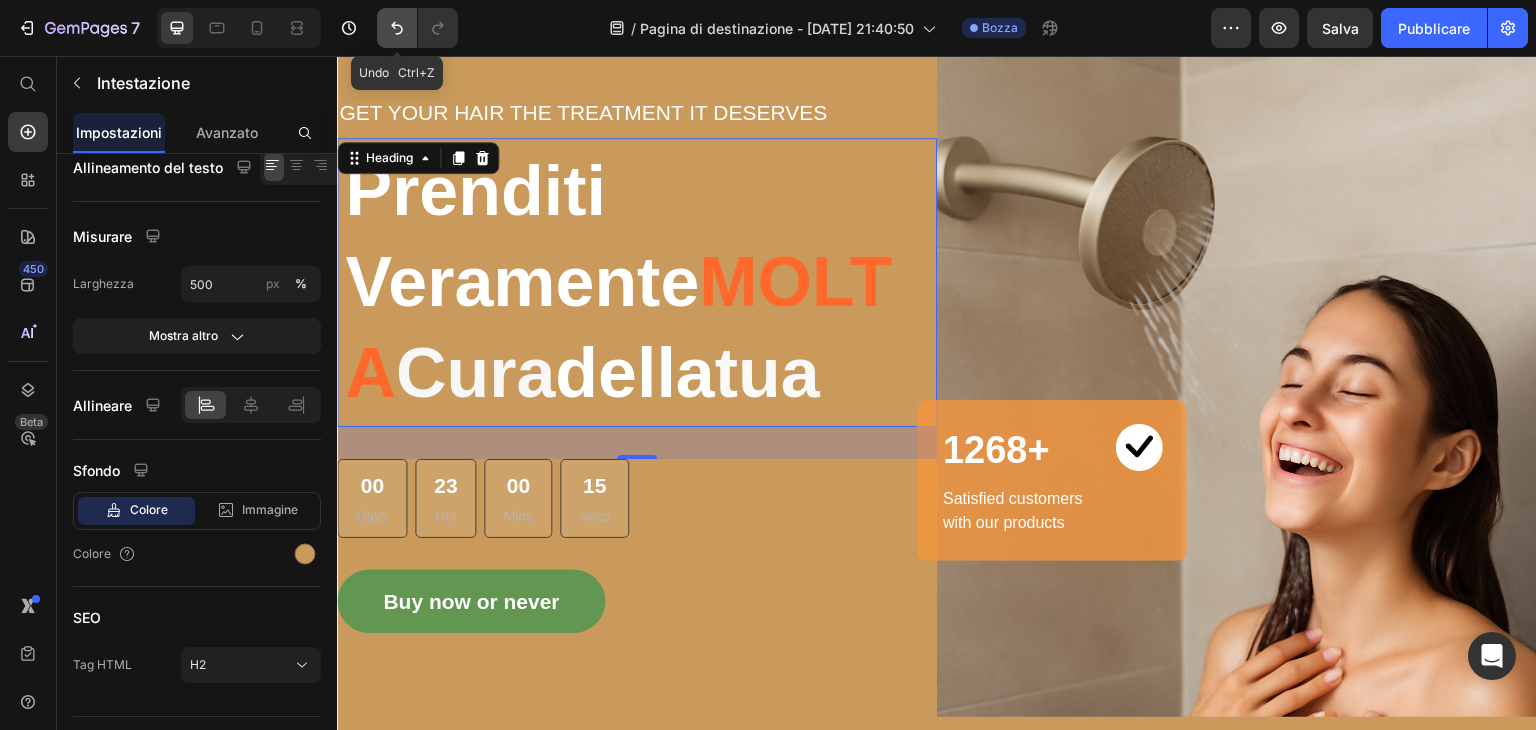 click 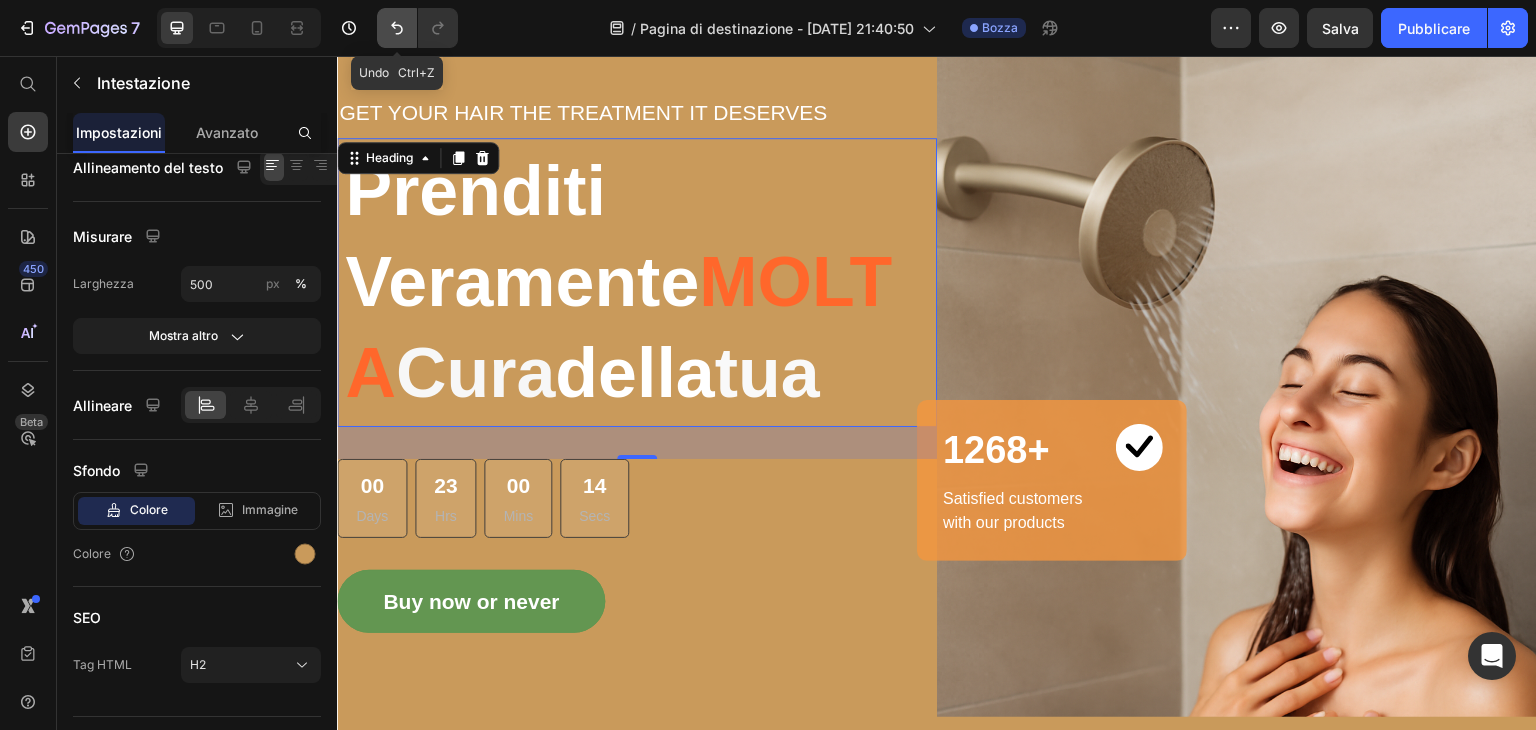 click 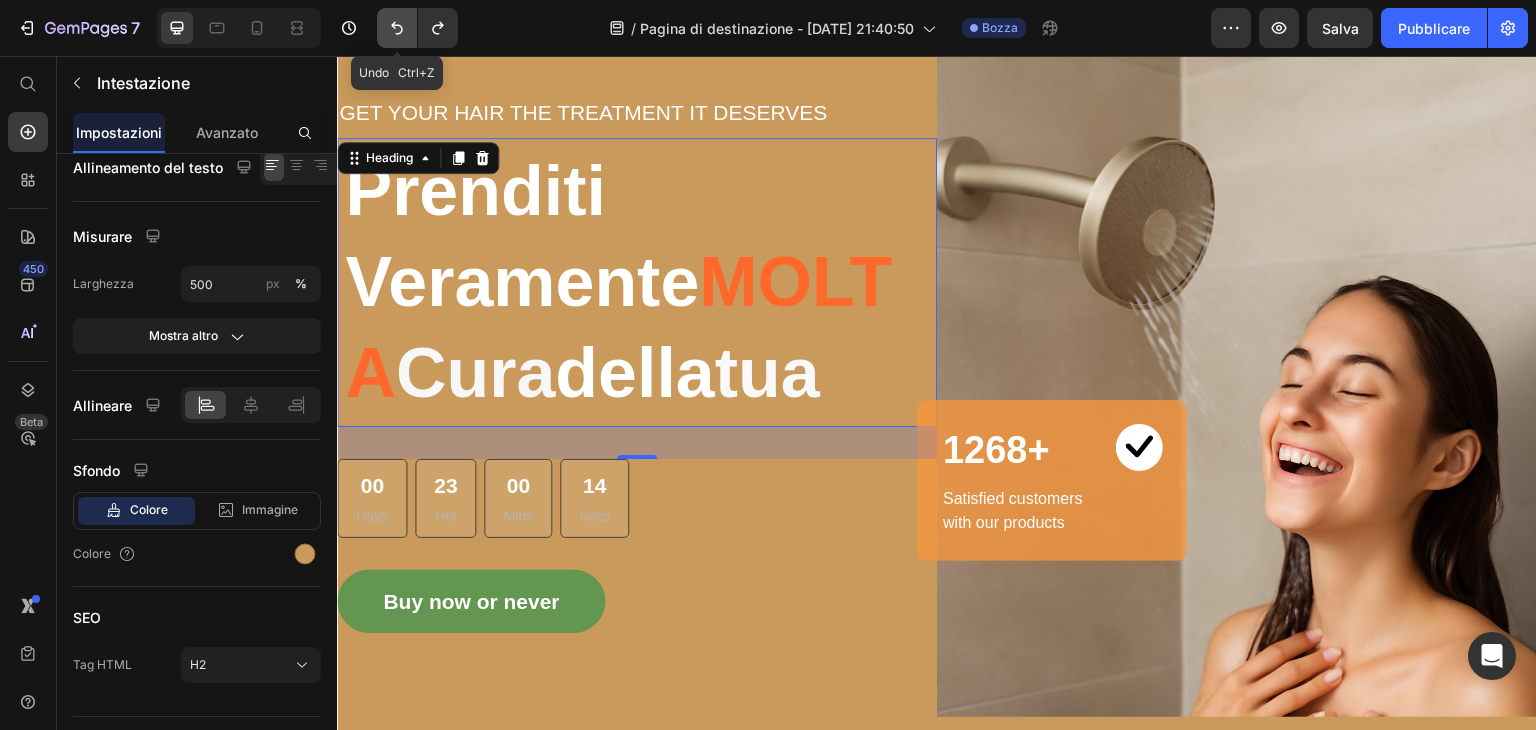 click 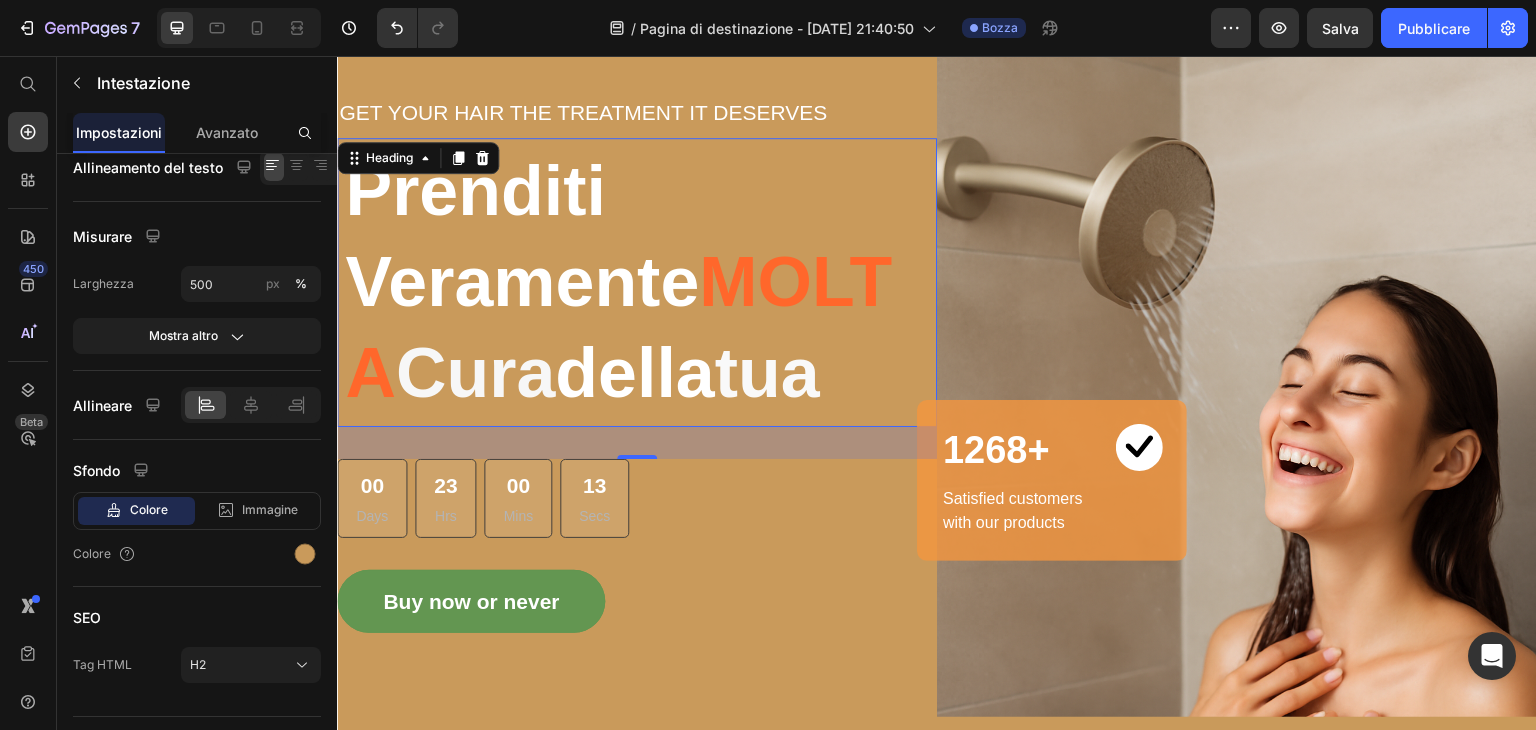 click on "Prenditi Veramente  MOLTA  Cura  della  tua" at bounding box center (637, 282) 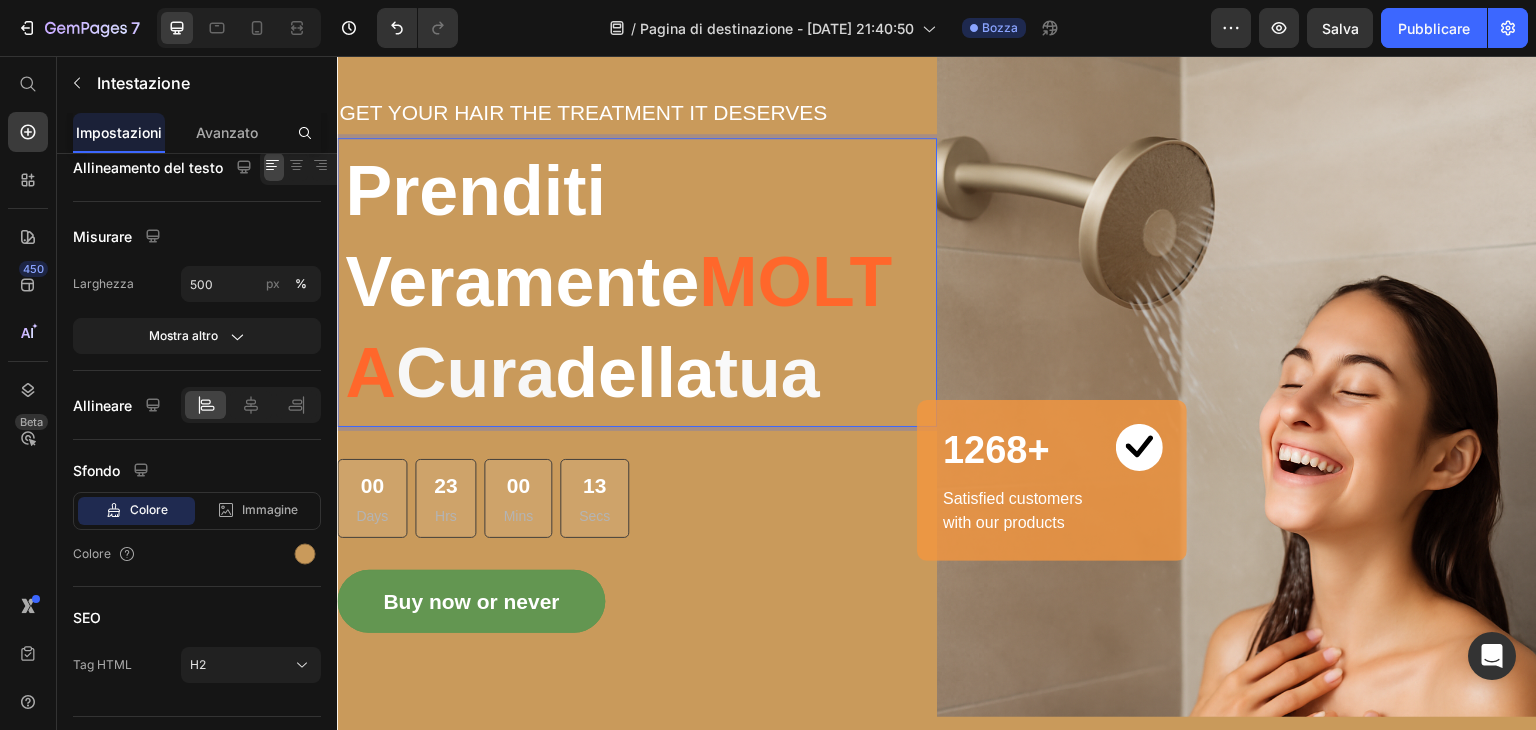 click on "Prenditi Veramente  MOLTA  Cura  della  tua" at bounding box center [637, 282] 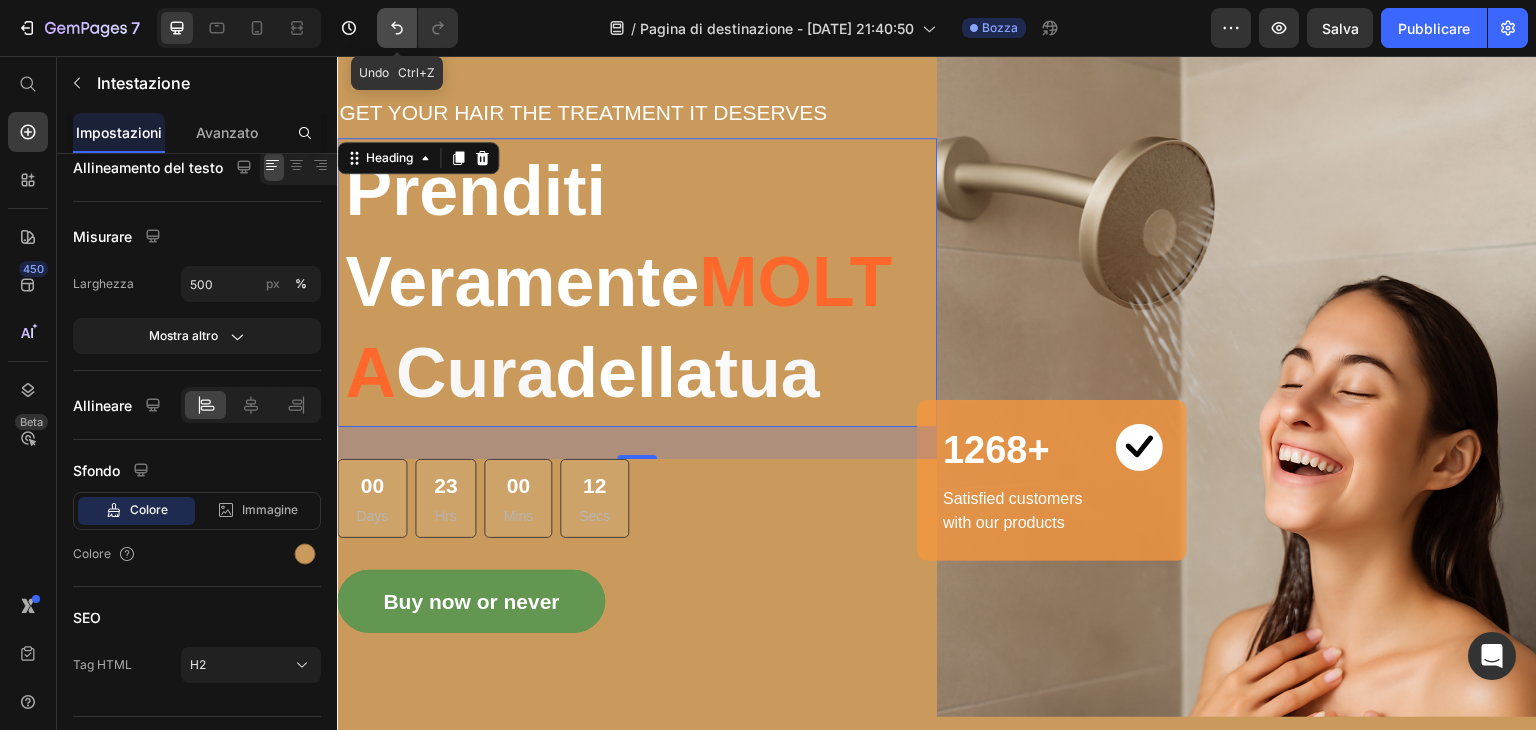click 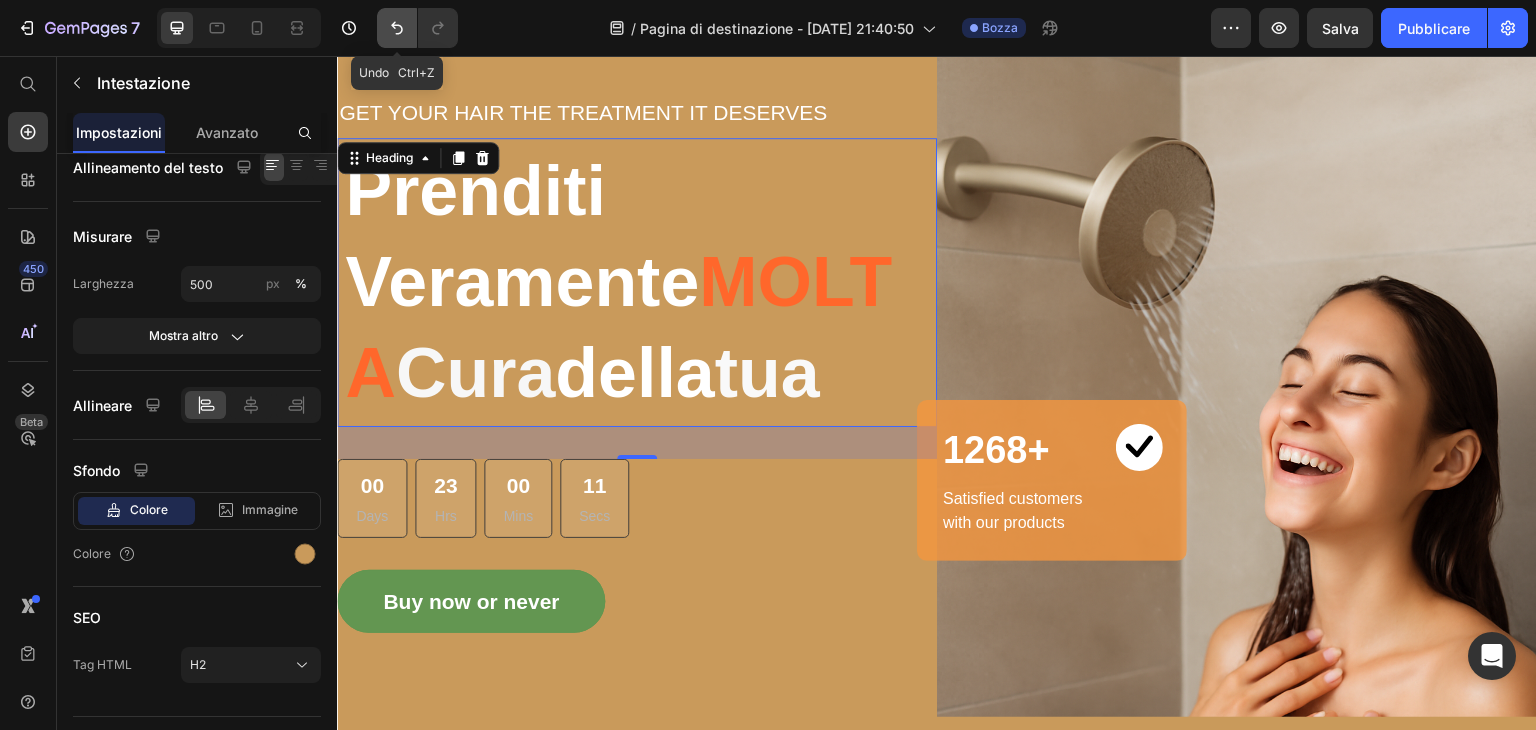 click 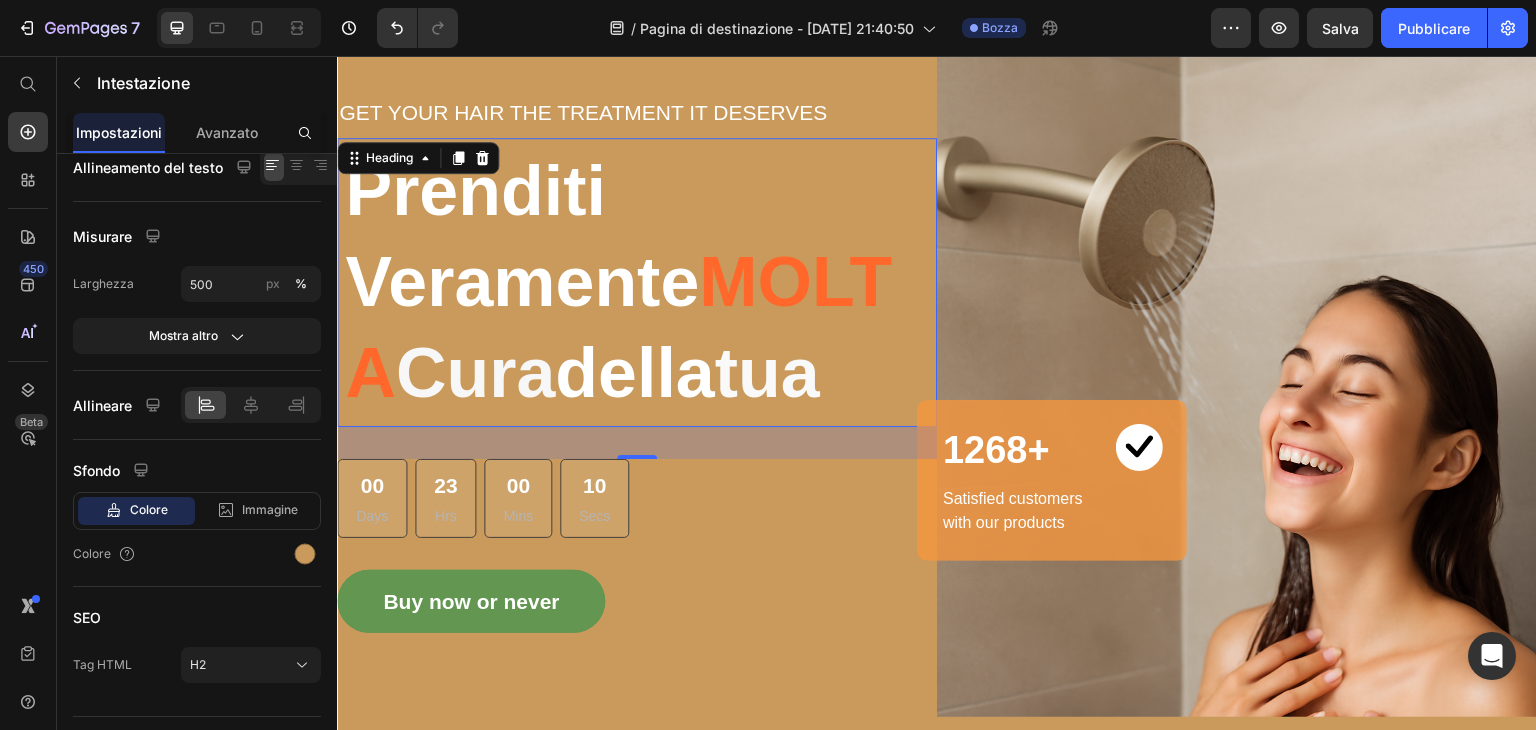click on "Prenditi Veramente  MOLTA  Cura  della  tua" at bounding box center (637, 282) 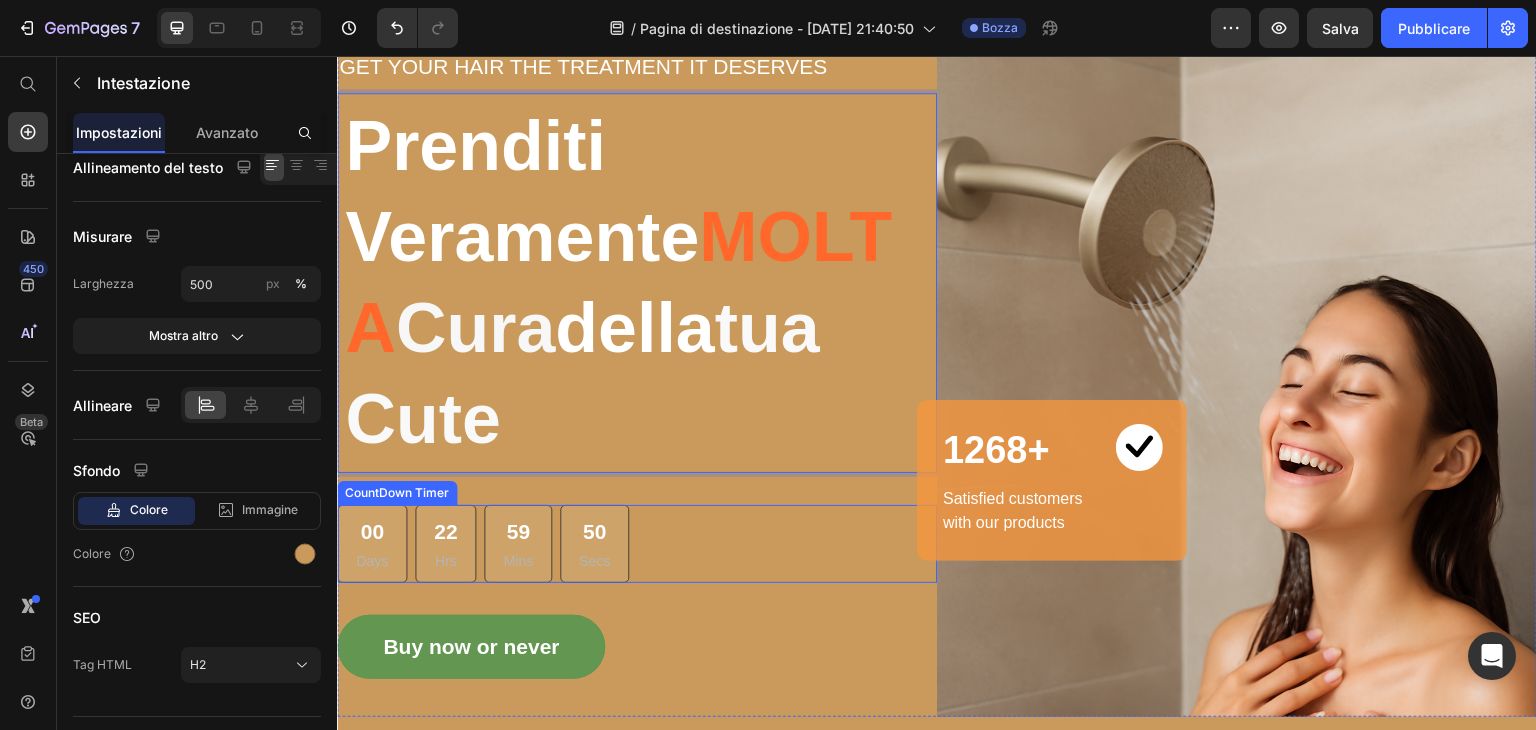click on "59 Mins" at bounding box center (518, 544) 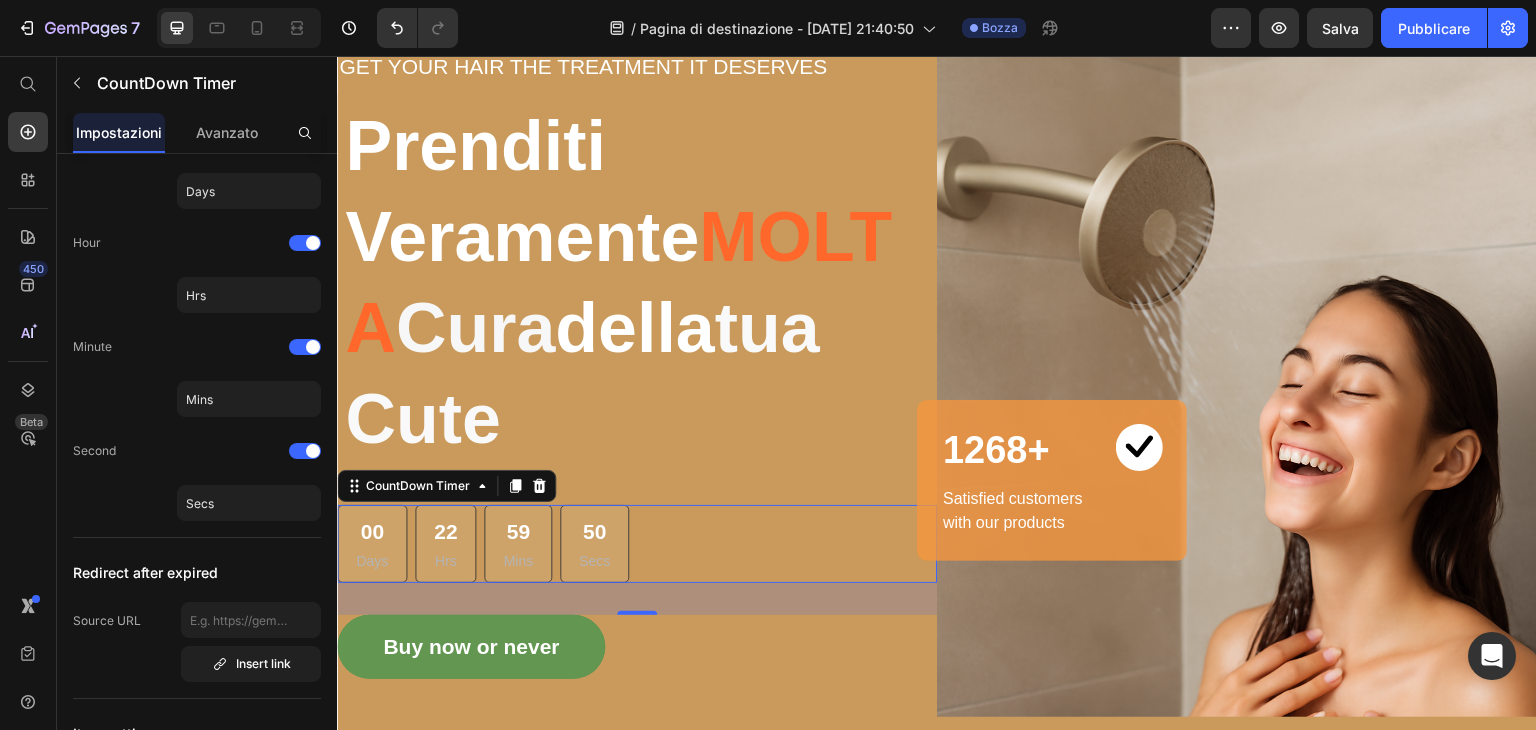 scroll, scrollTop: 0, scrollLeft: 0, axis: both 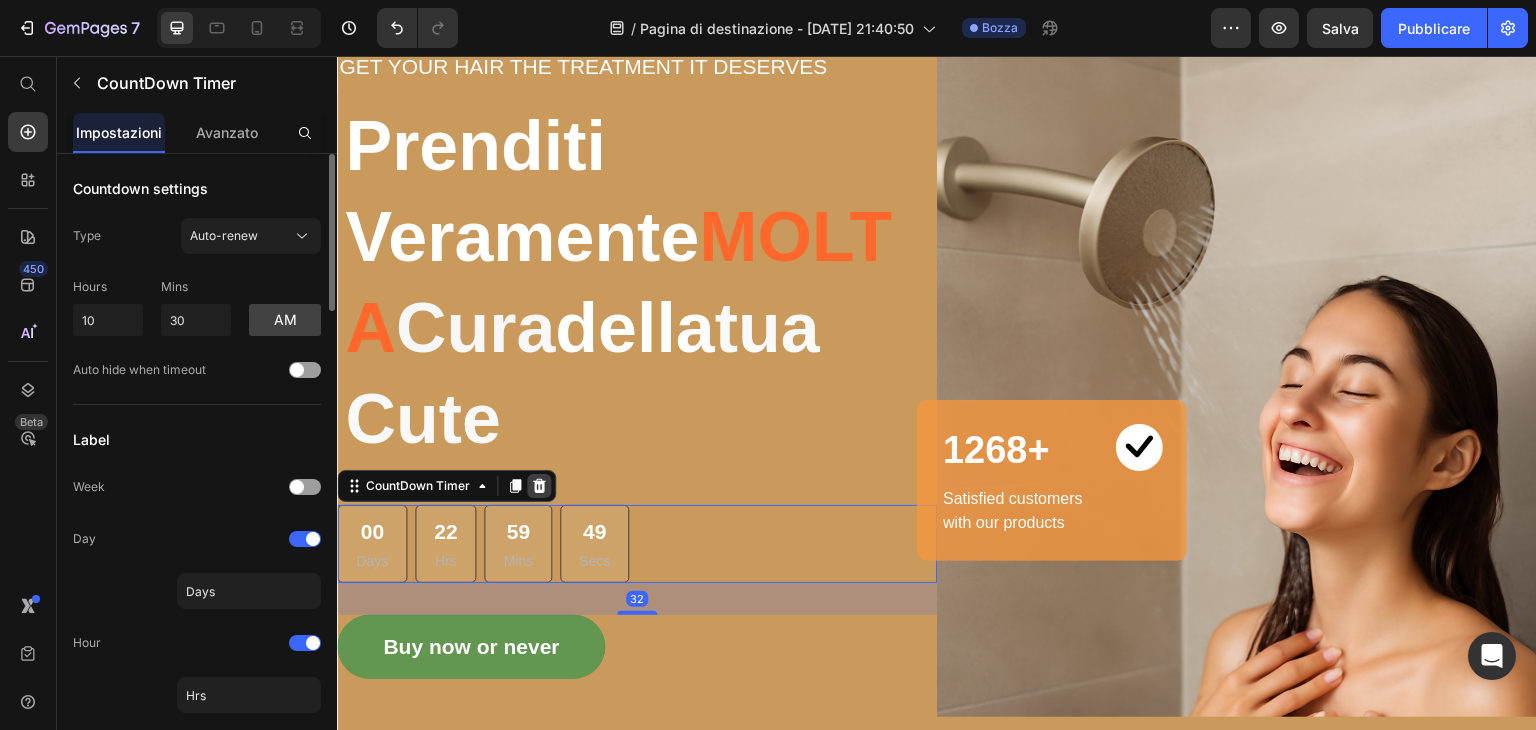 click 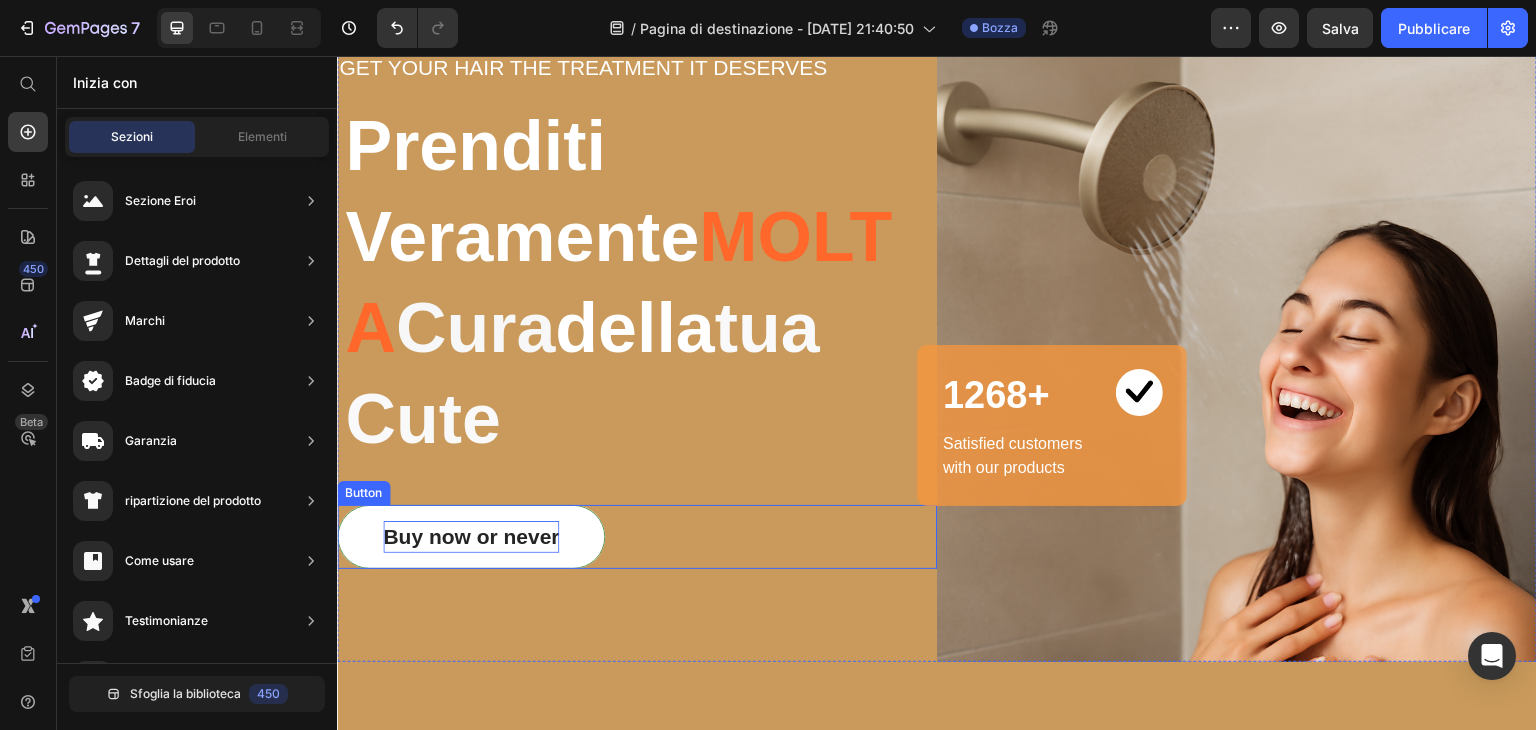 click on "Buy now or never" at bounding box center [471, 537] 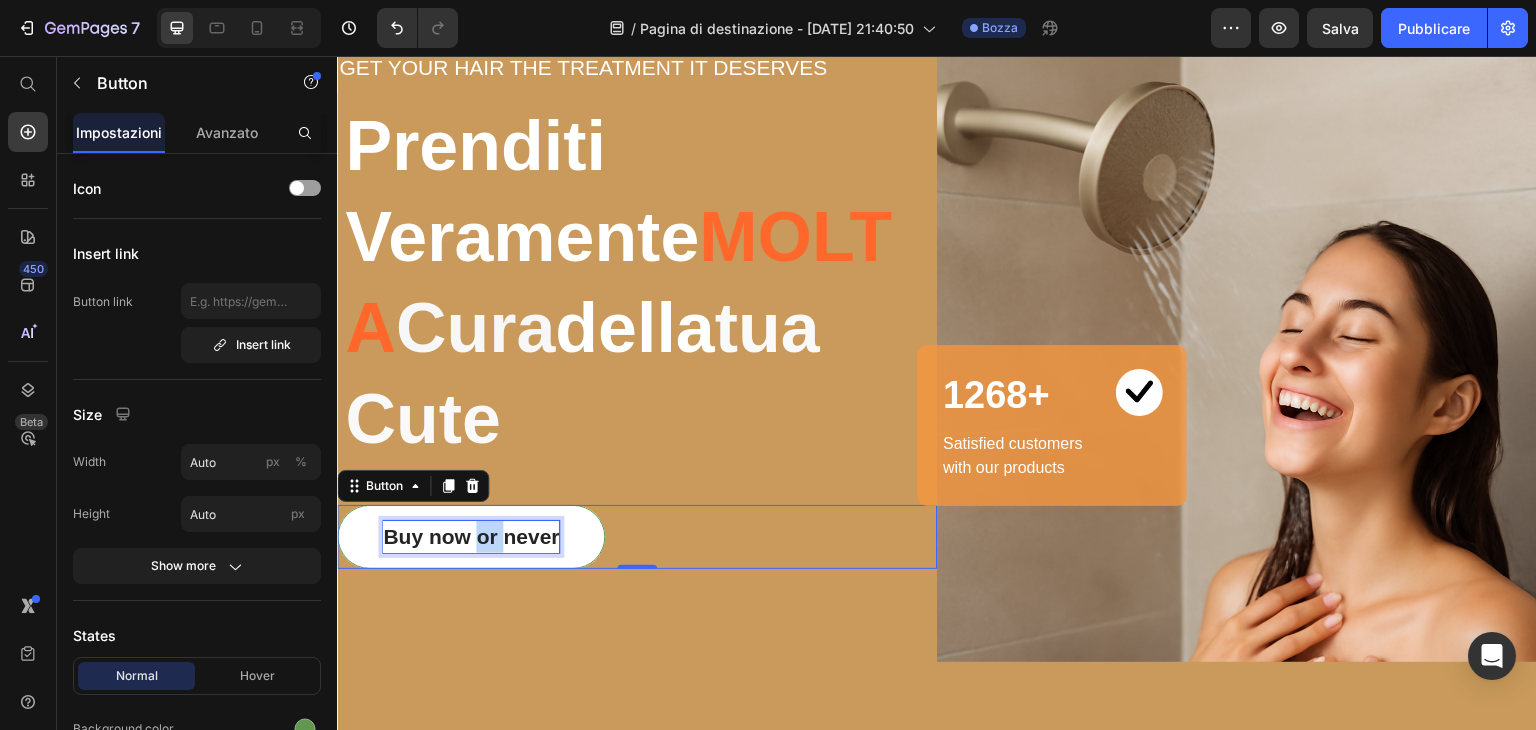 click on "Buy now or never" at bounding box center (471, 537) 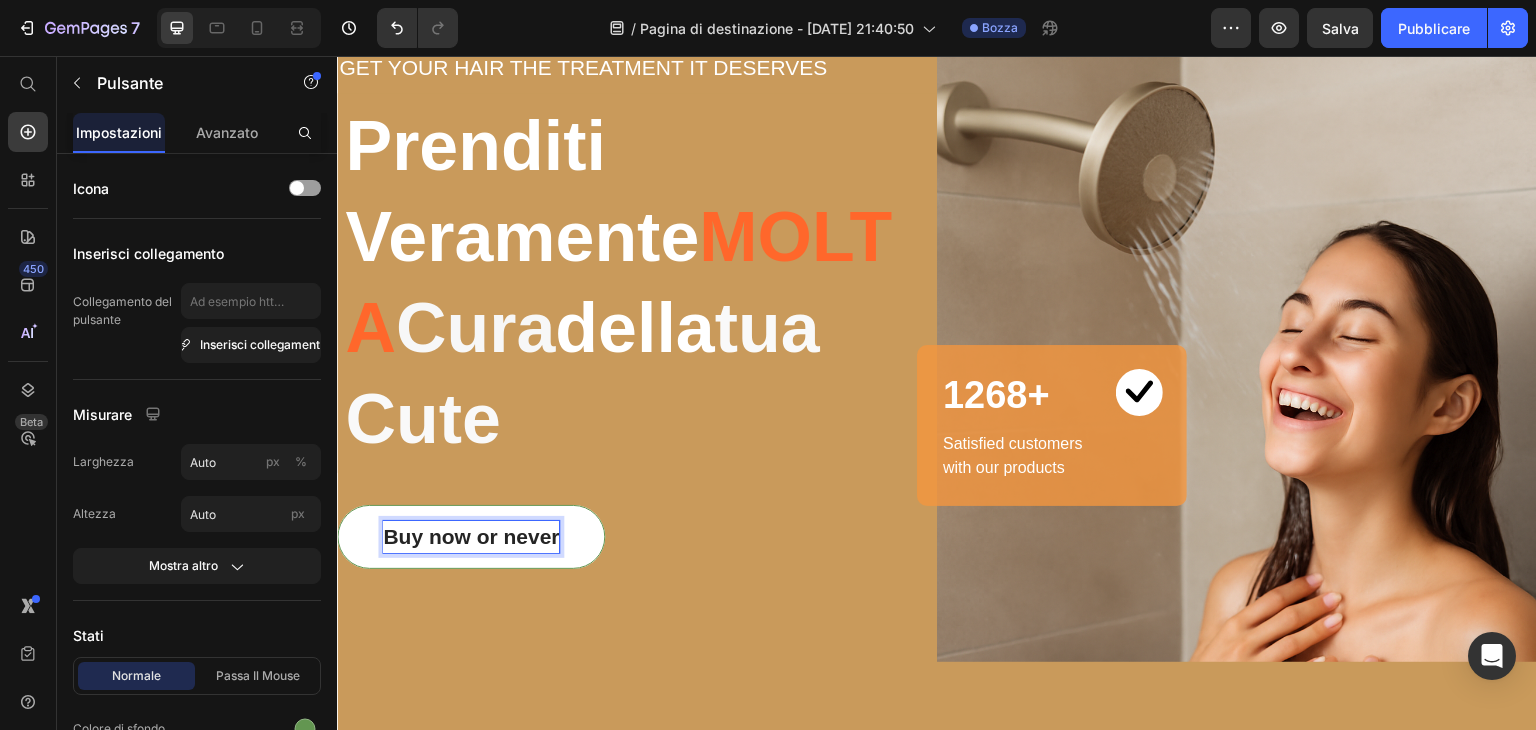 click on "Buy now or never" at bounding box center (471, 537) 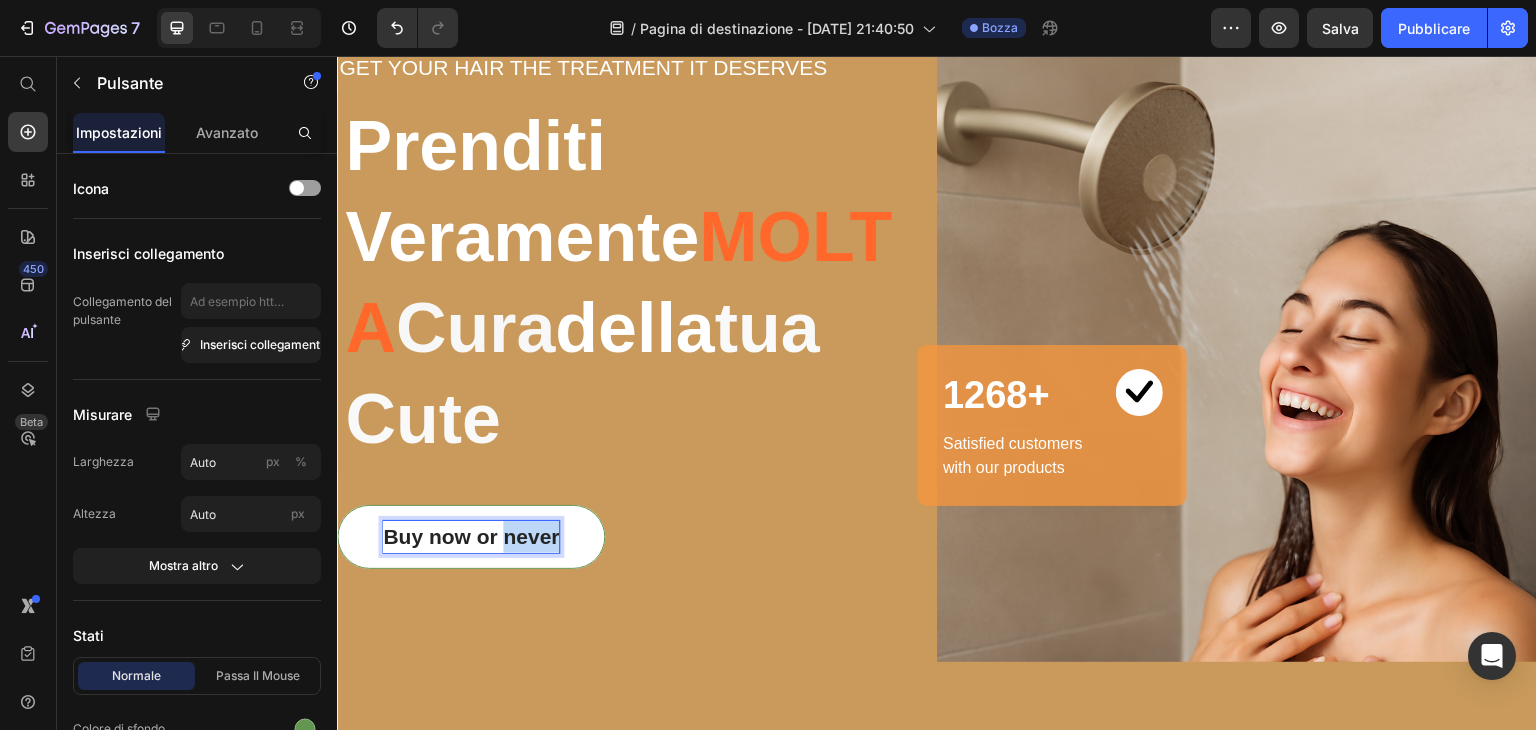 click on "Buy now or never" at bounding box center [471, 537] 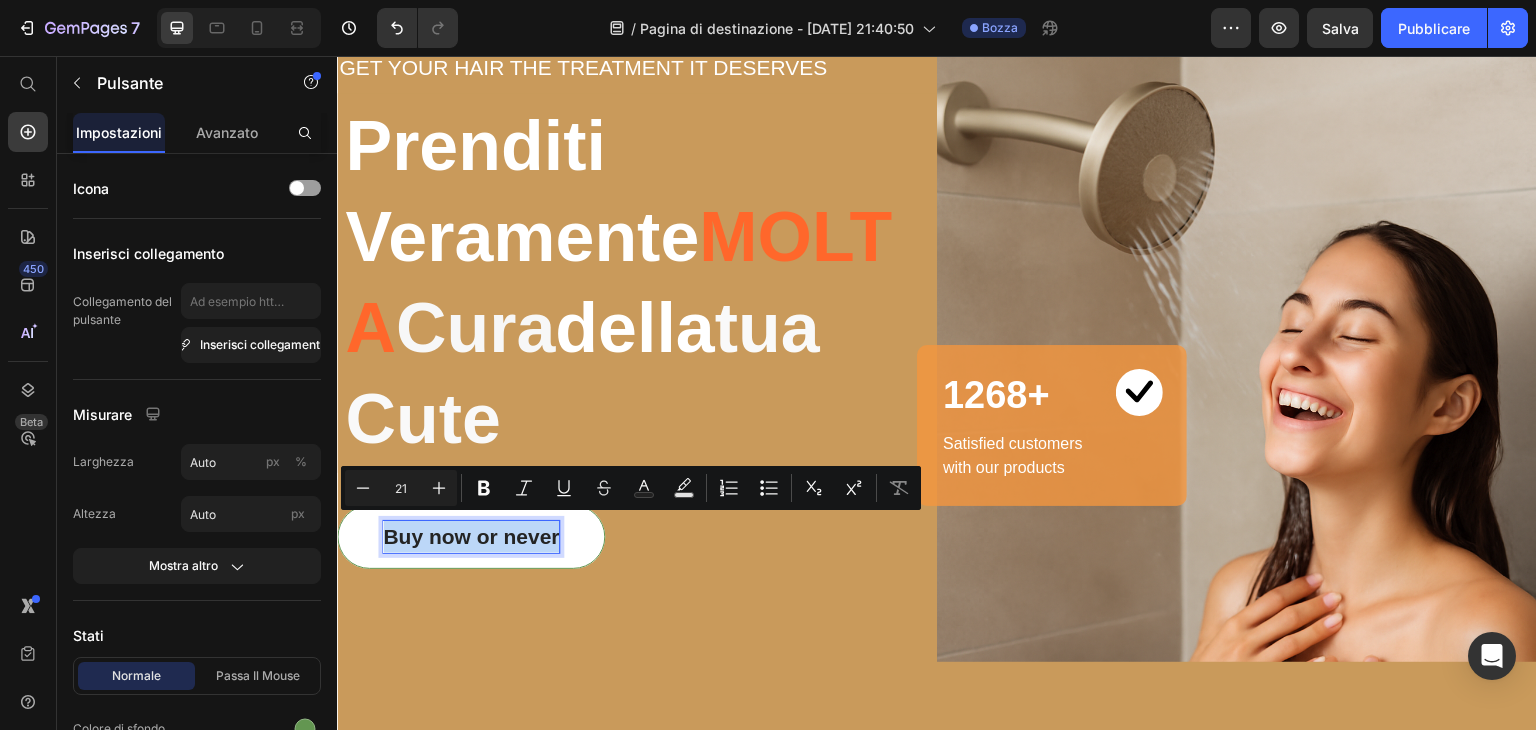 click on "Buy now or never" at bounding box center [471, 537] 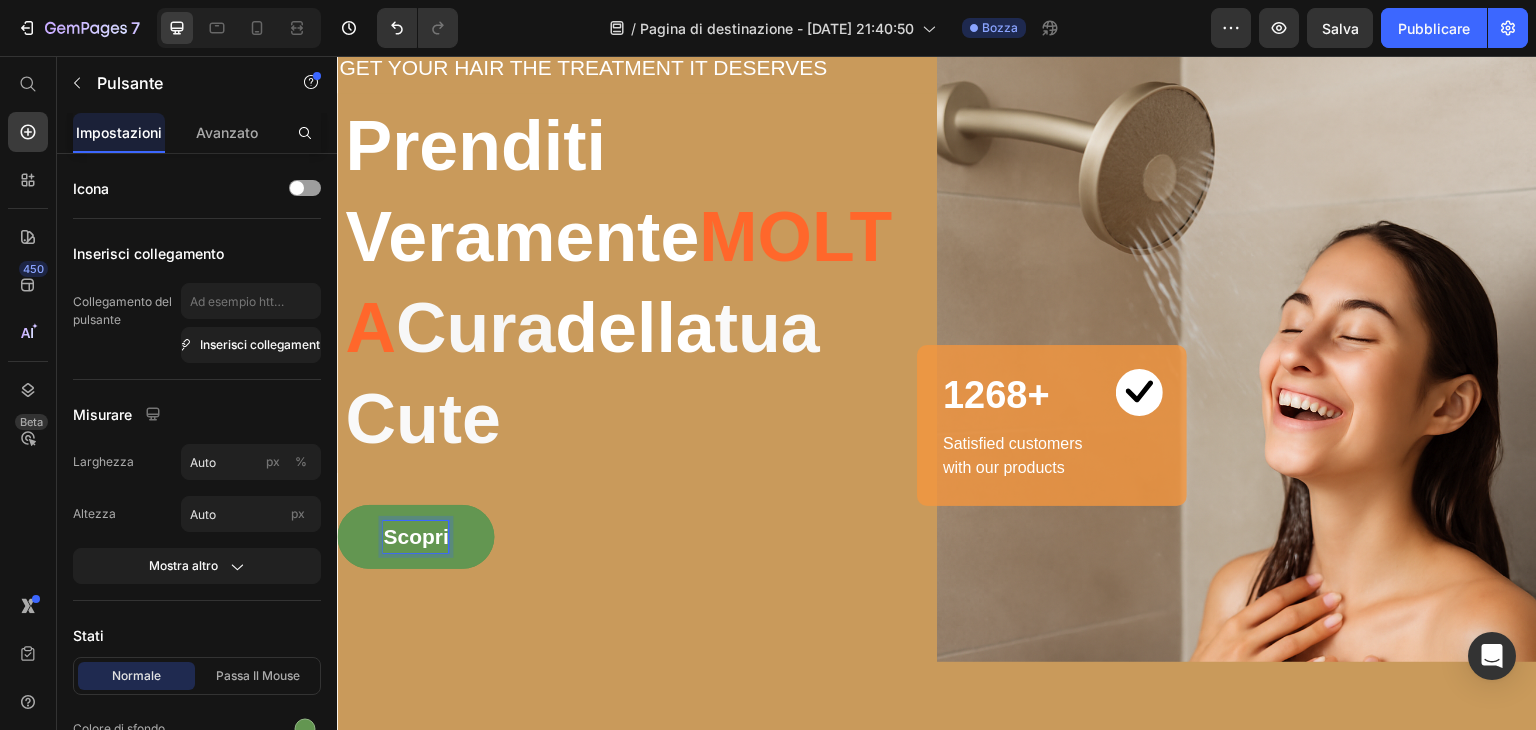 click on "Scopri" at bounding box center [415, 537] 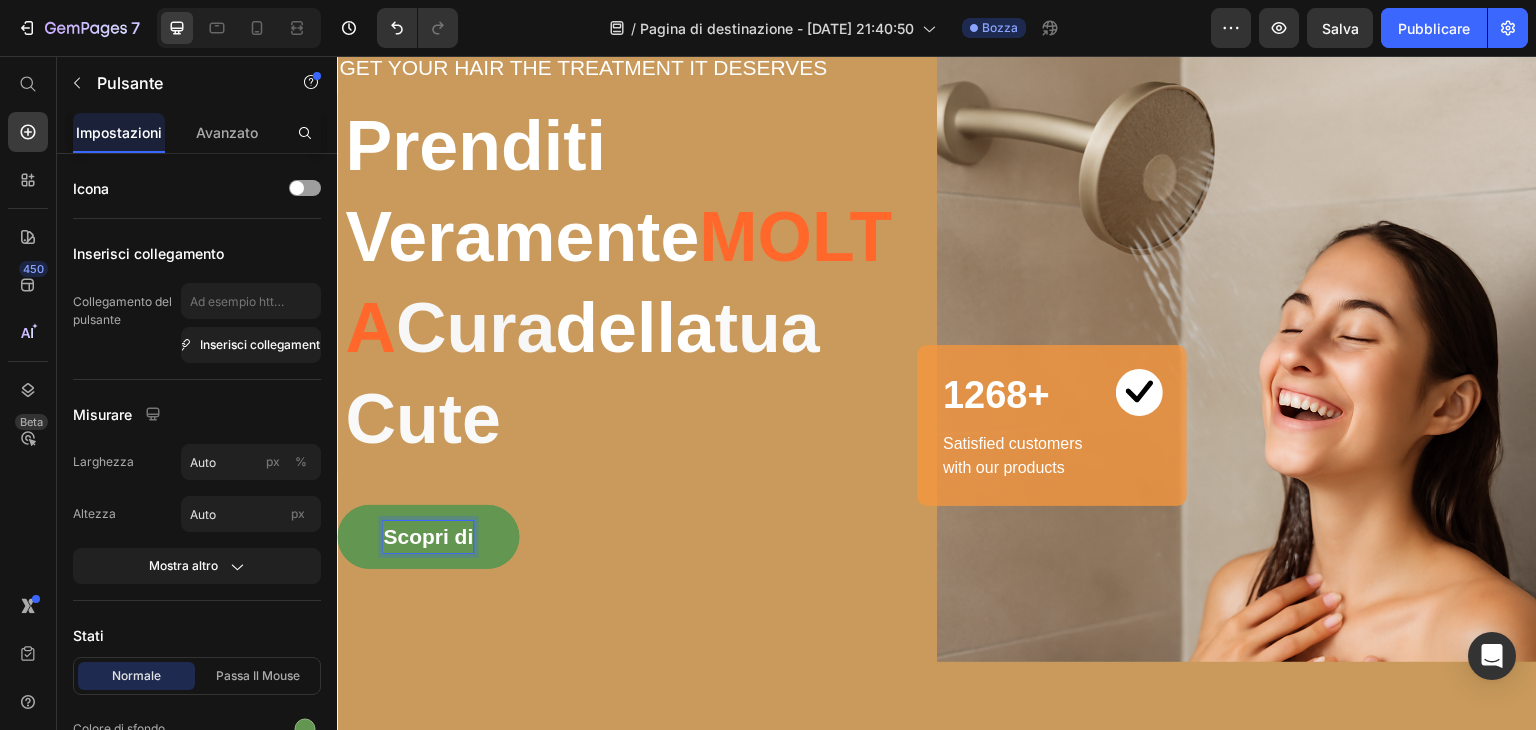 click on "Scopri di" at bounding box center [428, 537] 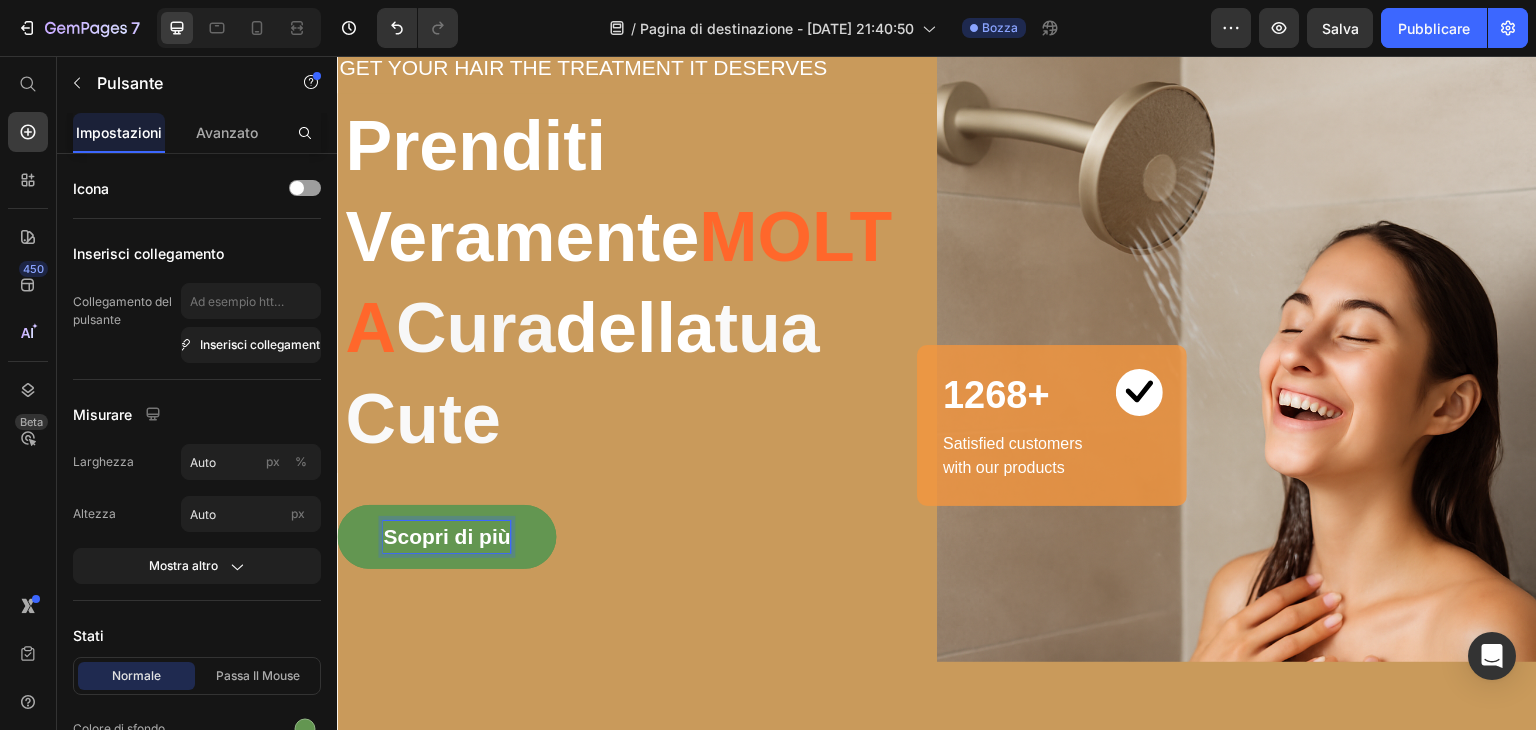 click on "Scopri di più Button   0" at bounding box center (637, 537) 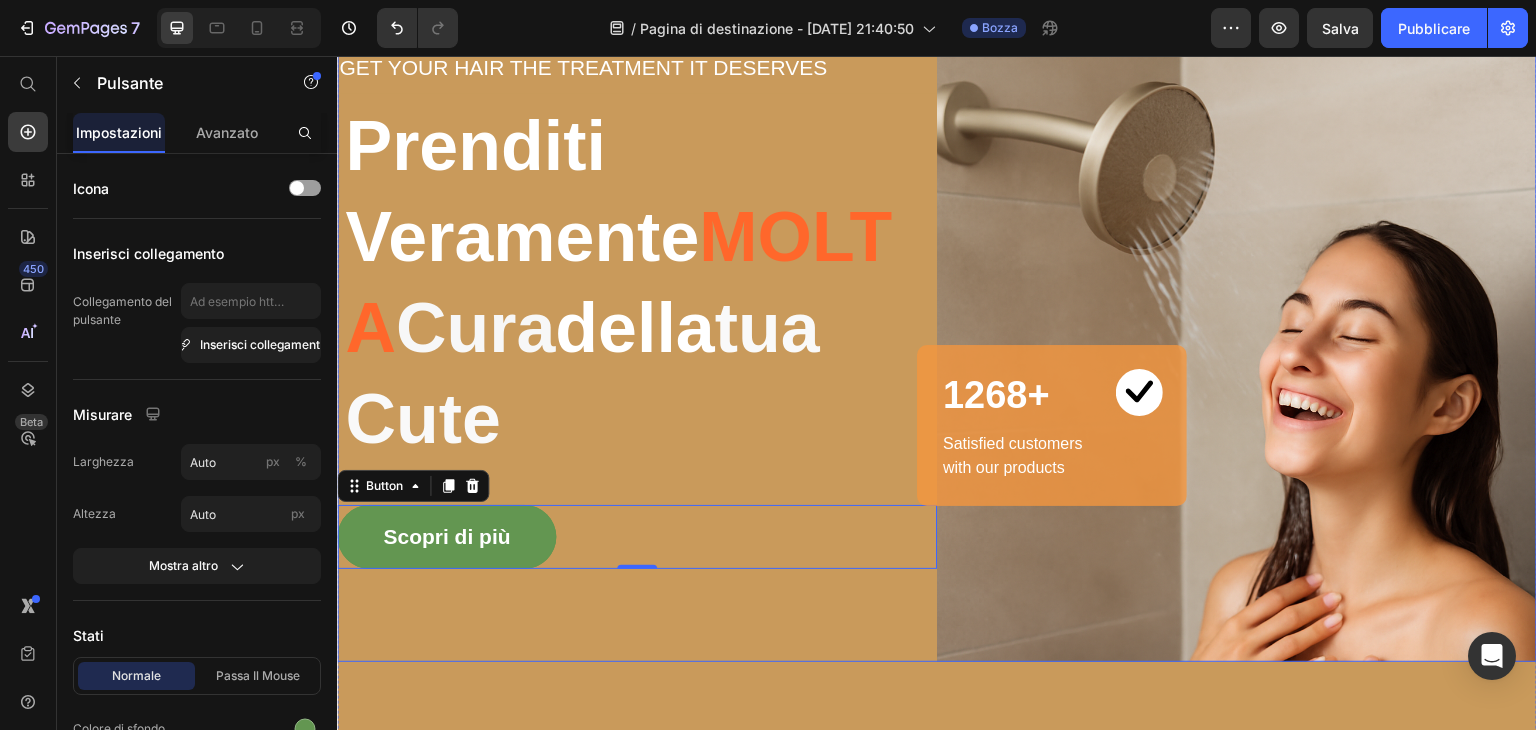 click on "GET YOUR HAIR THE TREATMENT IT DESERVES Text block Prenditi Veramente  MOLTA  Cura  della  tua Cute Heading Scopri di più Button   0" at bounding box center (637, 309) 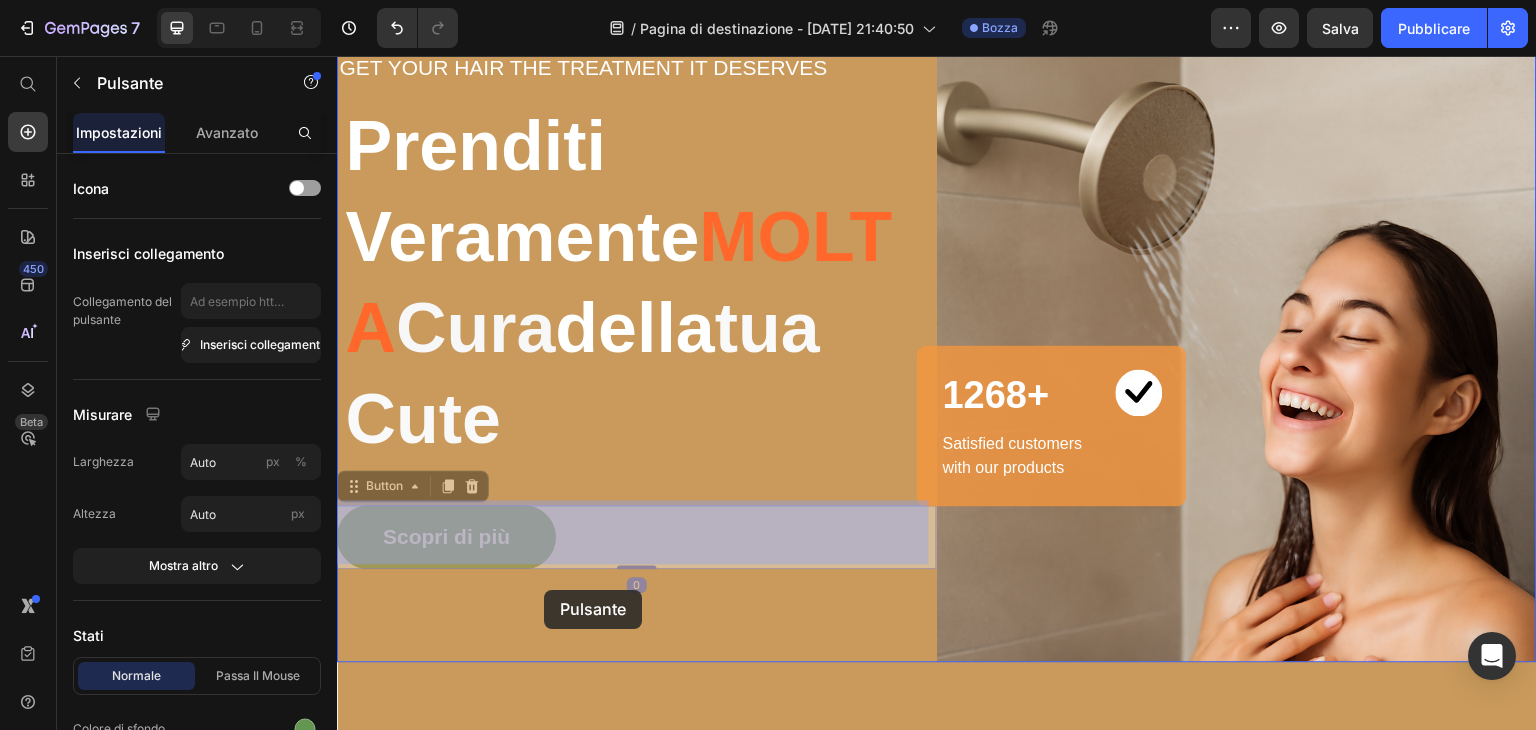 drag, startPoint x: 556, startPoint y: 526, endPoint x: 544, endPoint y: 590, distance: 65.11528 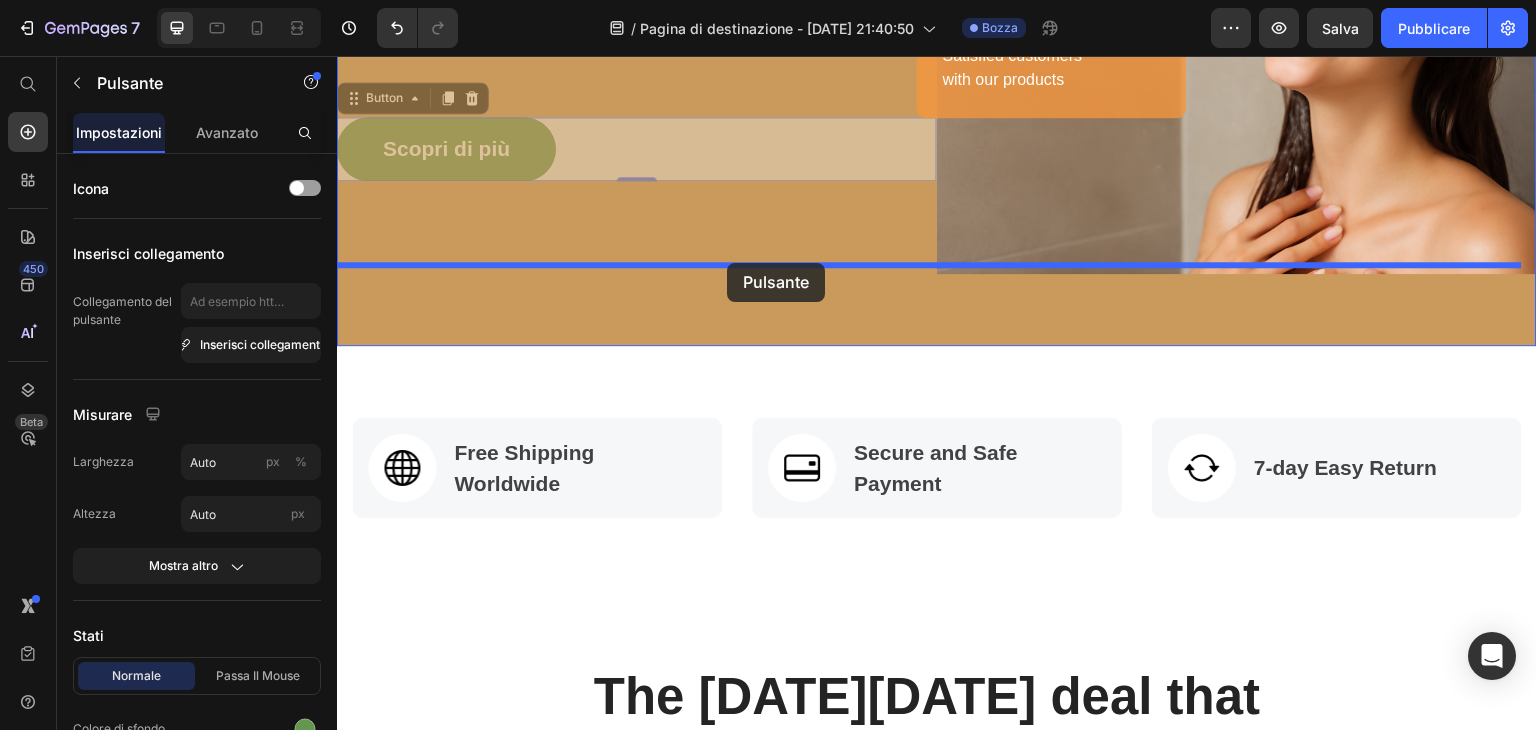 scroll, scrollTop: 701, scrollLeft: 0, axis: vertical 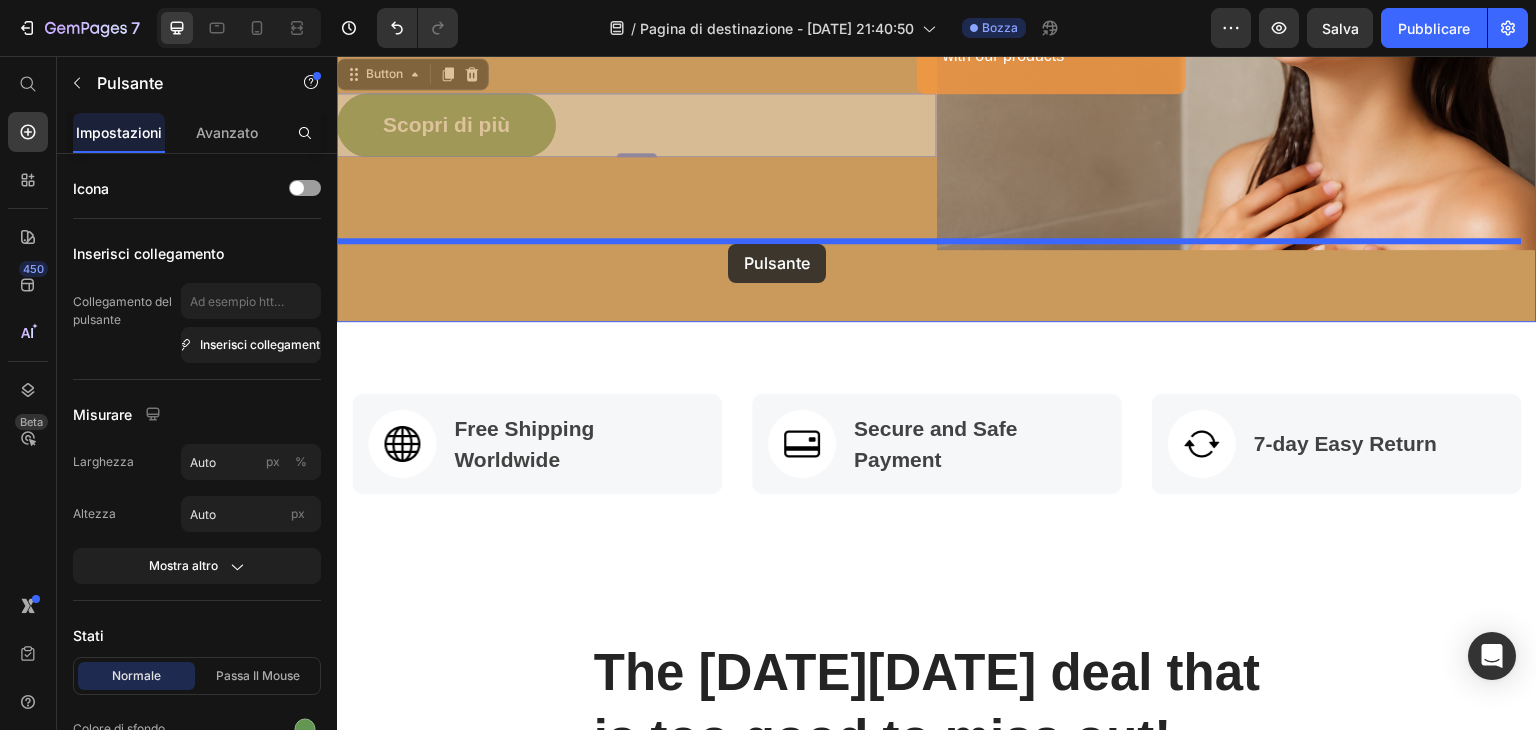 drag, startPoint x: 697, startPoint y: 538, endPoint x: 728, endPoint y: 244, distance: 295.62982 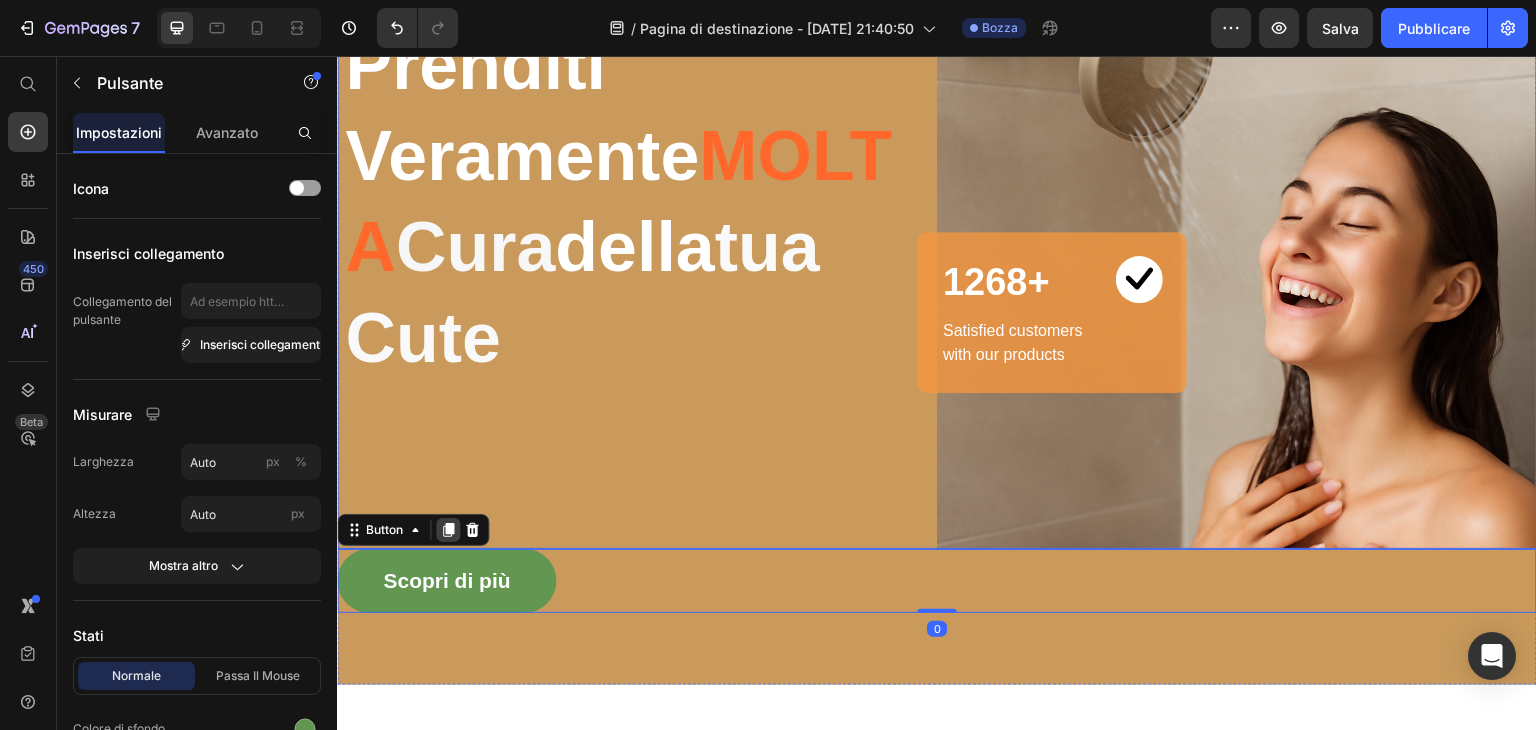 scroll, scrollTop: 401, scrollLeft: 0, axis: vertical 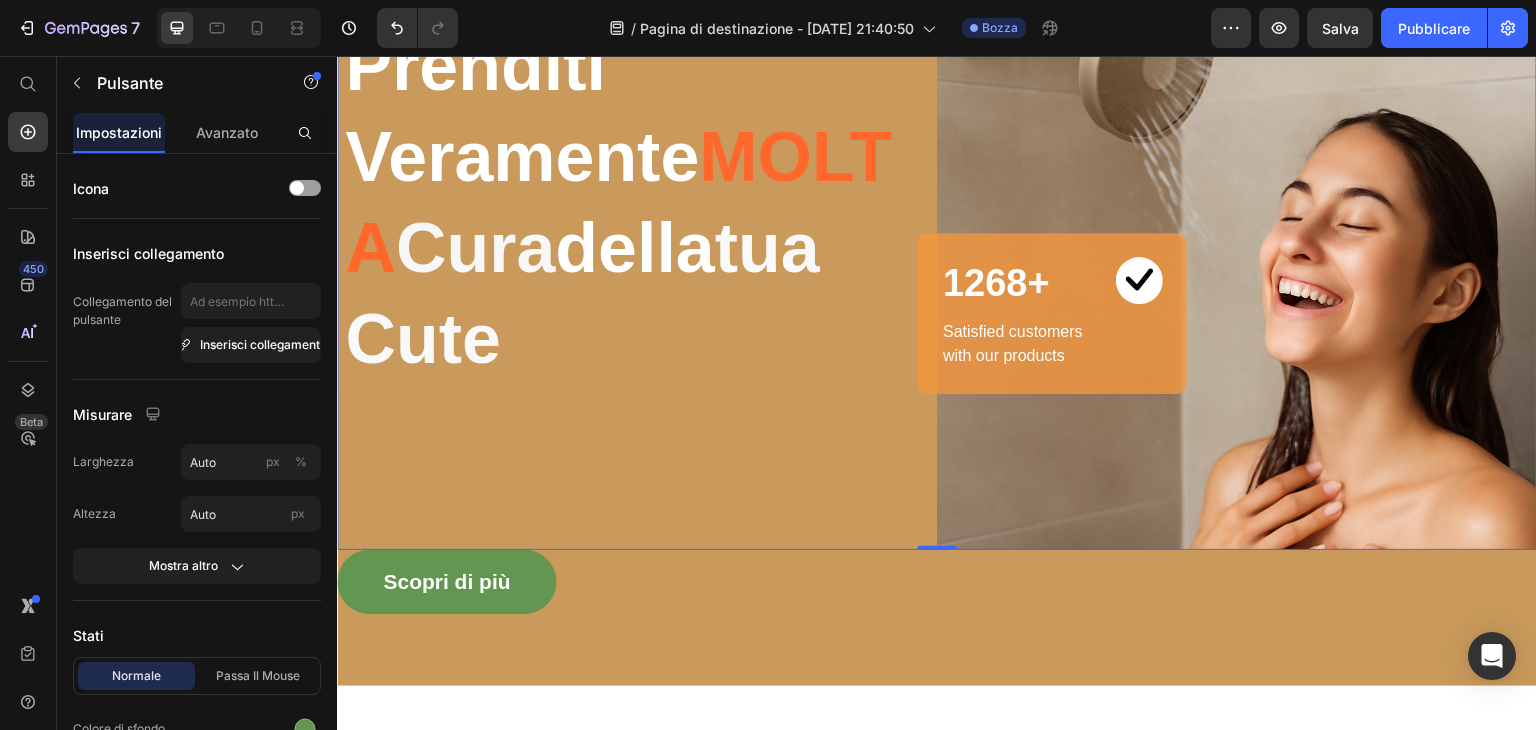 click on "GET YOUR HAIR THE TREATMENT IT DESERVES Text block Prenditi Veramente  MOLTA  Cura  della  tua Cute Heading" at bounding box center (637, 197) 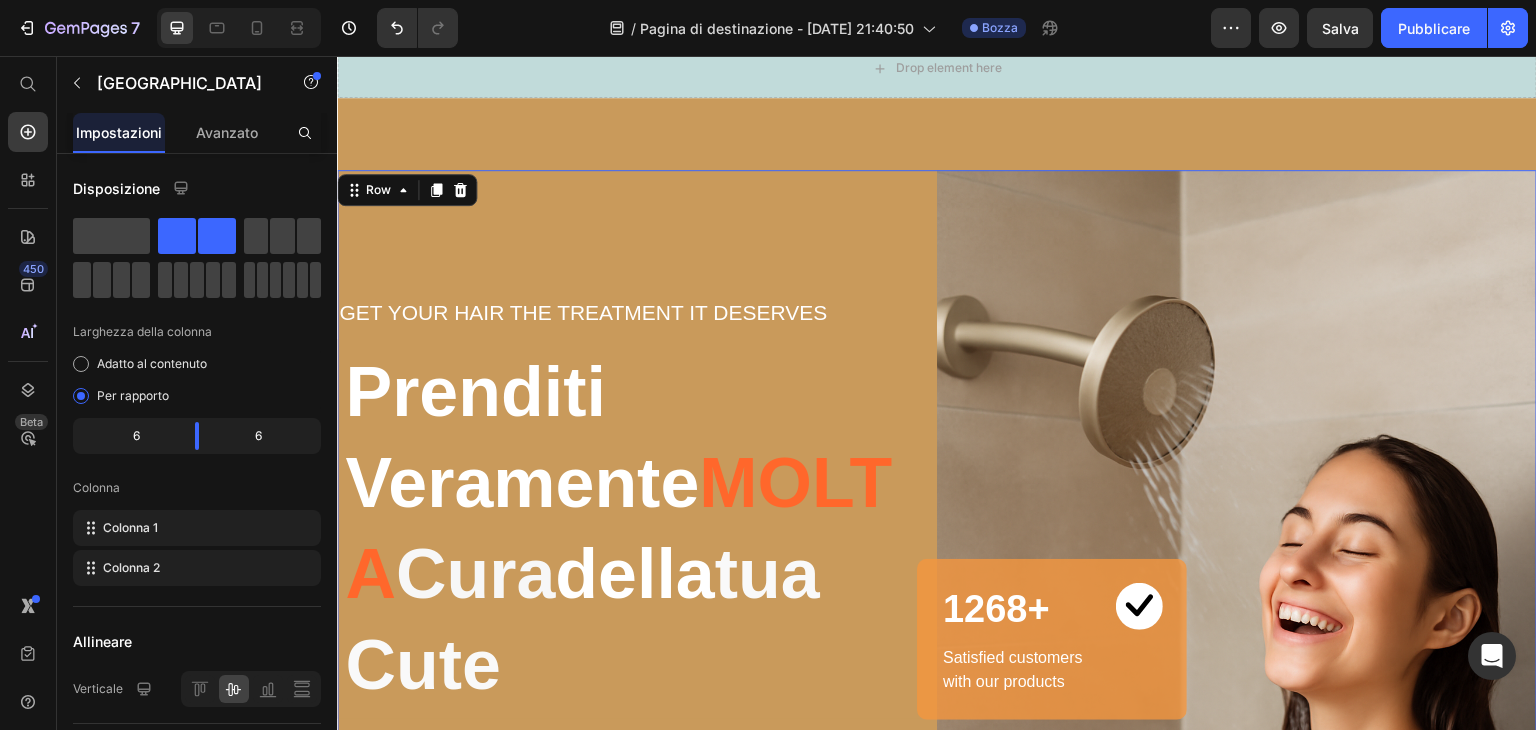 scroll, scrollTop: 0, scrollLeft: 0, axis: both 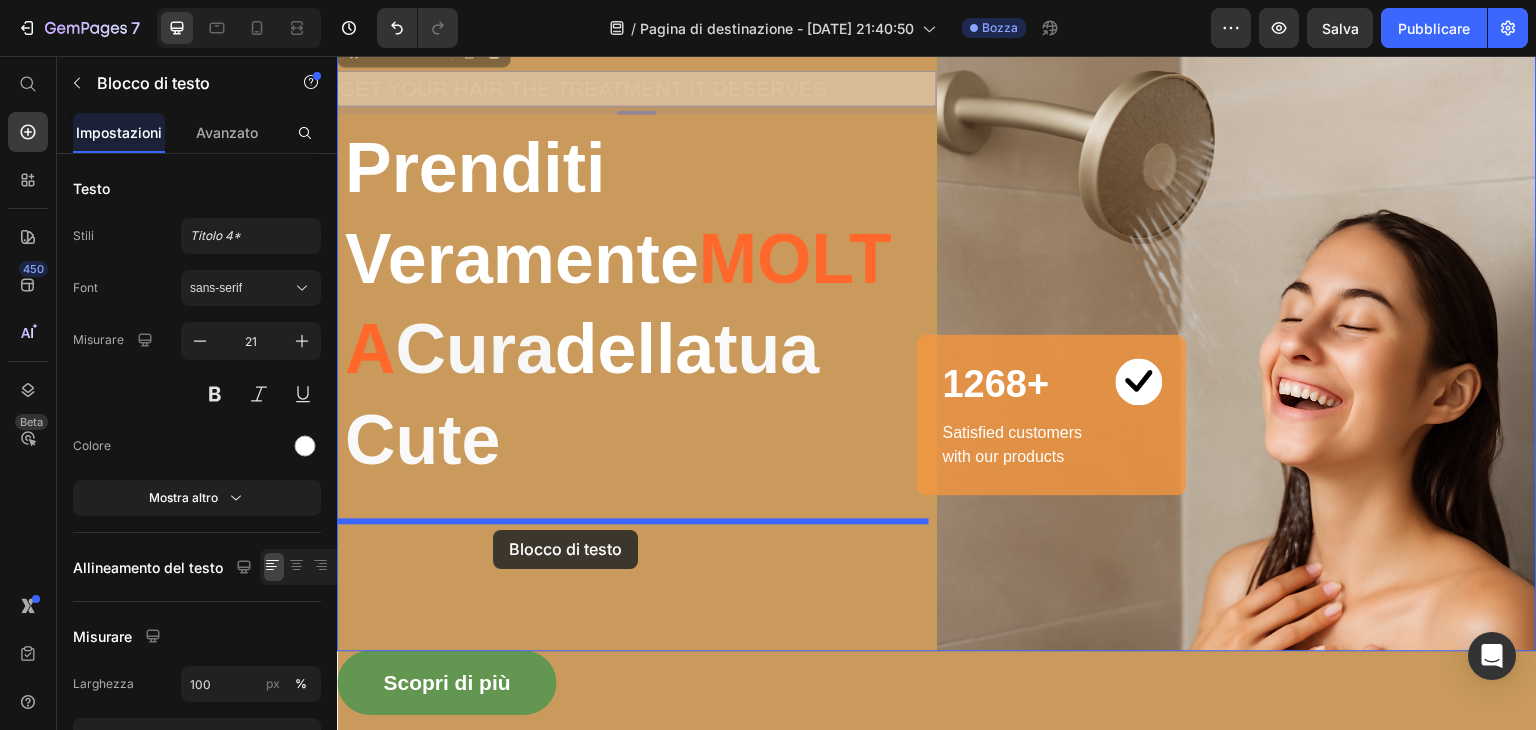 drag, startPoint x: 552, startPoint y: 391, endPoint x: 493, endPoint y: 530, distance: 151.00331 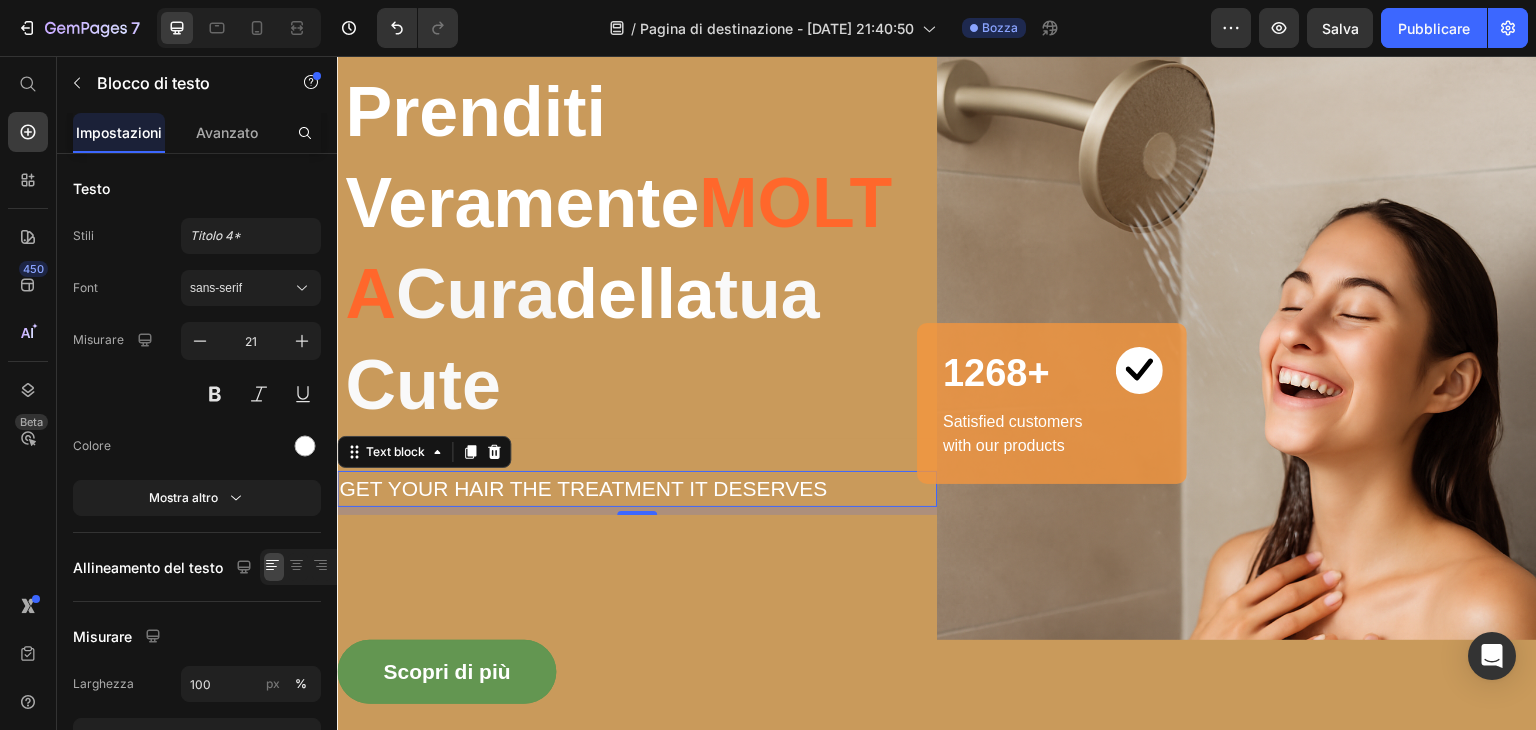 scroll, scrollTop: 356, scrollLeft: 0, axis: vertical 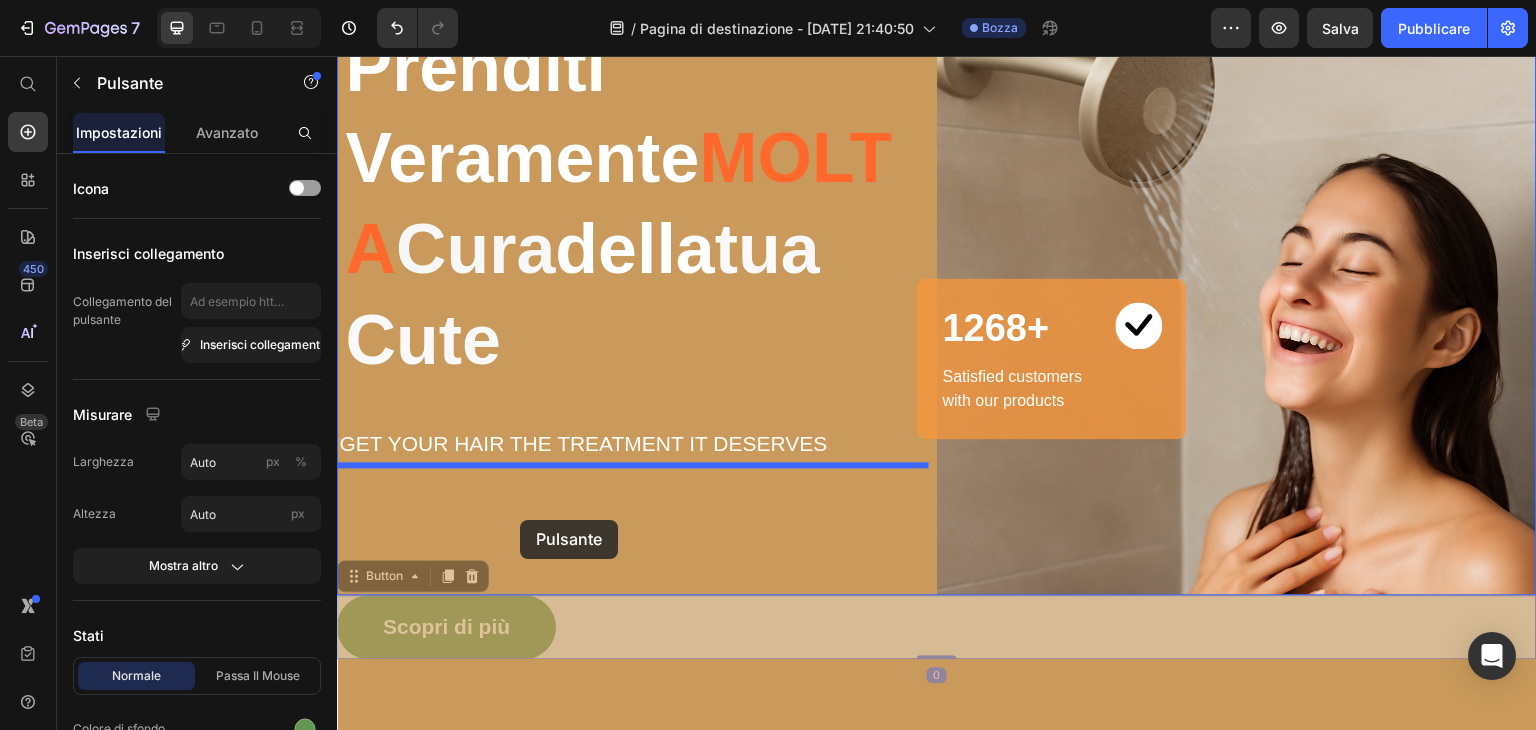 drag, startPoint x: 508, startPoint y: 611, endPoint x: 520, endPoint y: 520, distance: 91.787796 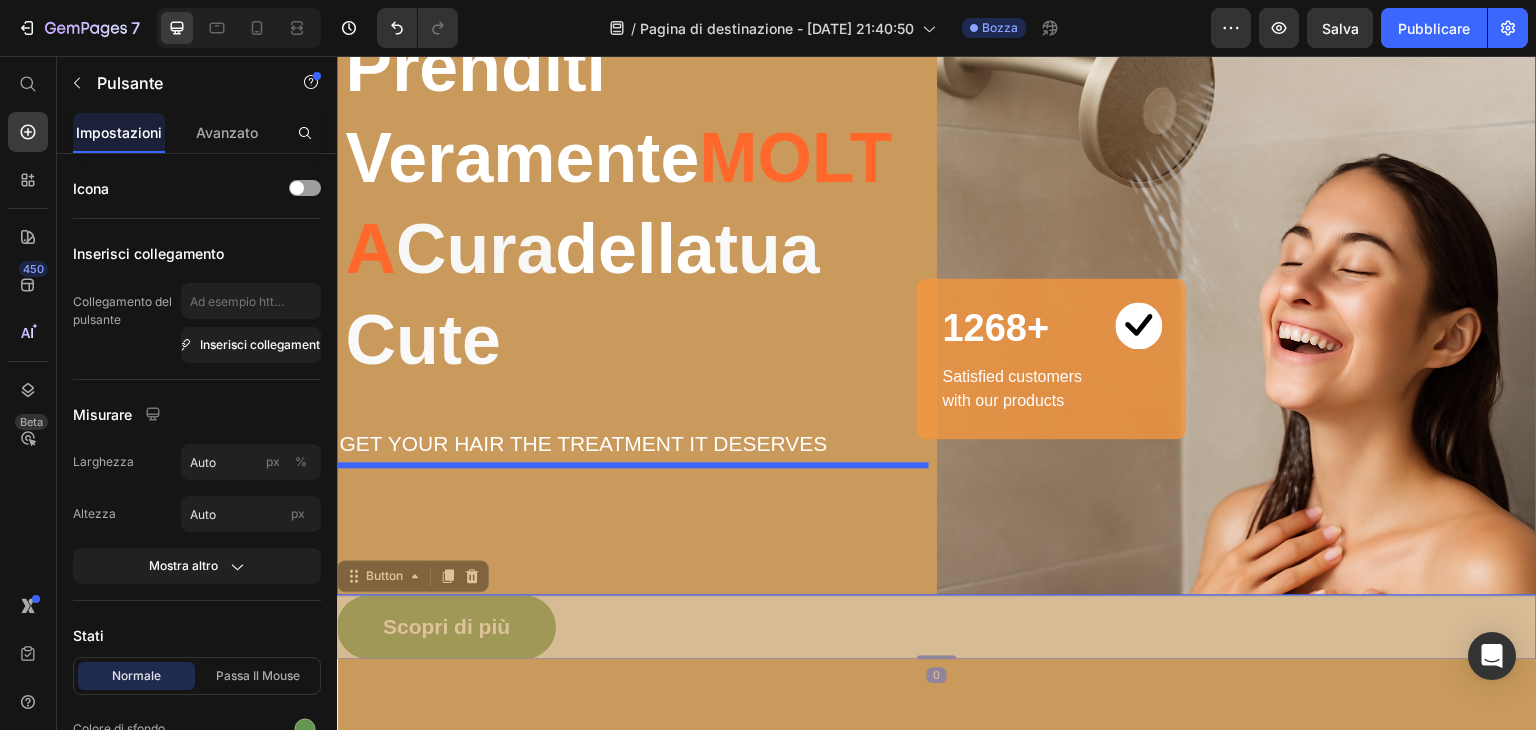 scroll, scrollTop: 324, scrollLeft: 0, axis: vertical 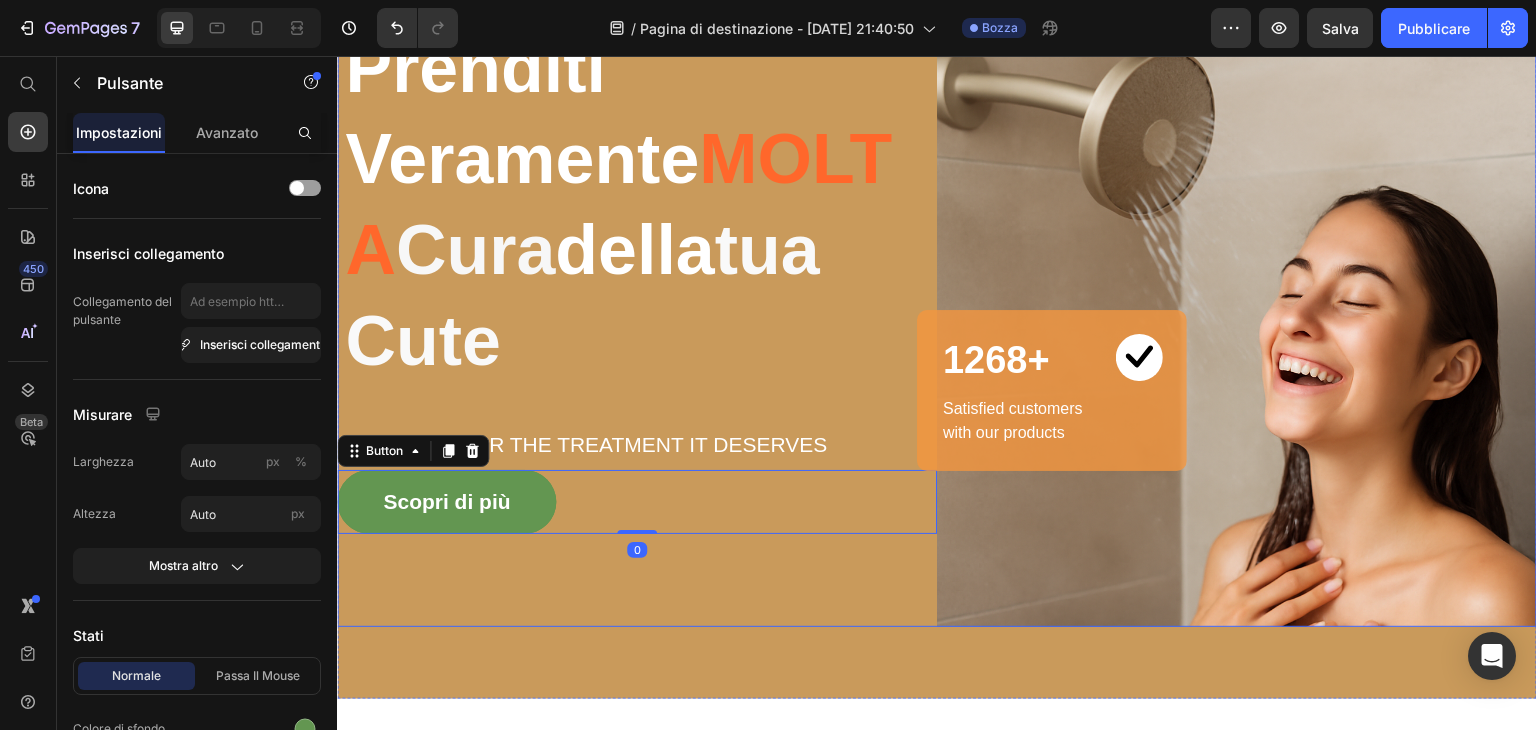 click on "Prenditi Veramente  MOLTA  Cura  della  tua Cute Heading GET YOUR HAIR THE TREATMENT IT DESERVES Text block Scopri di più Button   0" at bounding box center (637, 274) 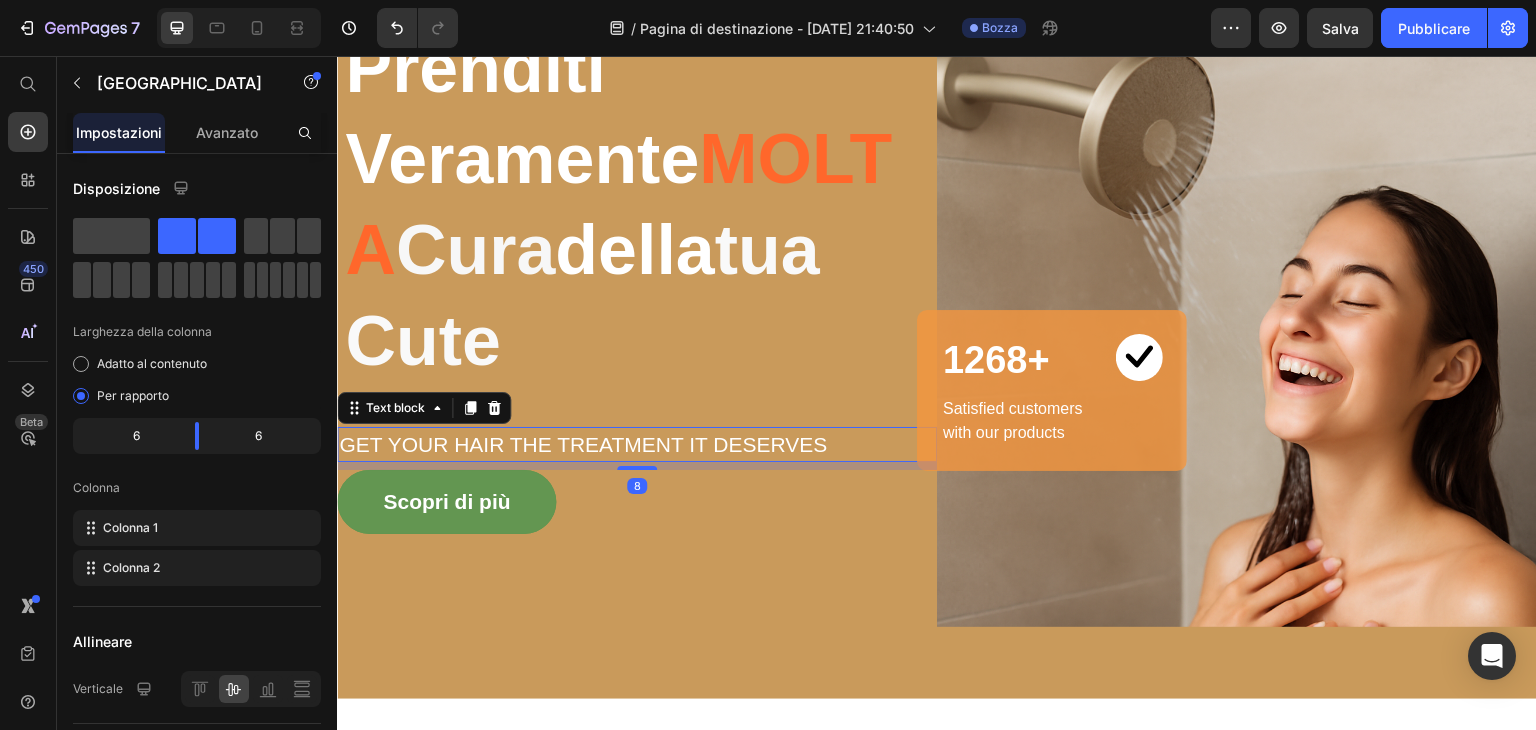 click on "GET YOUR HAIR THE TREATMENT IT DESERVES" at bounding box center [637, 445] 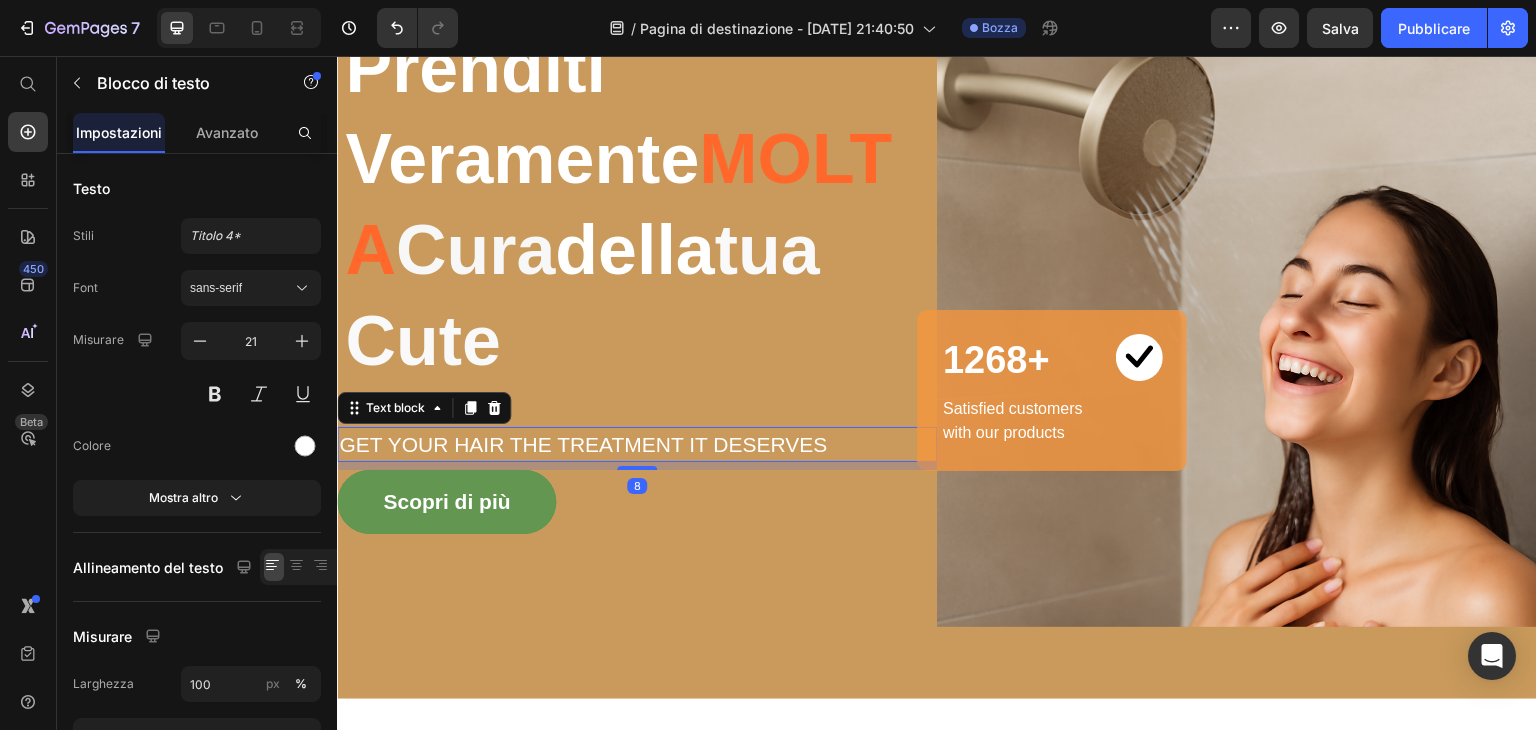 click on "GET YOUR HAIR THE TREATMENT IT DESERVES" at bounding box center (637, 445) 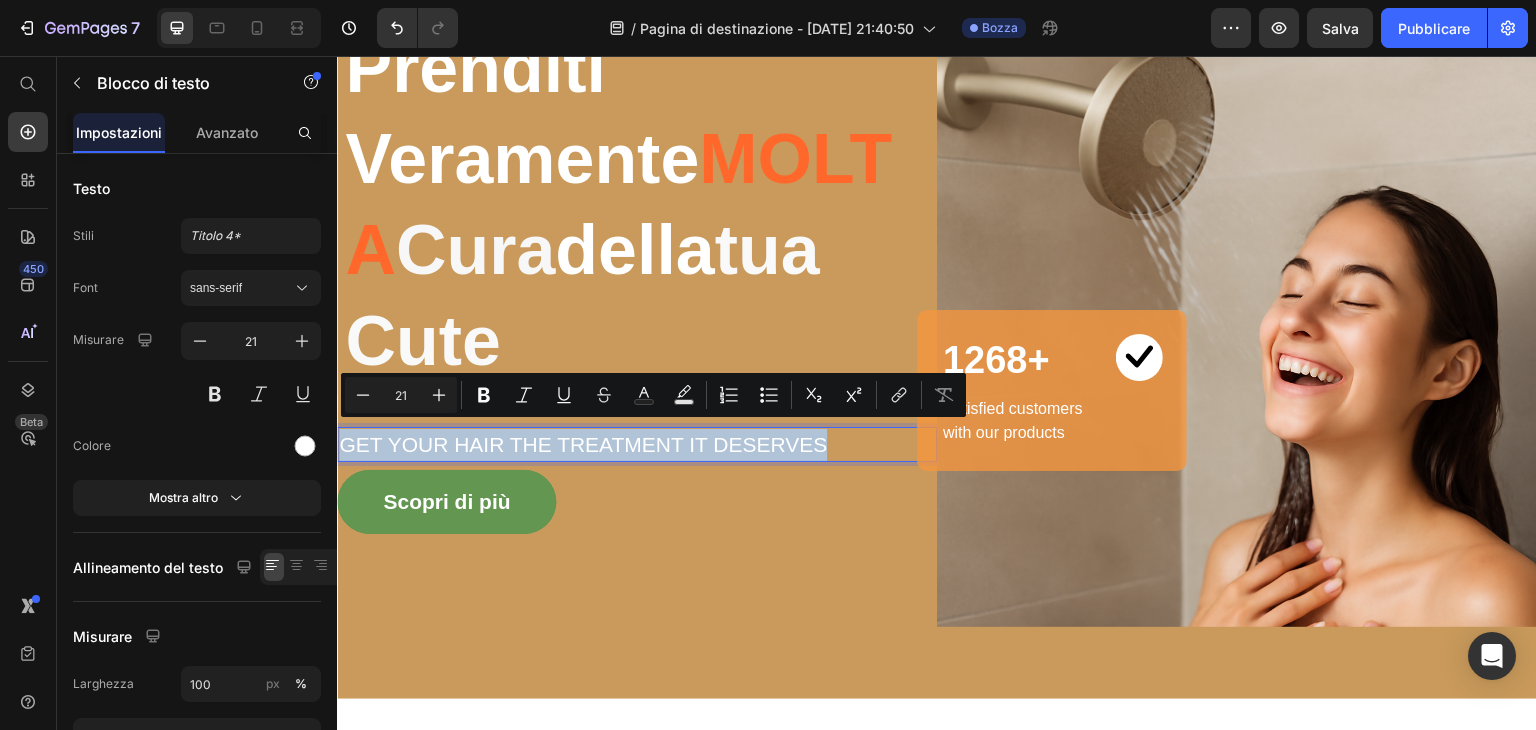 click on "GET YOUR HAIR THE TREATMENT IT DESERVES" at bounding box center [637, 445] 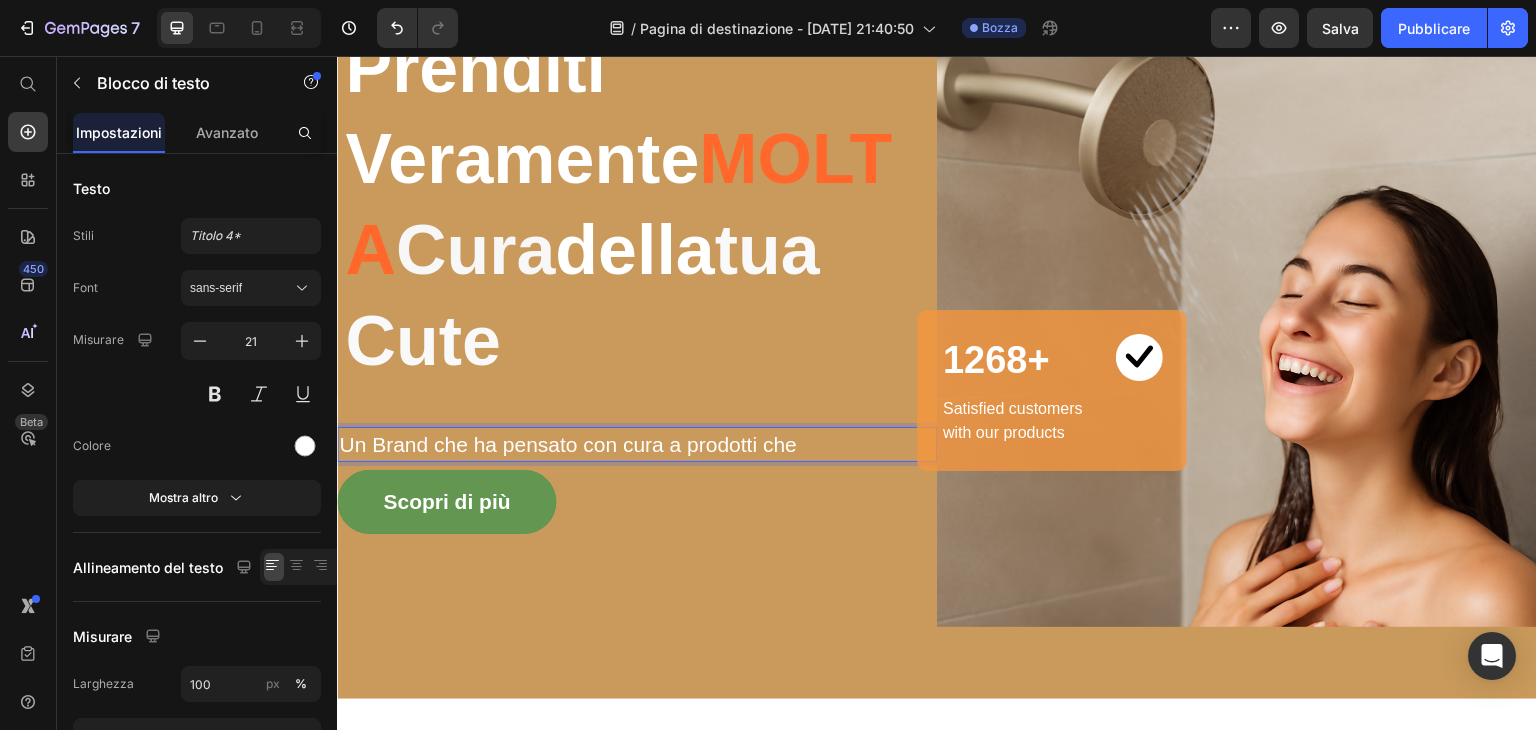 click on "Un Brand che ha pensato con cura a prodotti che" at bounding box center (637, 445) 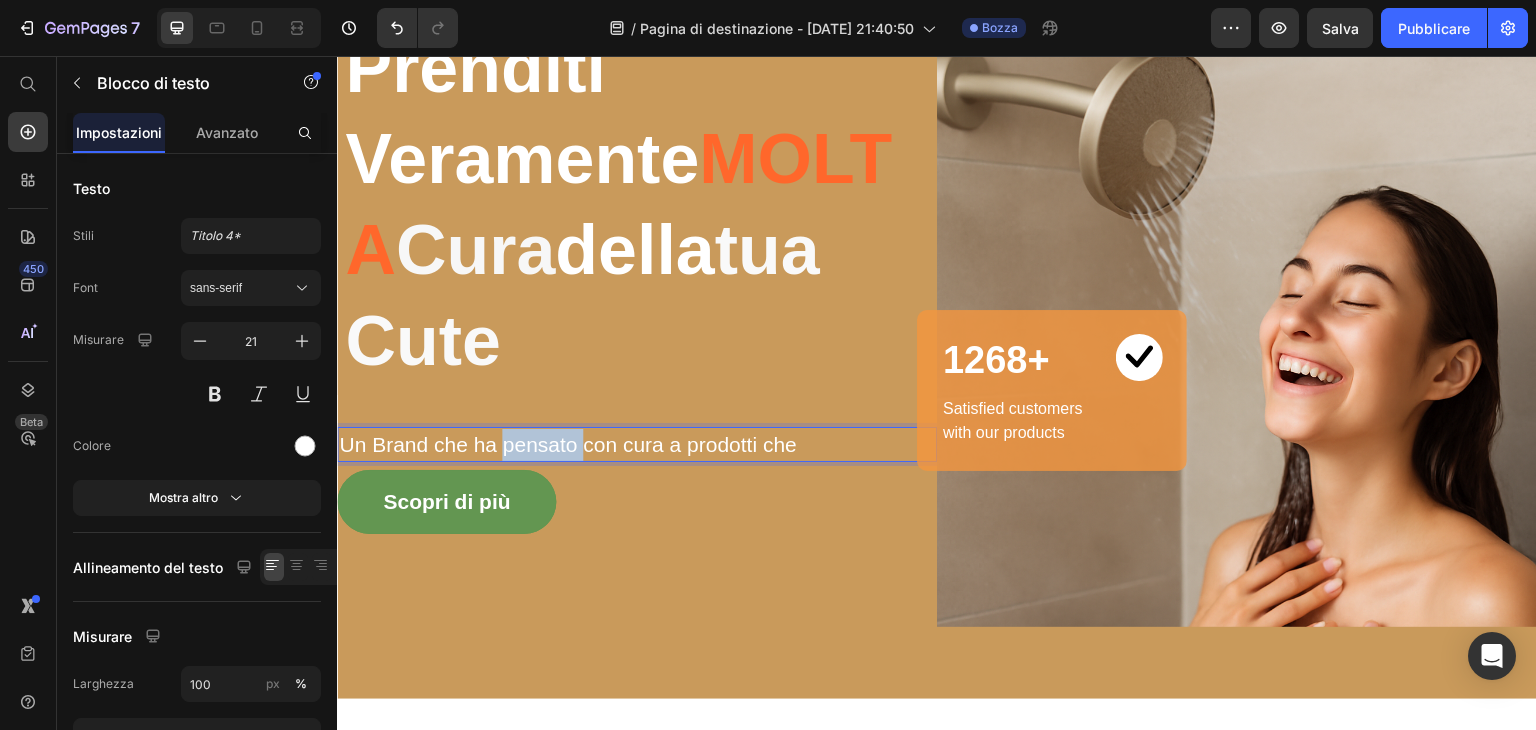 click on "Un Brand che ha pensato con cura a prodotti che" at bounding box center (637, 445) 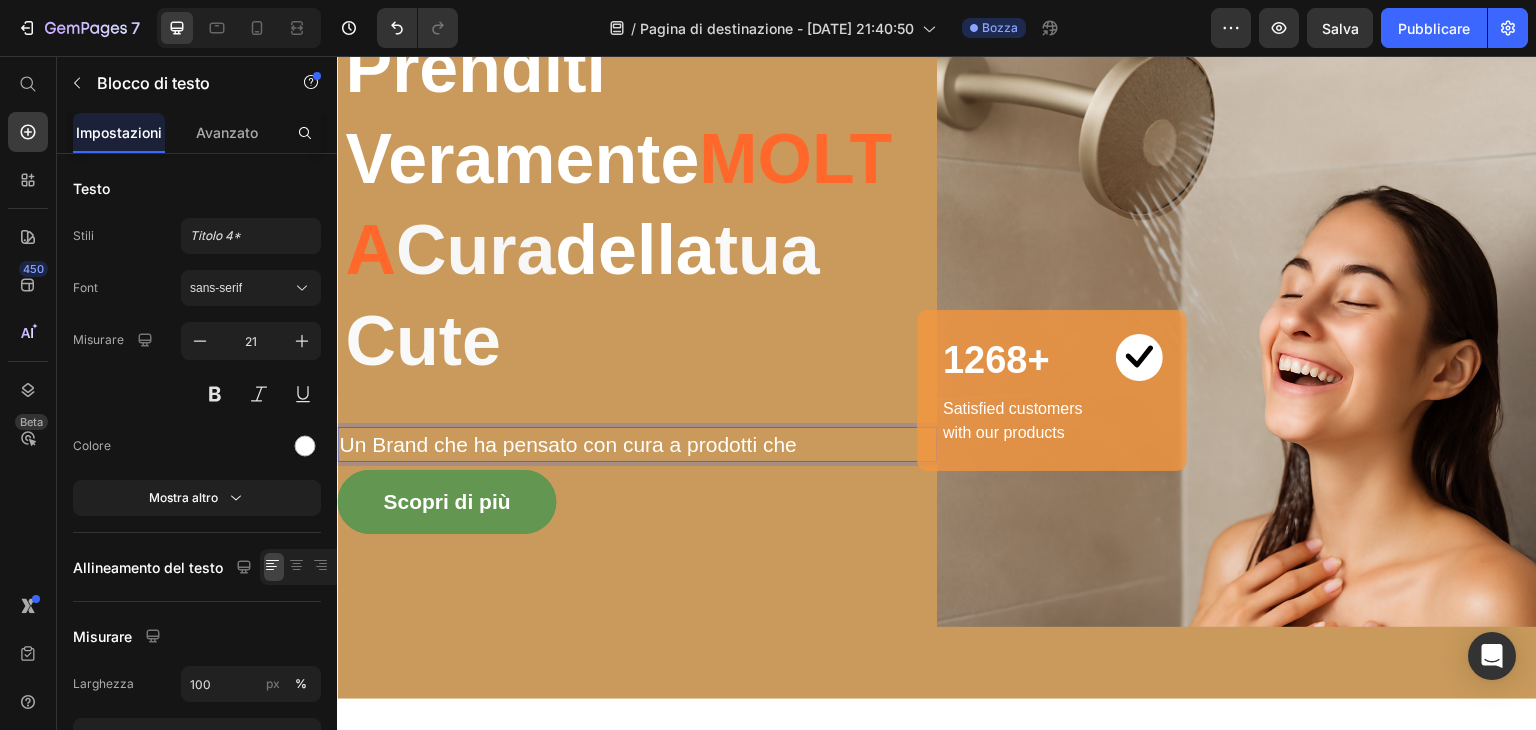 click on "Un Brand che ha pensato con cura a prodotti che" at bounding box center [637, 445] 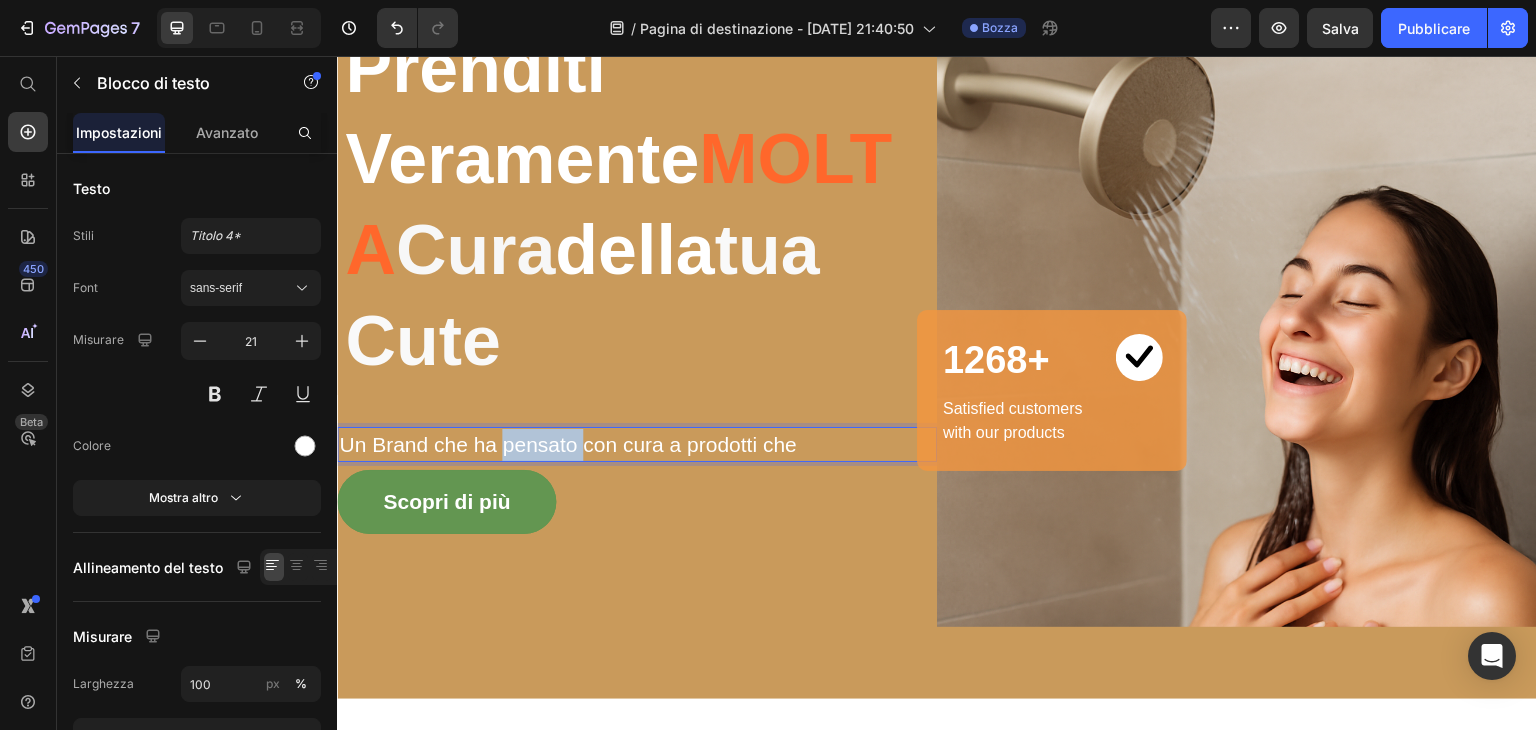click on "Un Brand che ha pensato con cura a prodotti che" at bounding box center [637, 445] 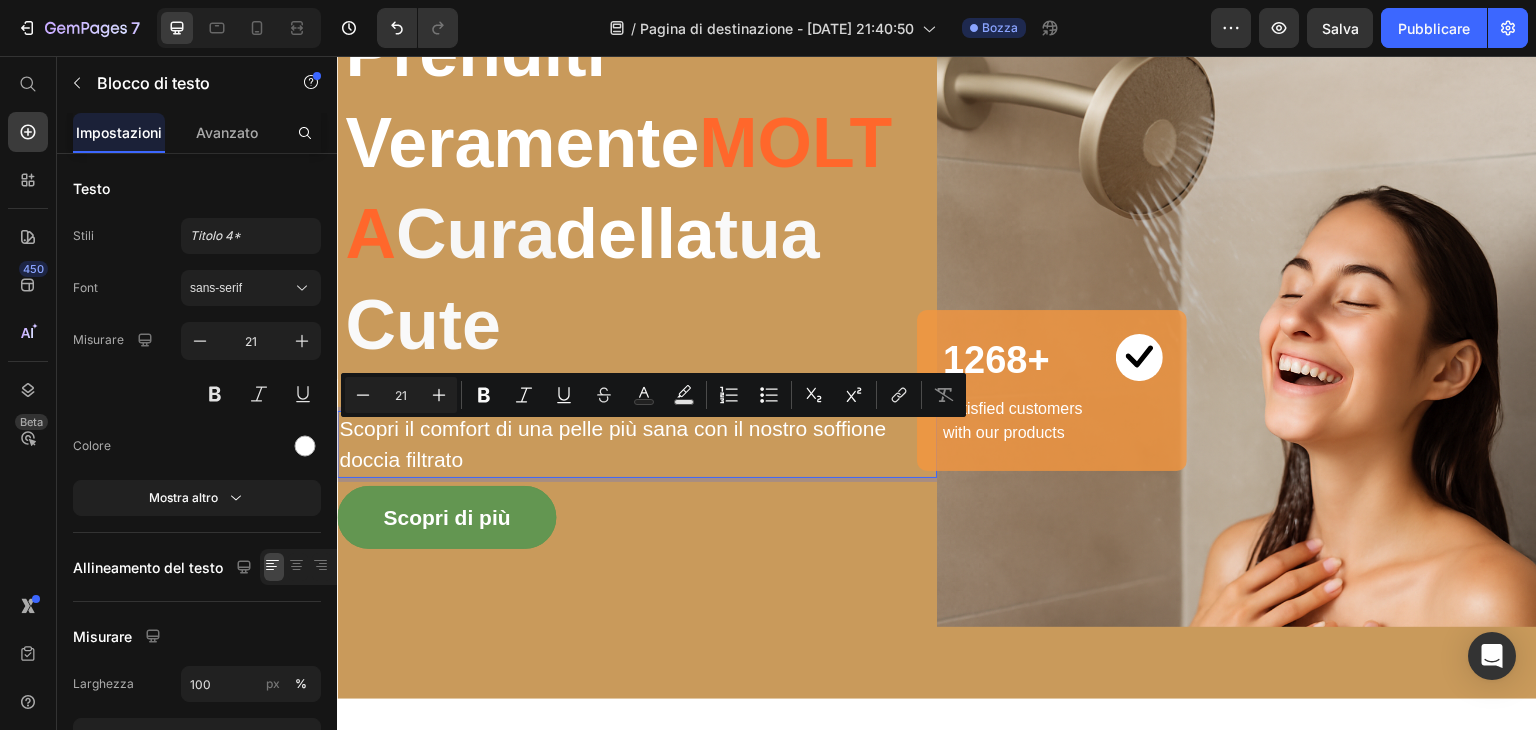 scroll, scrollTop: 309, scrollLeft: 0, axis: vertical 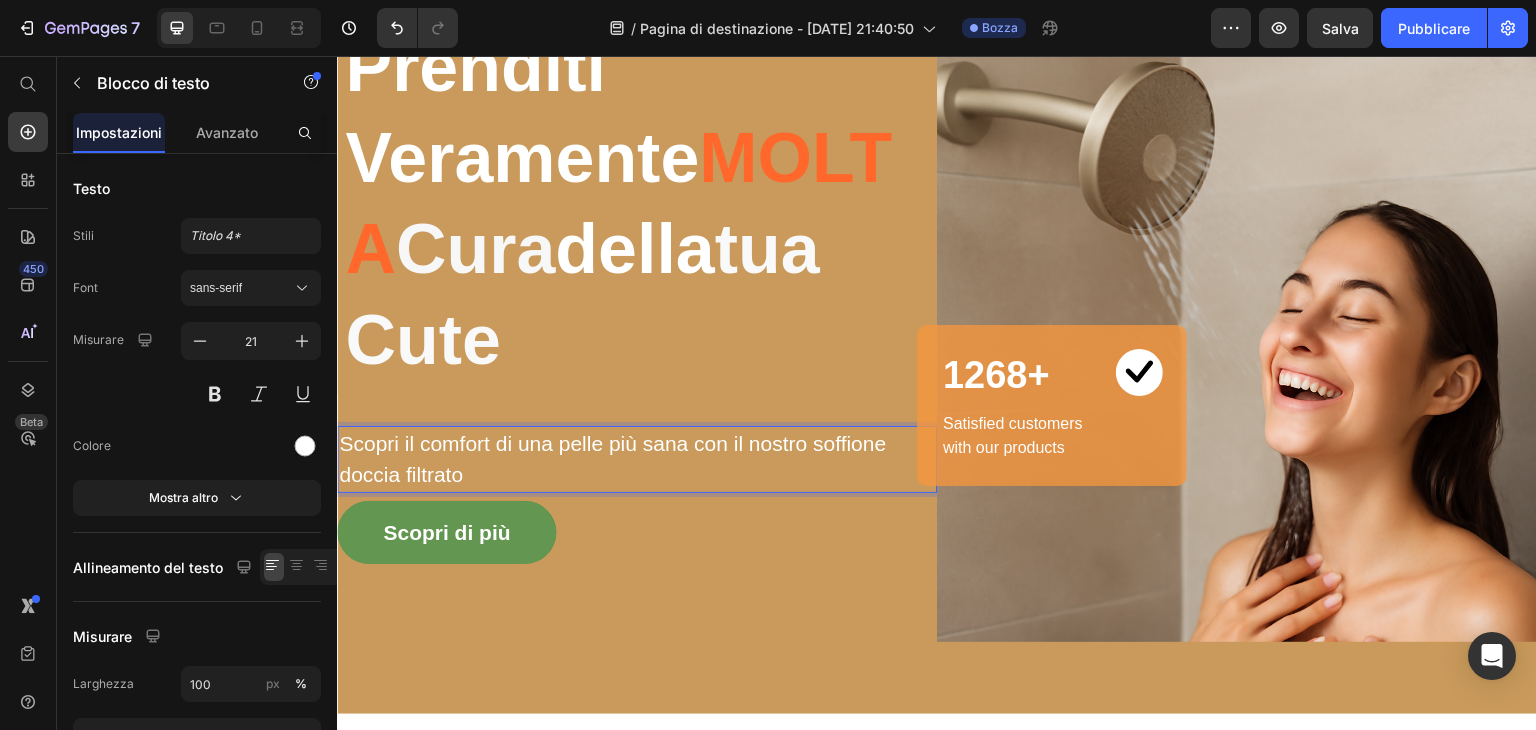 click on "Scopri il comfort di una pelle più sana con il nostro soffione doccia filtrato" at bounding box center (637, 459) 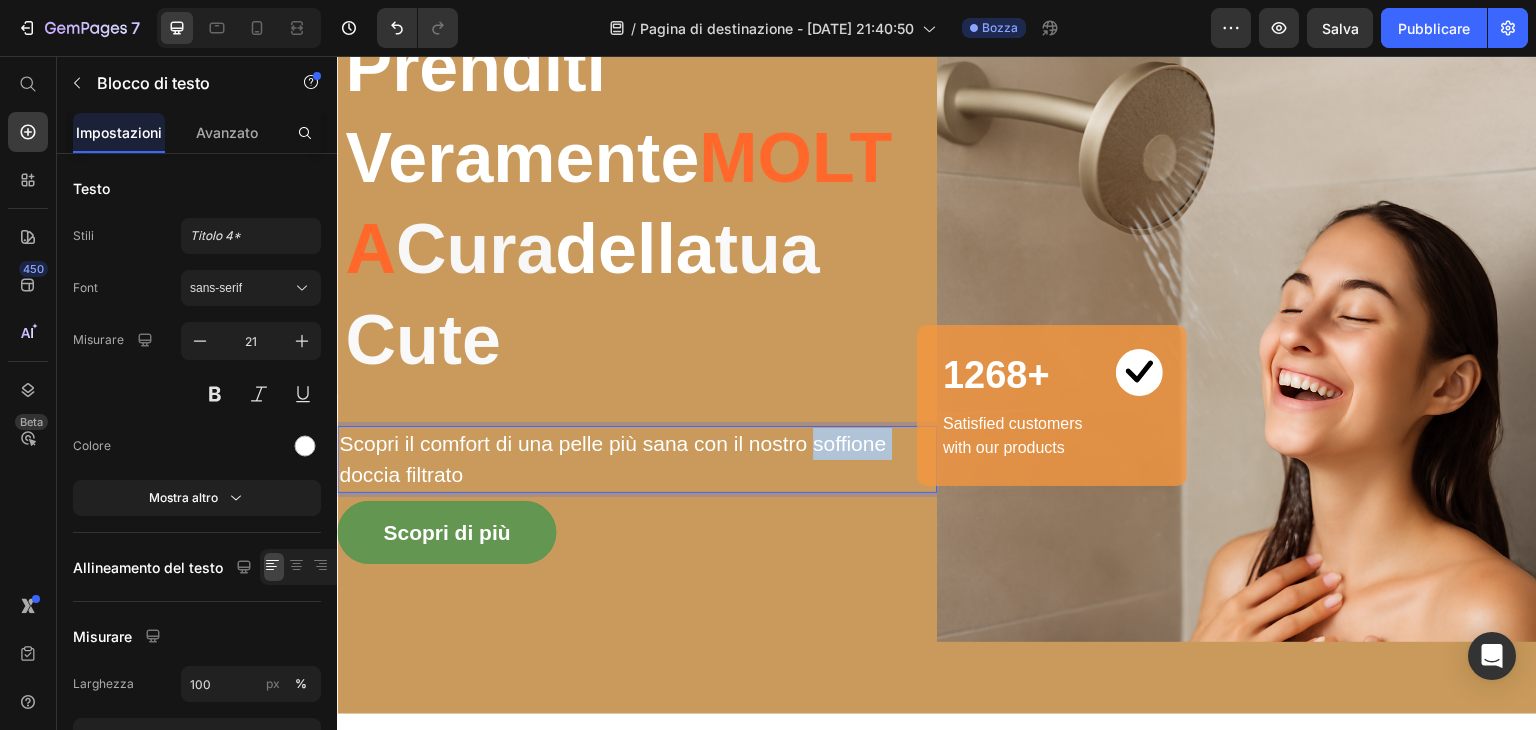 click on "Scopri il comfort di una pelle più sana con il nostro soffione doccia filtrato" at bounding box center [637, 459] 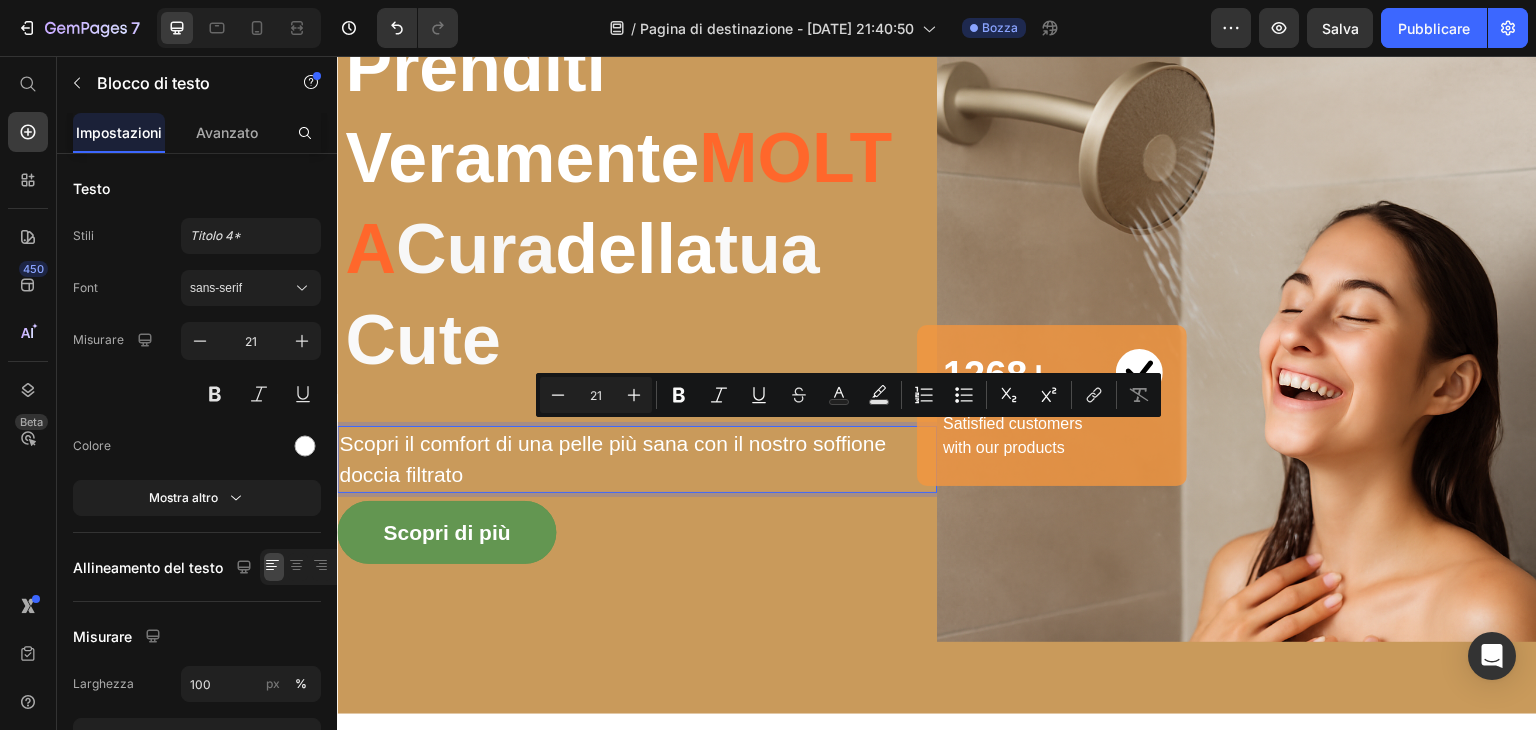 click on "Scopri il comfort di una pelle più sana con il nostro soffione doccia filtrato" at bounding box center (637, 459) 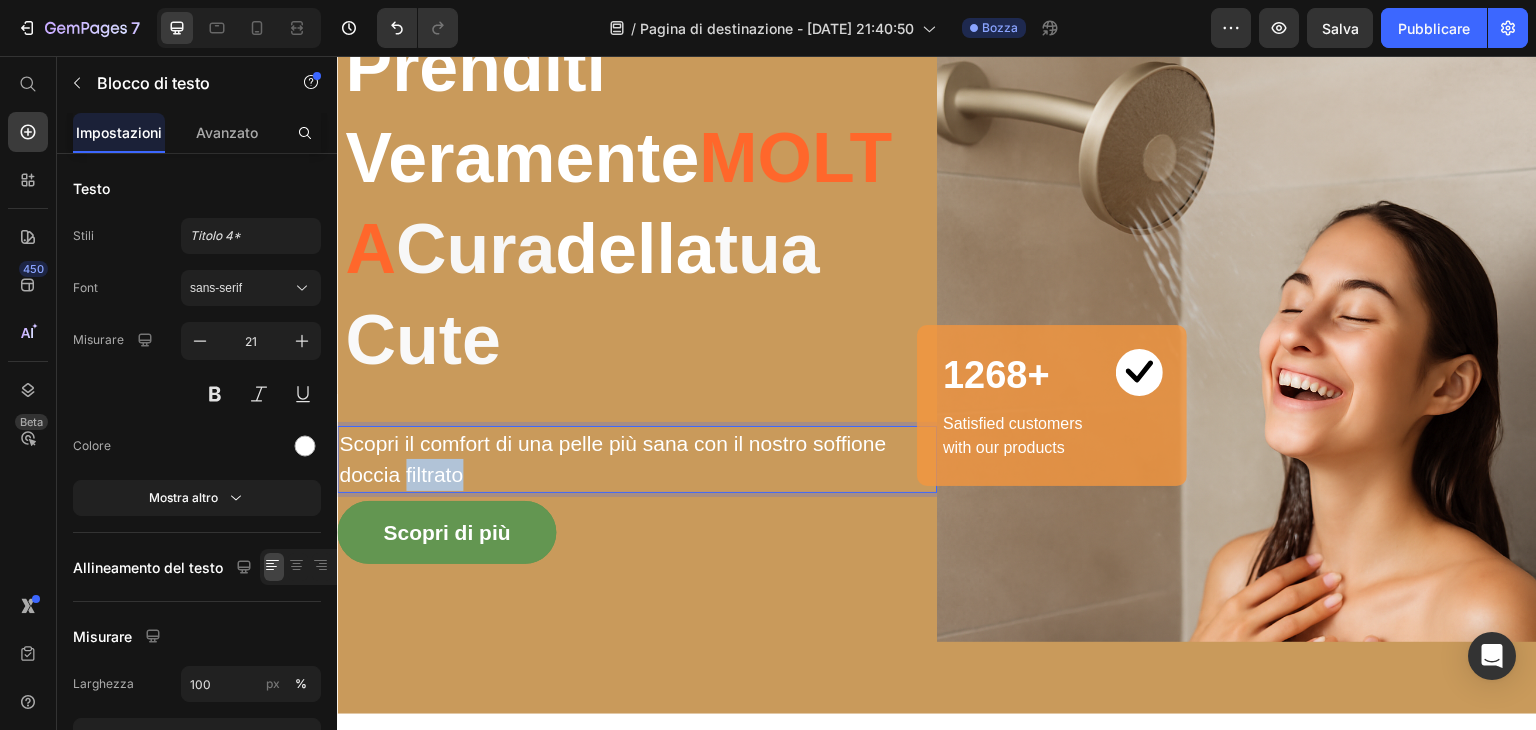 click on "Scopri il comfort di una pelle più sana con il nostro soffione doccia filtrato" at bounding box center [637, 459] 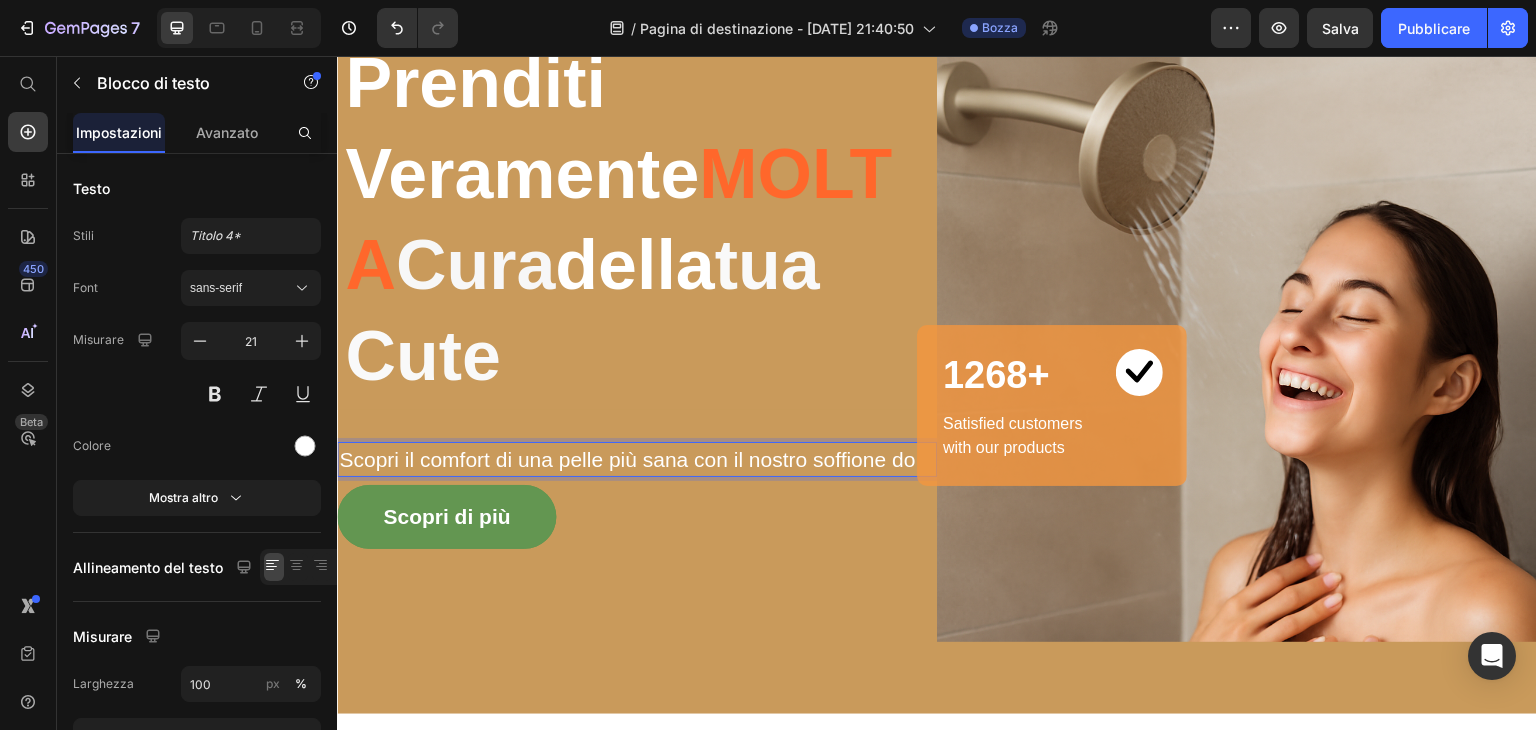 scroll, scrollTop: 324, scrollLeft: 0, axis: vertical 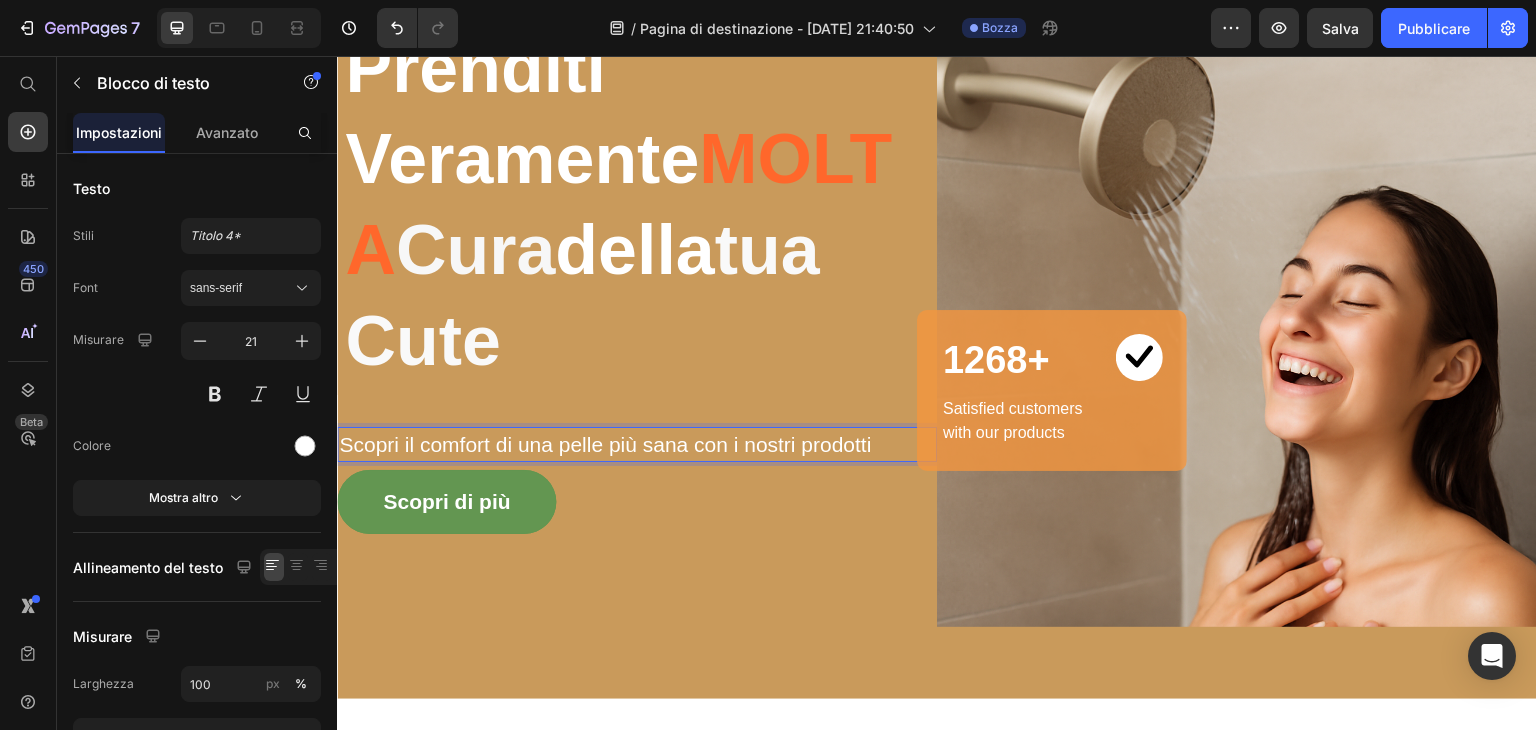 click on "Scopri il comfort di una pelle più sana con i nostri prodotti" at bounding box center [637, 445] 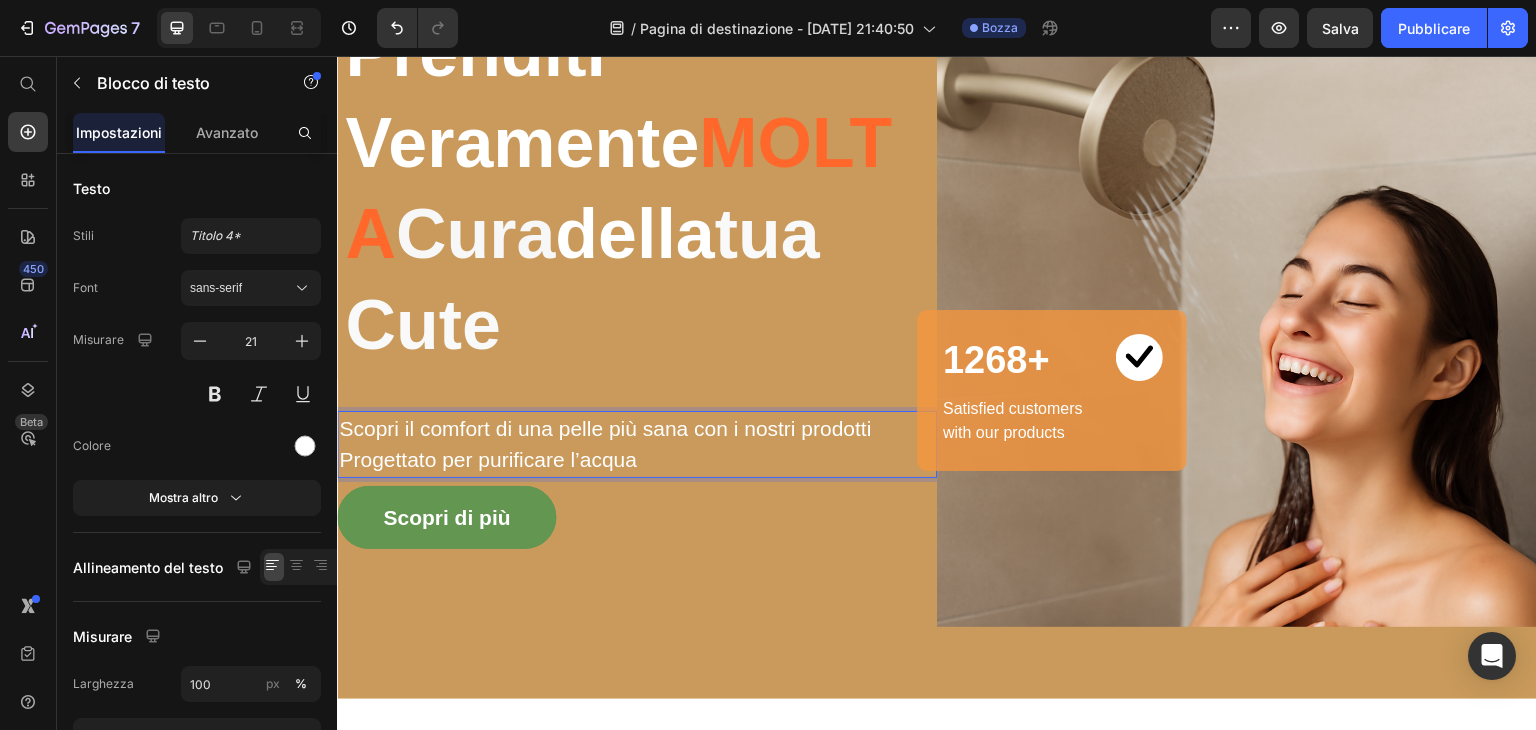 scroll, scrollTop: 309, scrollLeft: 0, axis: vertical 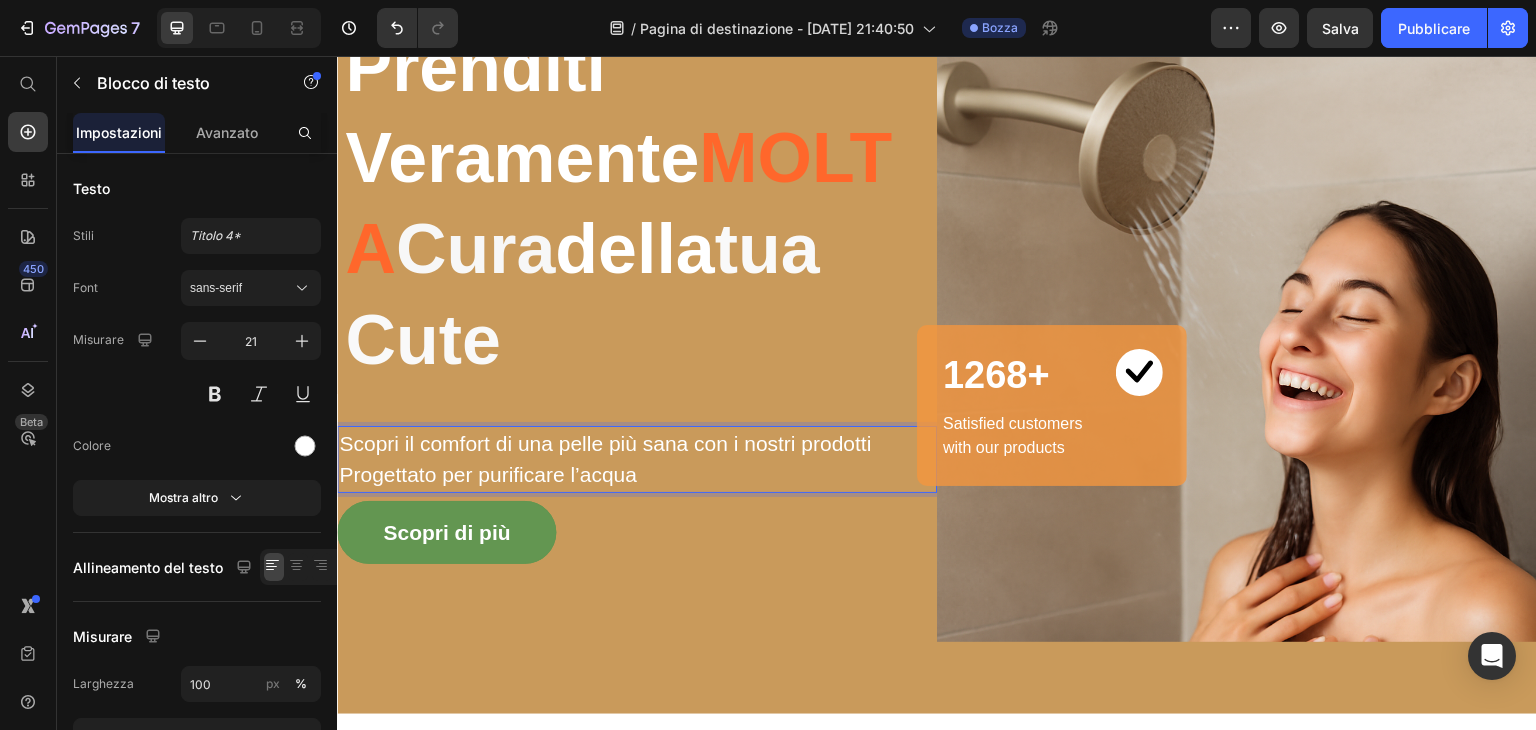 click on "Scopri il comfort di una pelle più sana con i nostri prodotti Progettato per purificare l’acqua" at bounding box center [637, 459] 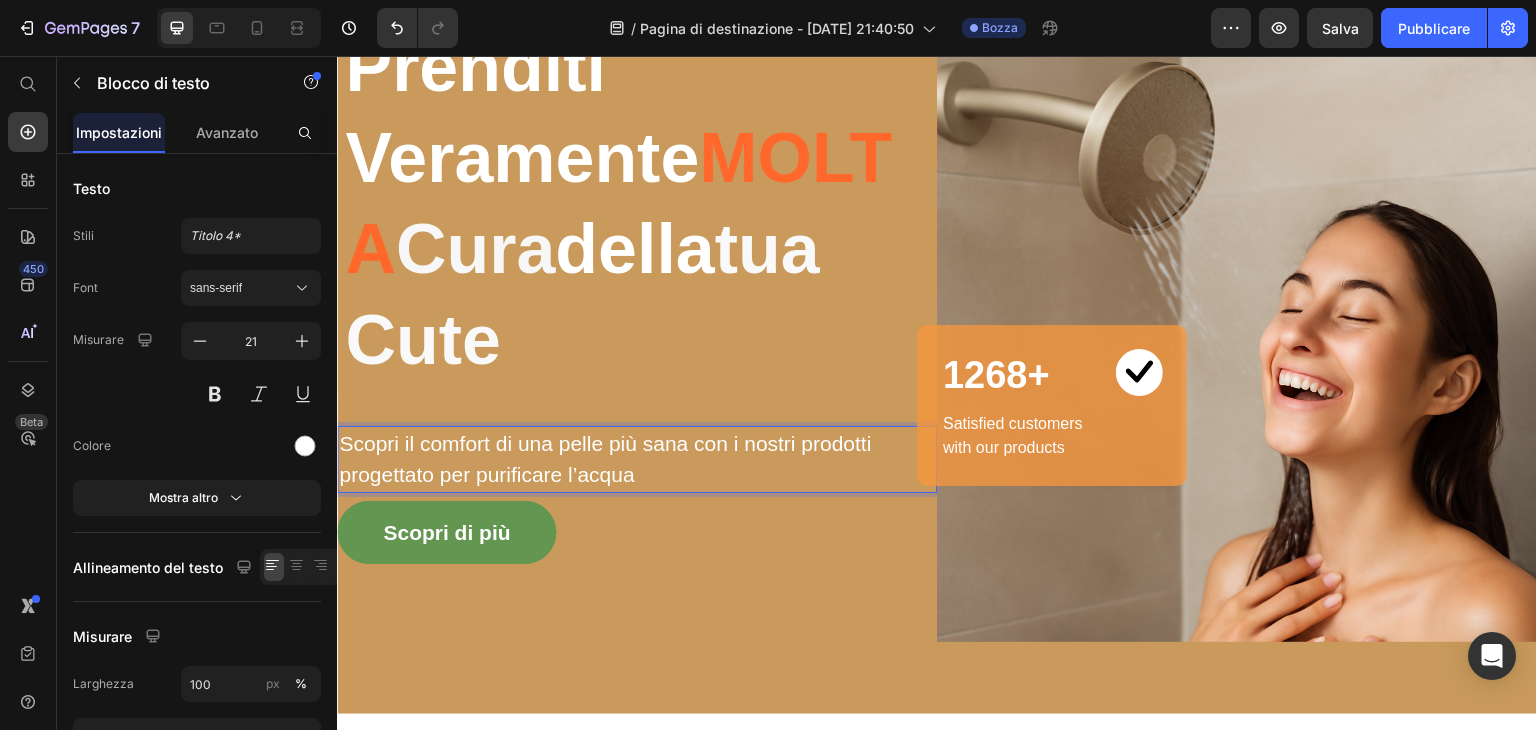 click on "Scopri il comfort di una pelle più sana con i nostri prodotti progettato per purificare l’acqua" at bounding box center [637, 459] 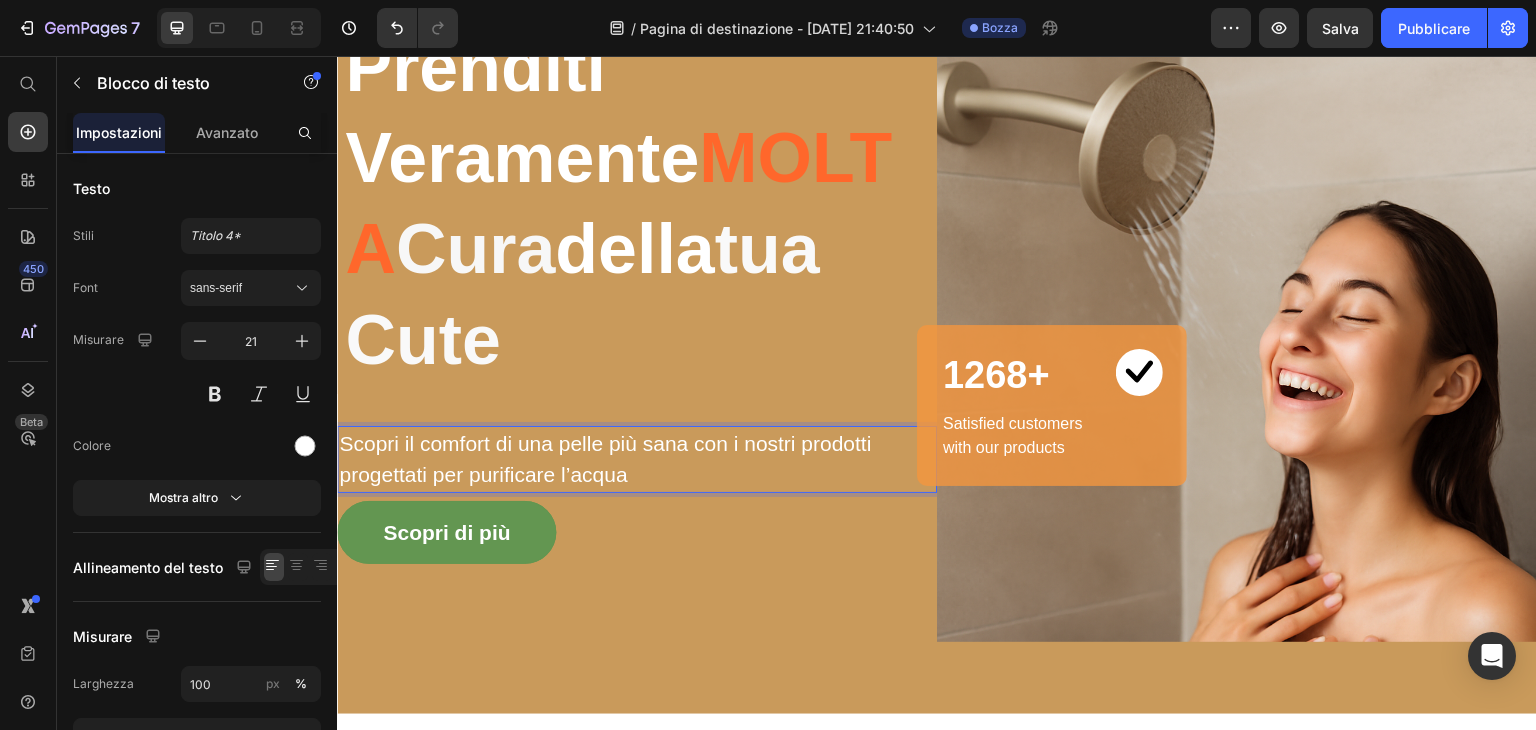 click on "Scopri il comfort di una pelle più sana con i nostri prodotti progettati per purificare l’acqua" at bounding box center [637, 459] 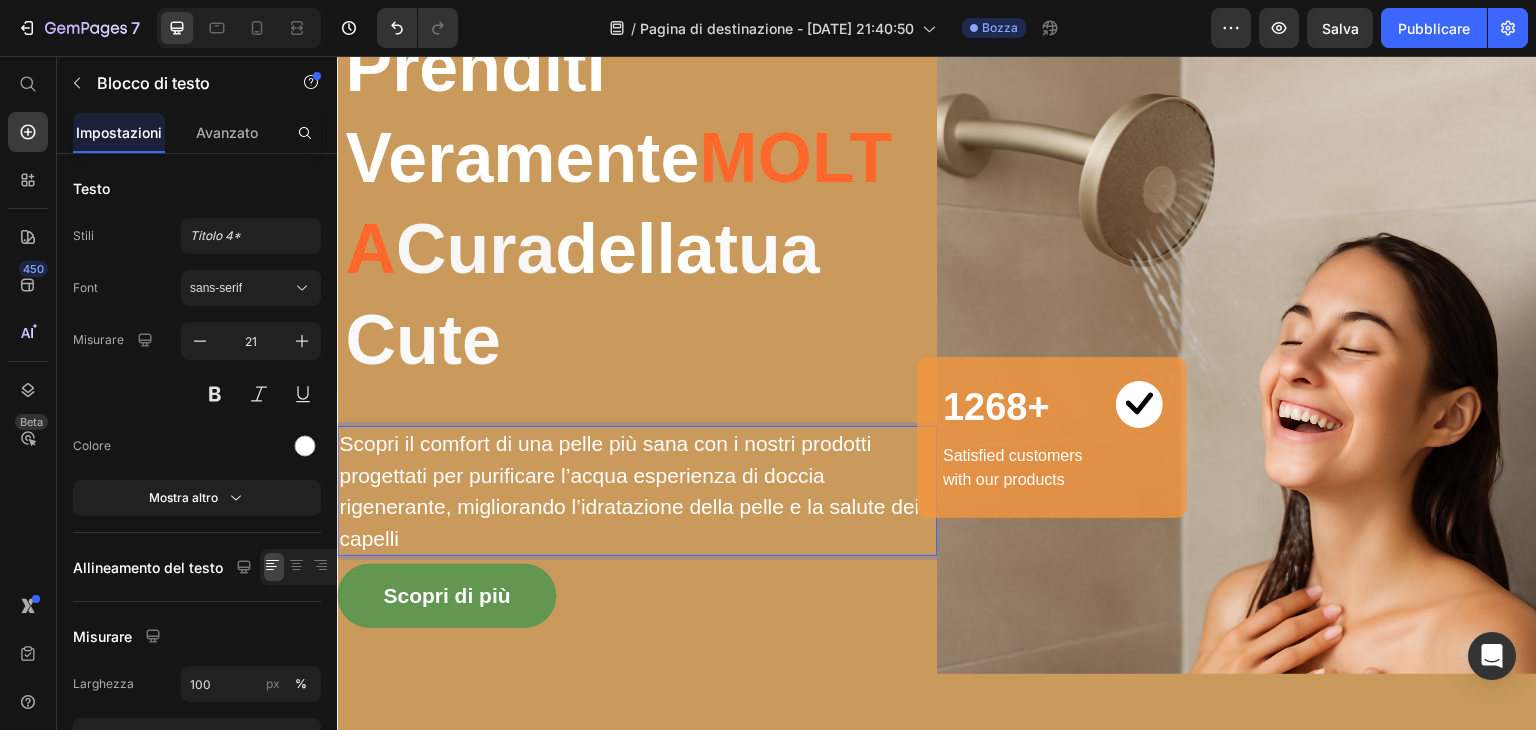 click on "Scopri il comfort di una pelle più sana con i nostri prodotti progettati per purificare l’acqua esperienza di doccia rigenerante, migliorando l’idratazione della pelle e la salute dei capelli" at bounding box center (637, 491) 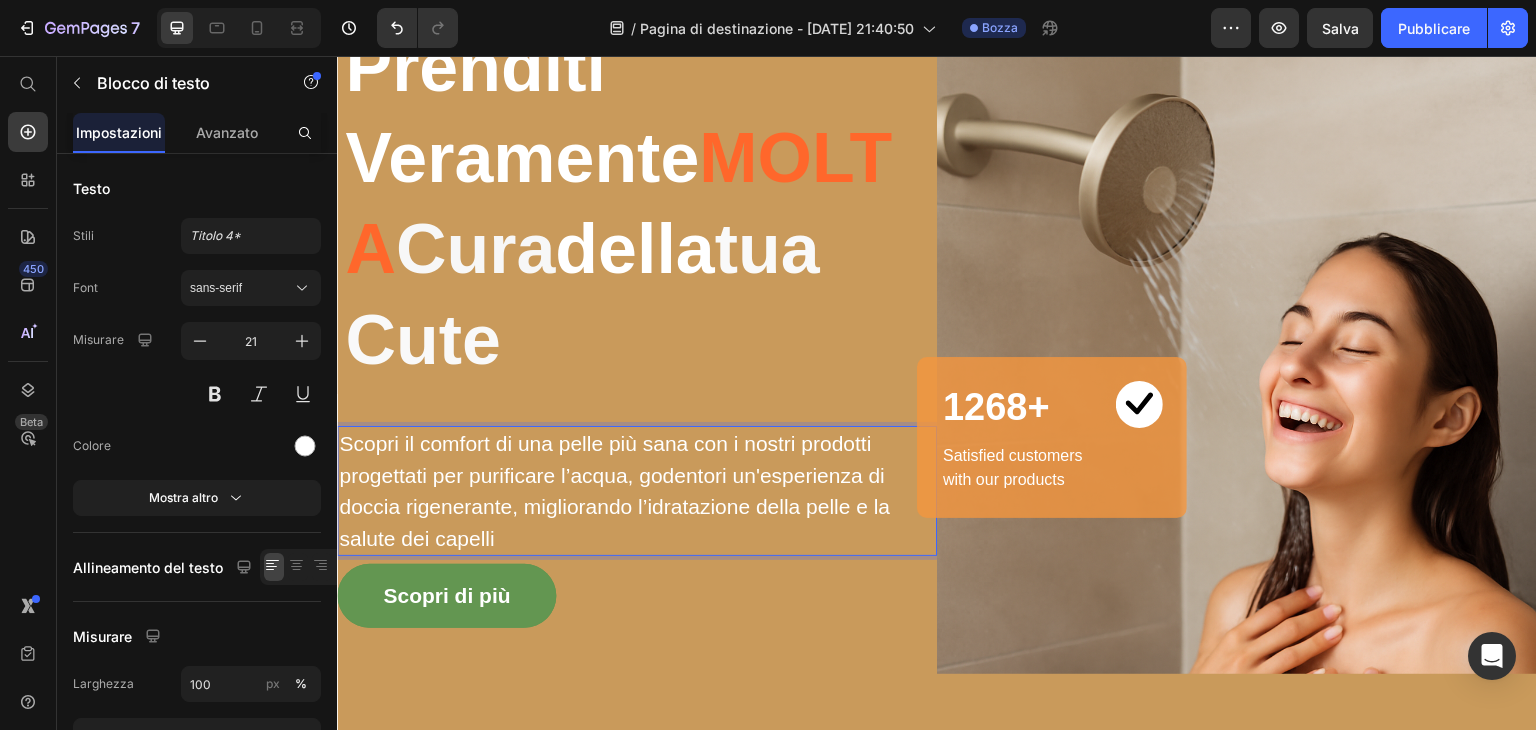 click on "Scopri il comfort di una pelle più sana con i nostri prodotti progettati per purificare l’acqua, godentori un'esperienza di doccia rigenerante, migliorando l’idratazione della pelle e la salute dei capelli" at bounding box center [637, 491] 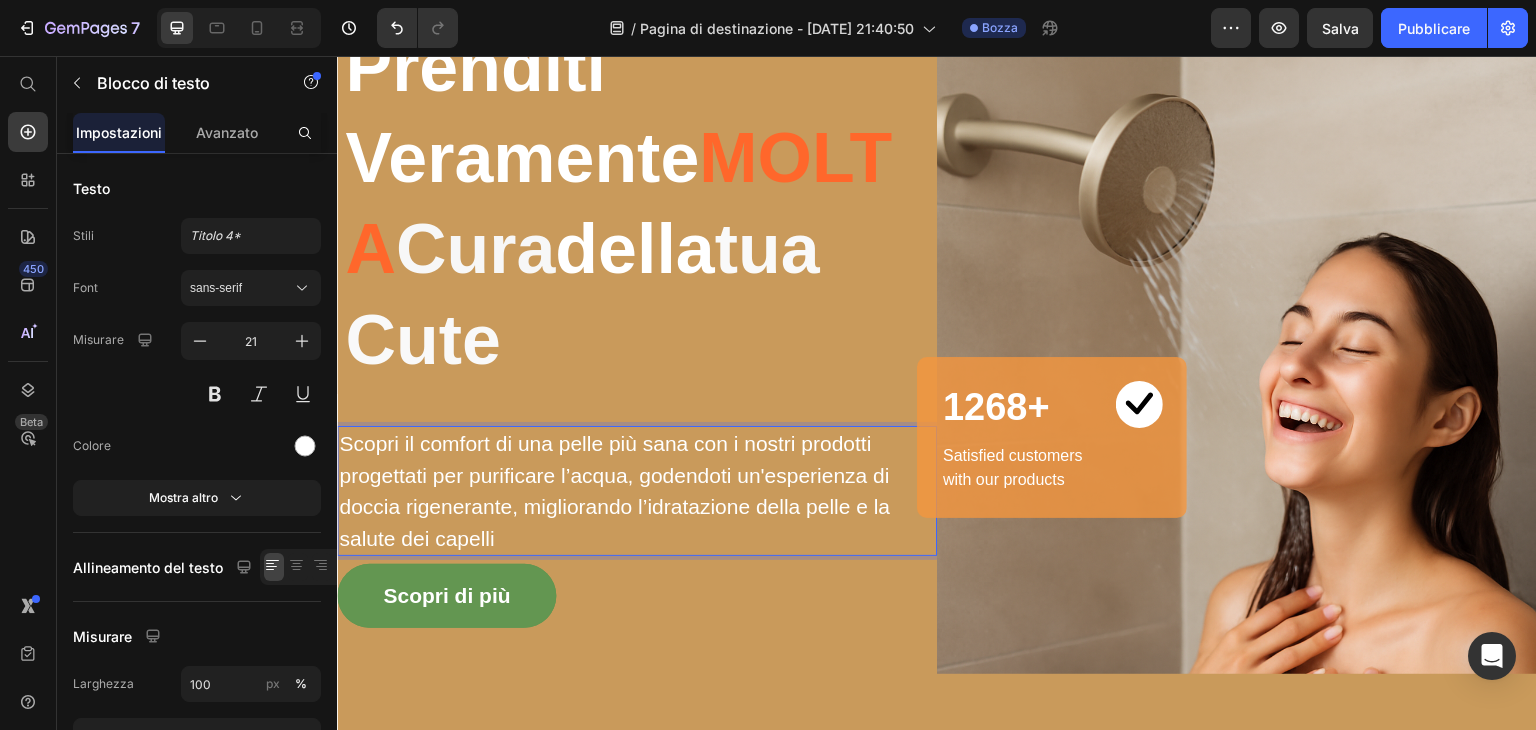 click on "Scopri il comfort di una pelle più sana con i nostri prodotti progettati per purificare l’acqua, godendoti un'esperienza di doccia rigenerante, migliorando l’idratazione della pelle e la salute dei capelli" at bounding box center (637, 491) 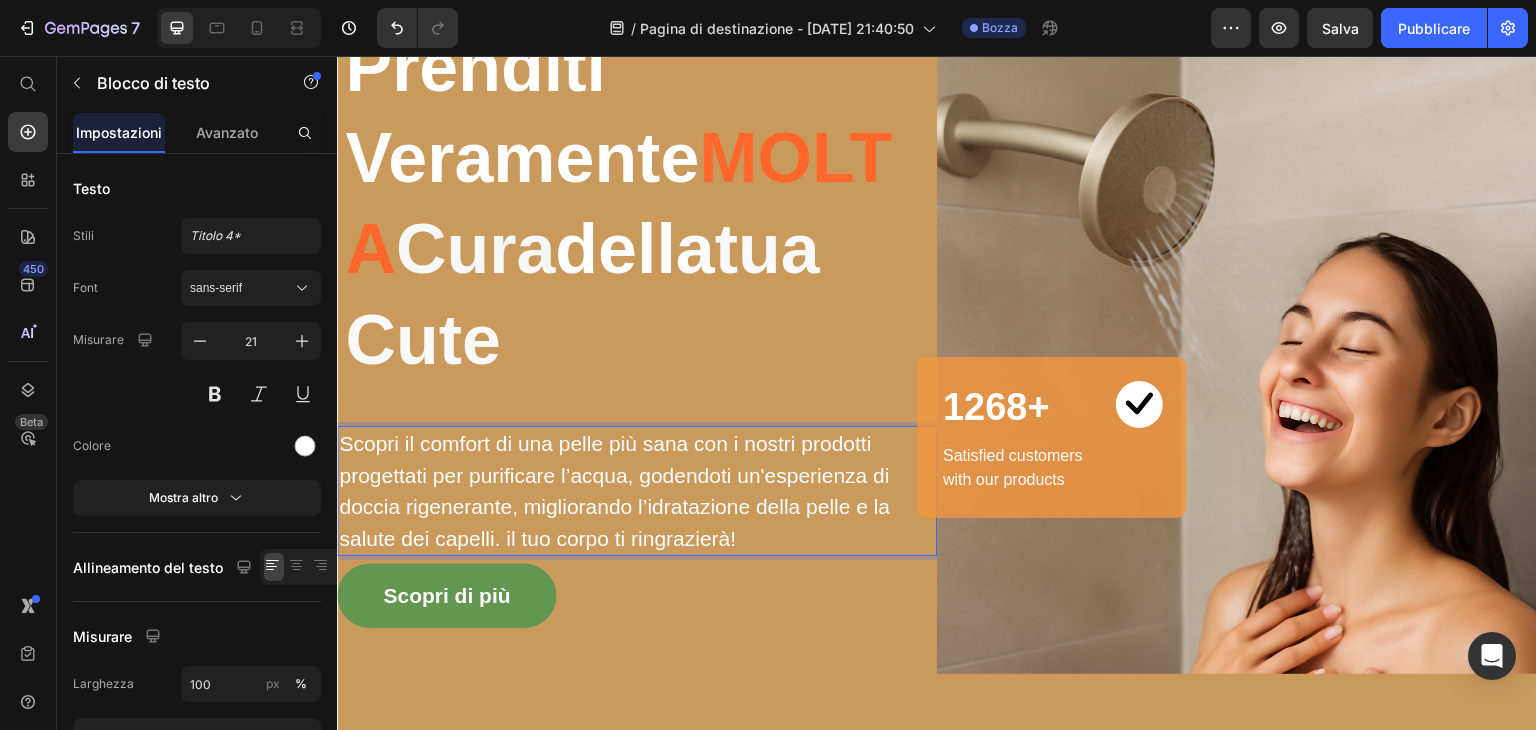 click on "Scopri il comfort di una pelle più sana con i nostri prodotti progettati per purificare l’acqua, godendoti un'esperienza di doccia rigenerante, migliorando l’idratazione della pelle e la salute dei capelli. il tuo corpo ti ringrazierà!" at bounding box center (637, 491) 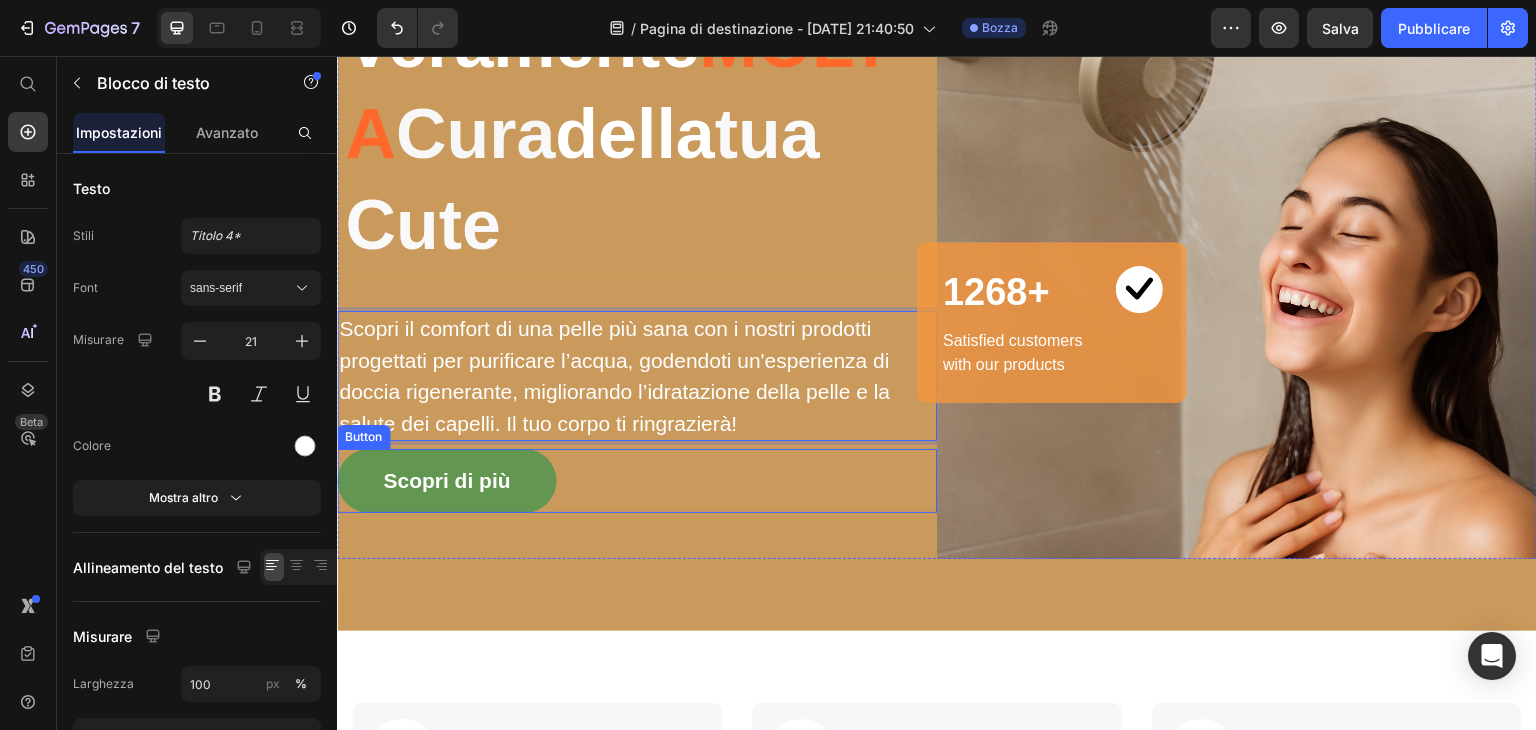 scroll, scrollTop: 477, scrollLeft: 0, axis: vertical 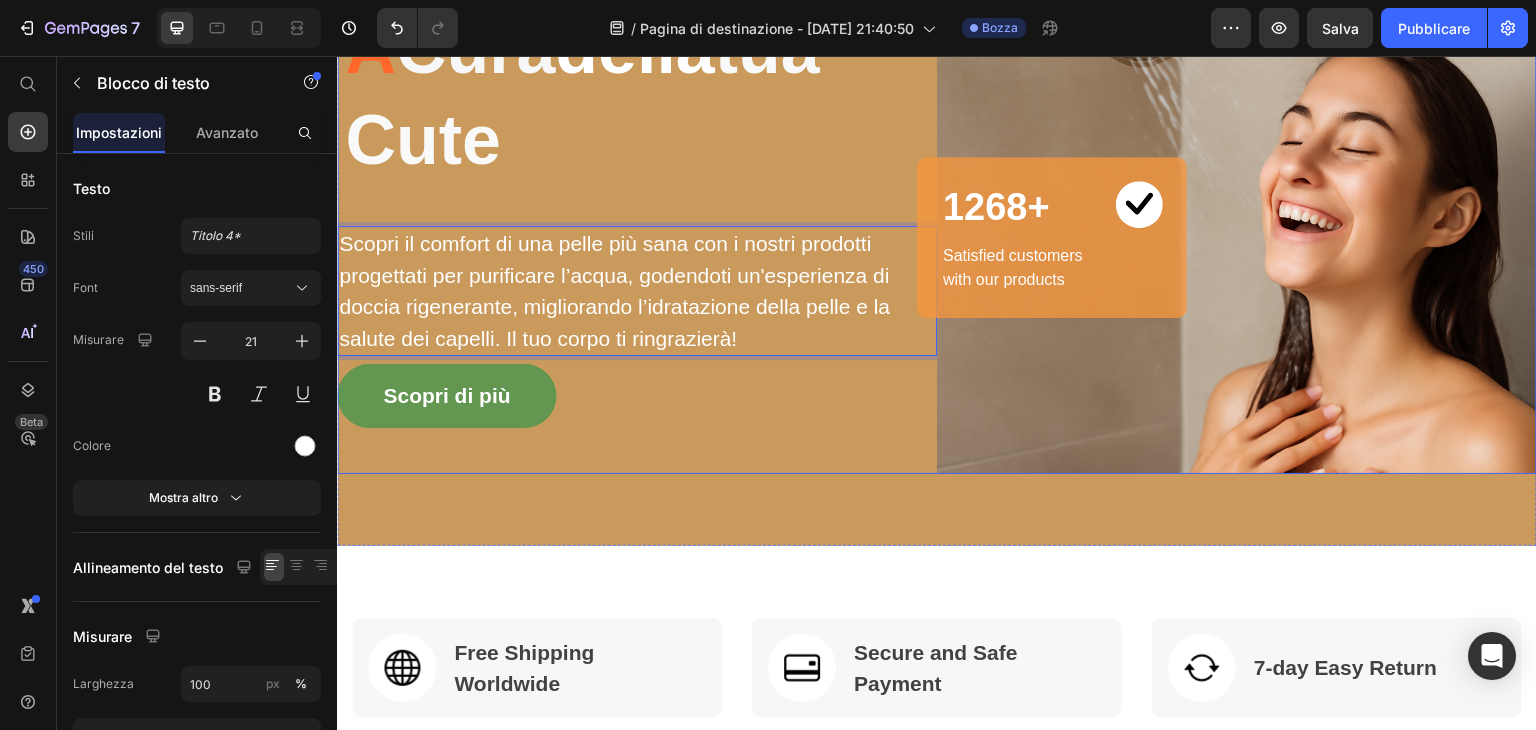 click on "Prenditi Veramente  MOLTA  Cura  della  tua Cute Heading Scopri il comfort di una pelle più sana con i nostri prodotti progettati per purificare l’acqua, godendoti un'esperienza di doccia rigenerante, migliorando l’idratazione della pelle e la salute dei capelli. Il tuo corpo ti ringrazierà! Text block   8 Scopri di più Button" at bounding box center (637, 121) 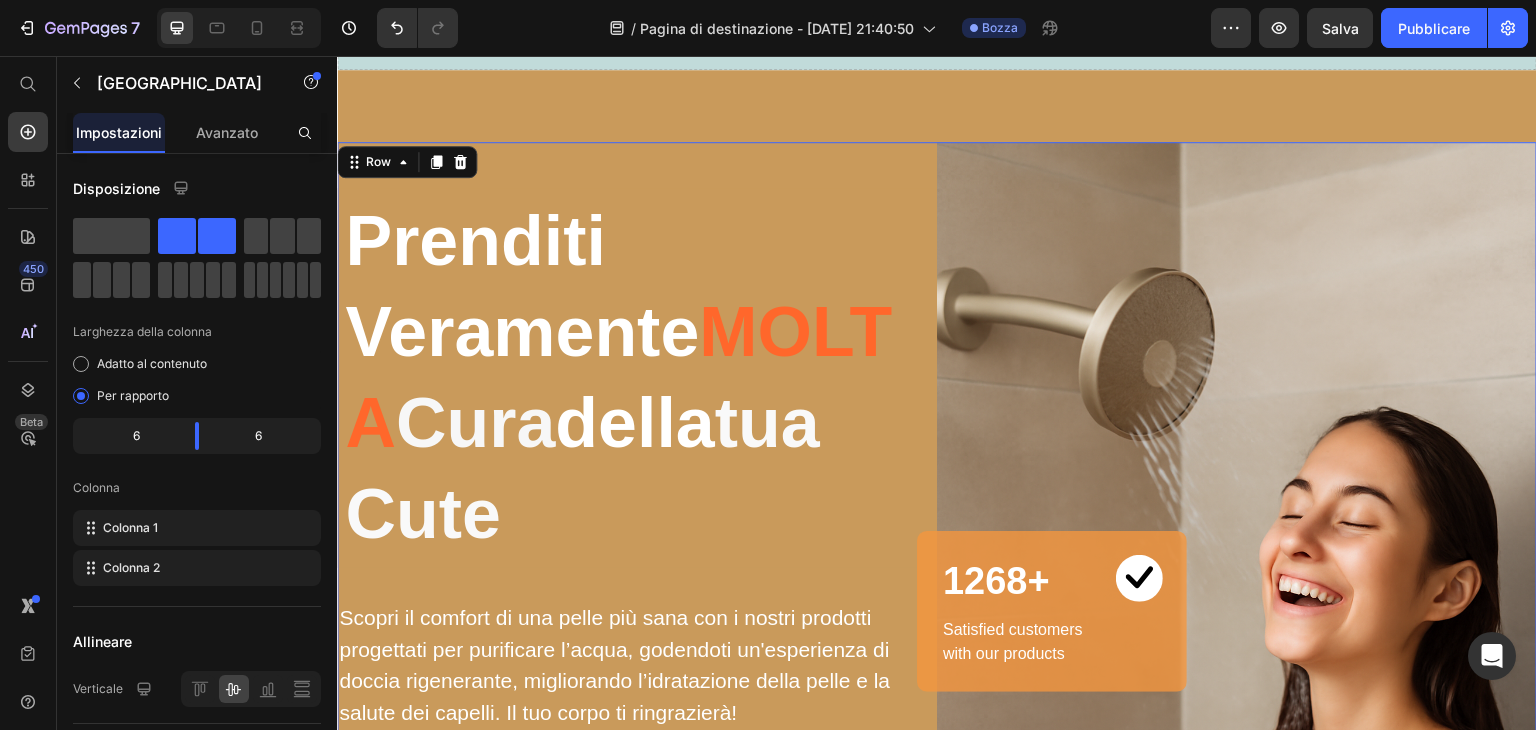 scroll, scrollTop: 0, scrollLeft: 0, axis: both 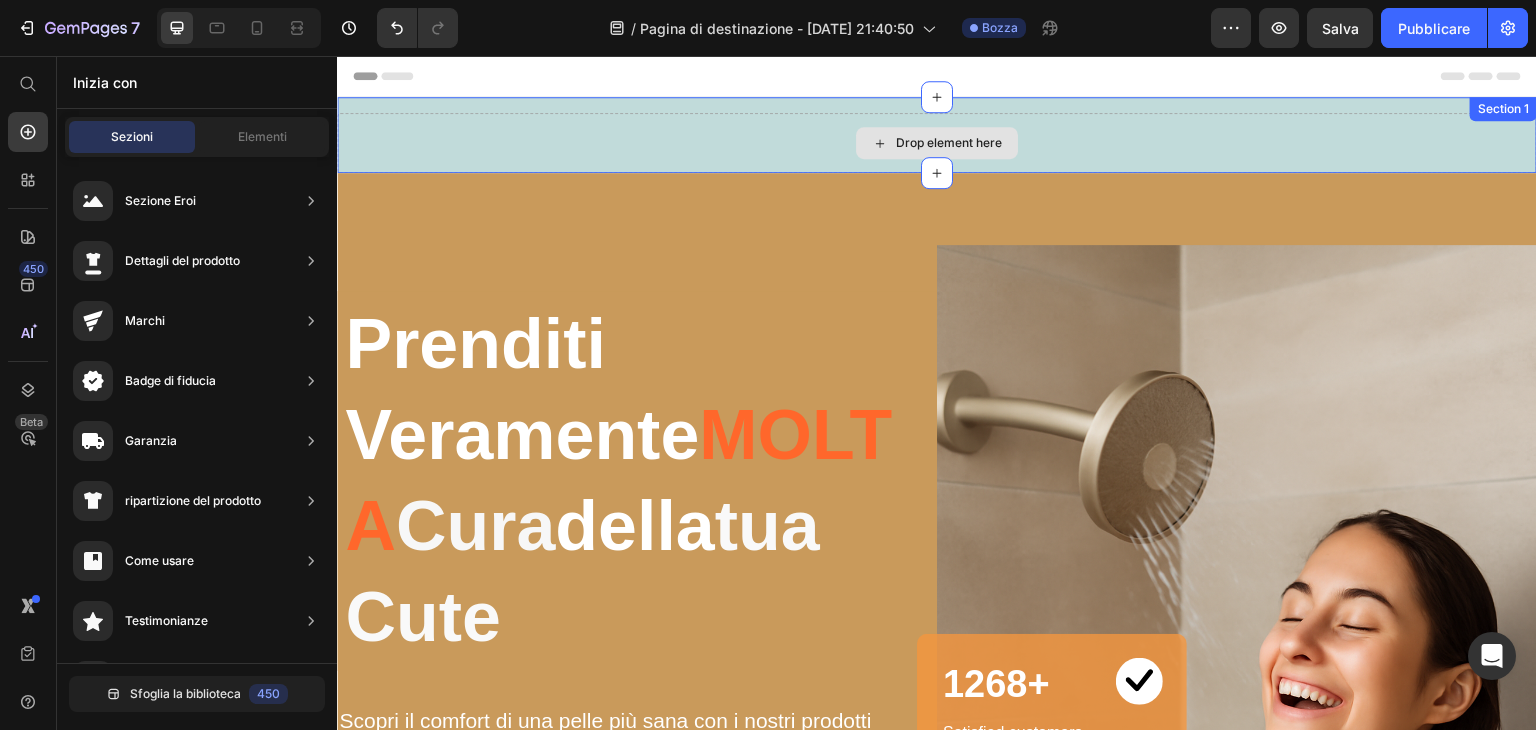 click on "Drop element here" at bounding box center [937, 143] 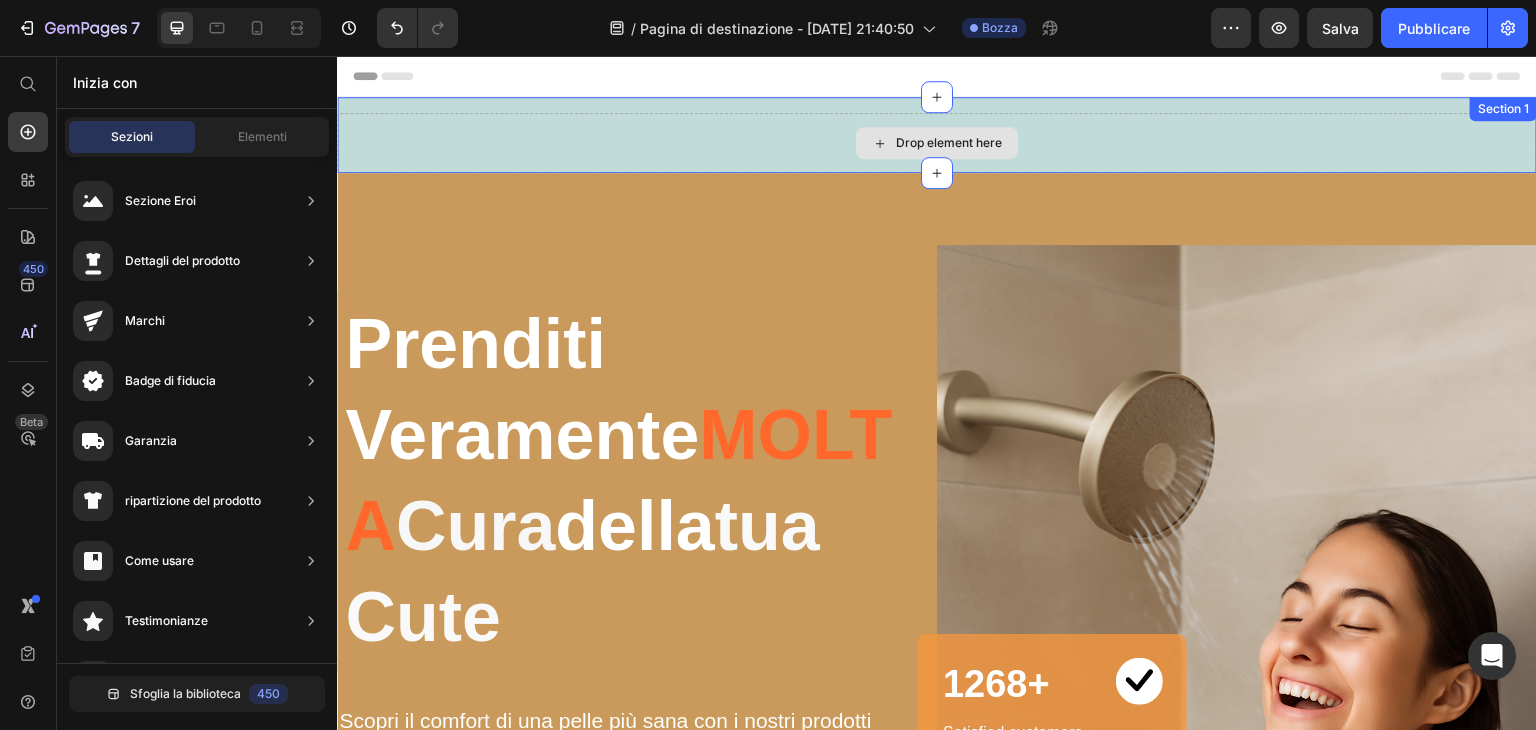 click on "Drop element here" at bounding box center (949, 143) 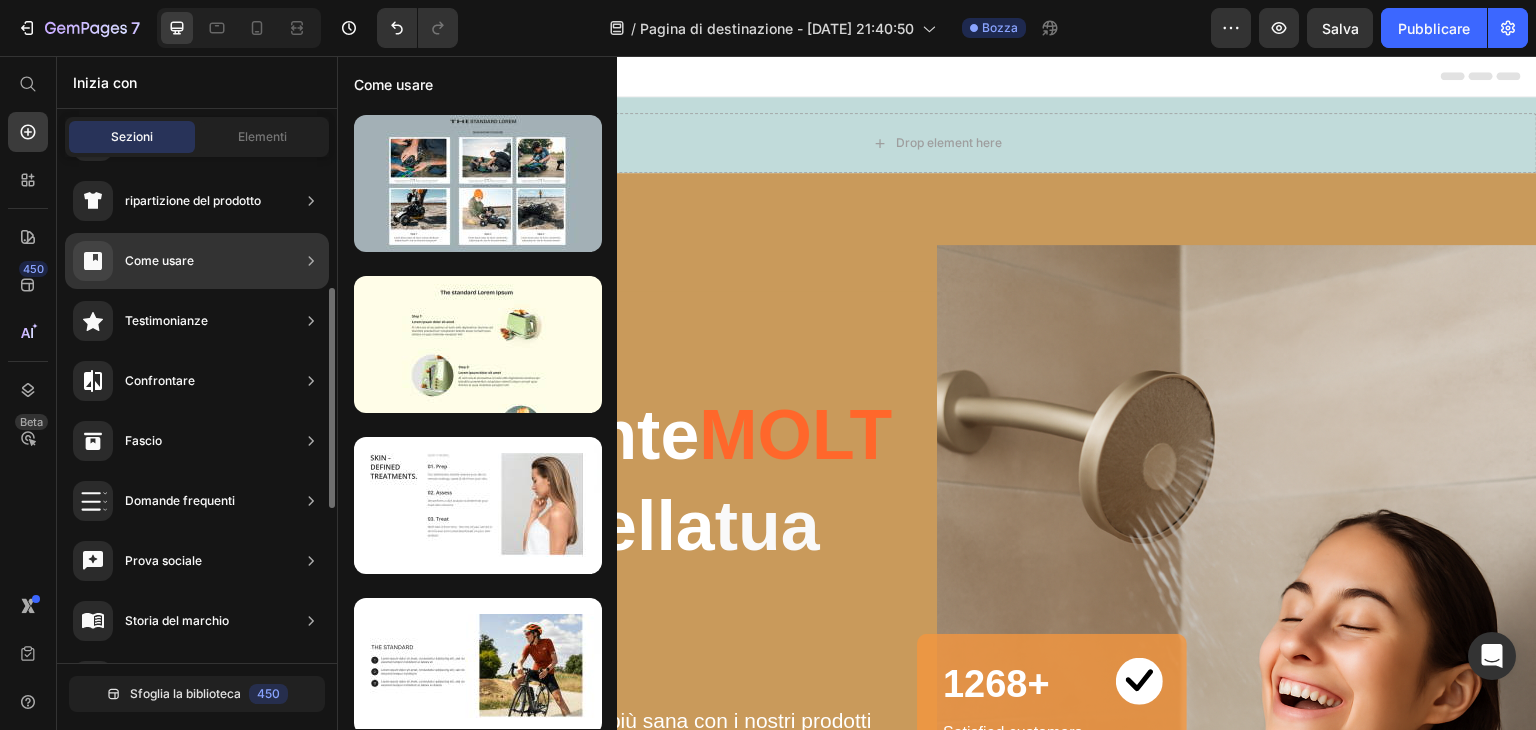 scroll, scrollTop: 654, scrollLeft: 0, axis: vertical 